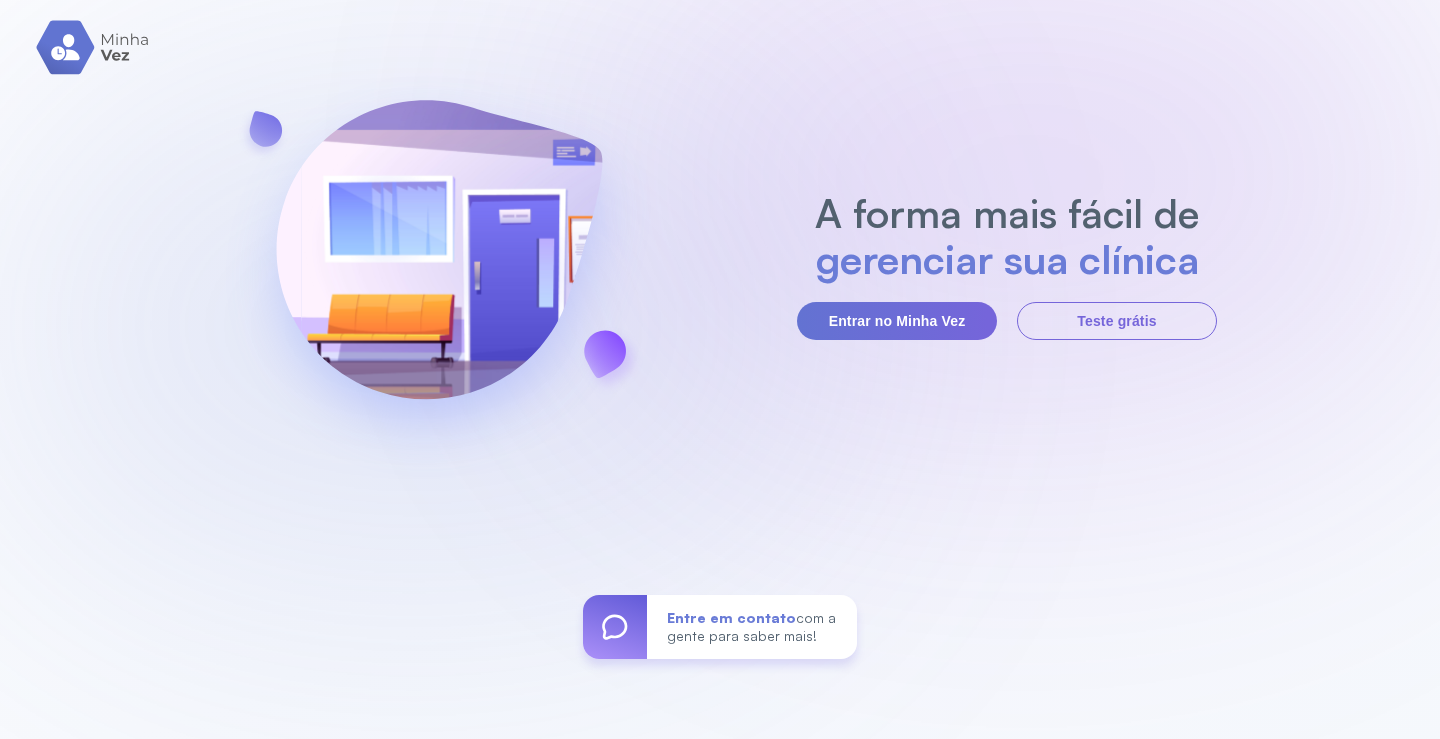scroll, scrollTop: 0, scrollLeft: 0, axis: both 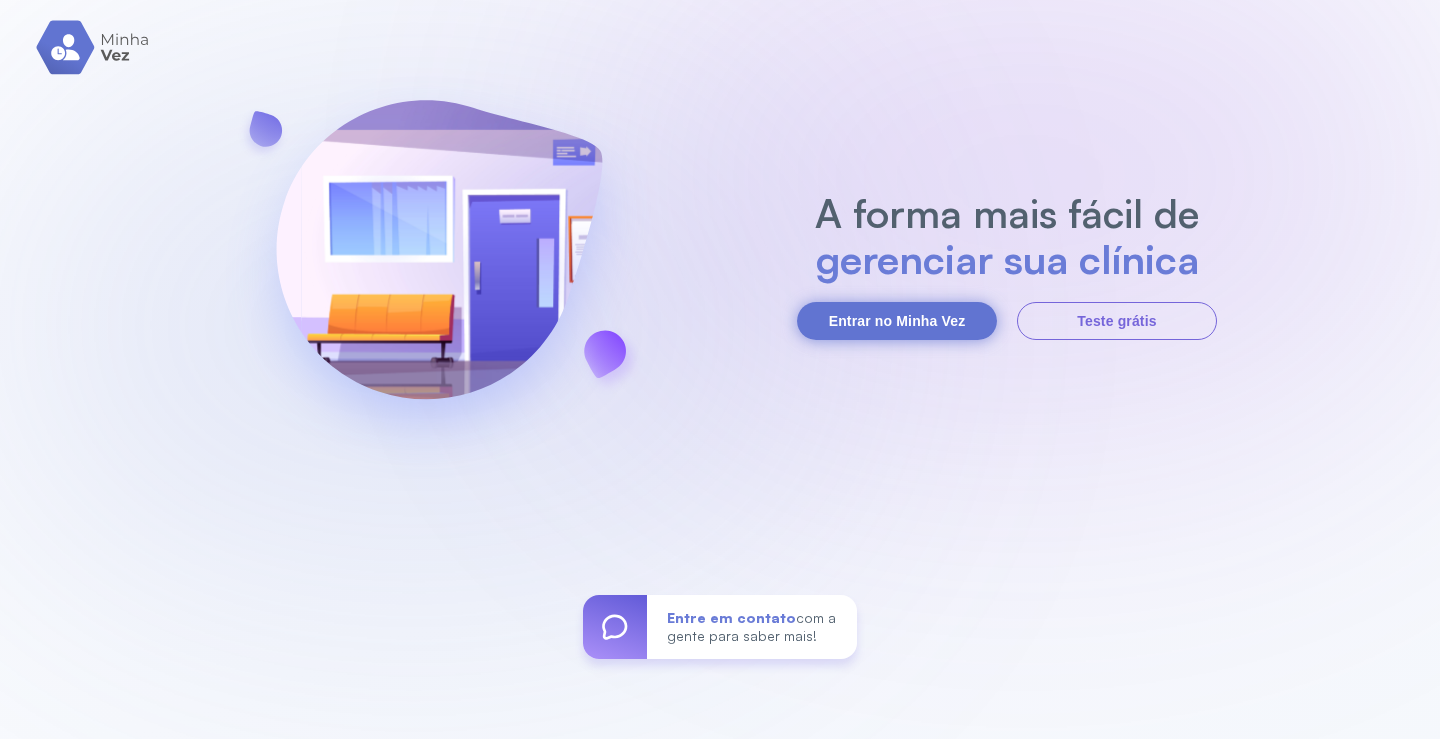 click on "Entrar no Minha Vez" at bounding box center (897, 321) 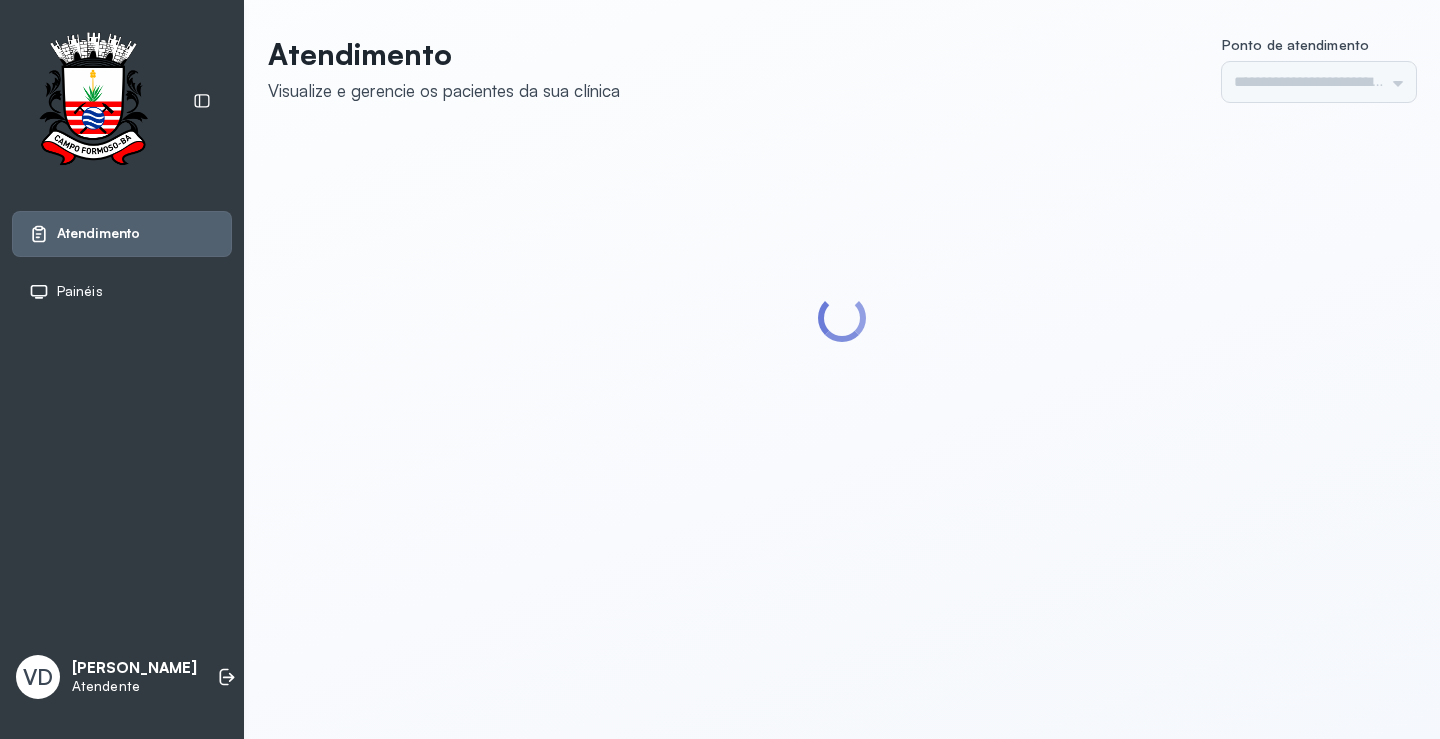 scroll, scrollTop: 0, scrollLeft: 0, axis: both 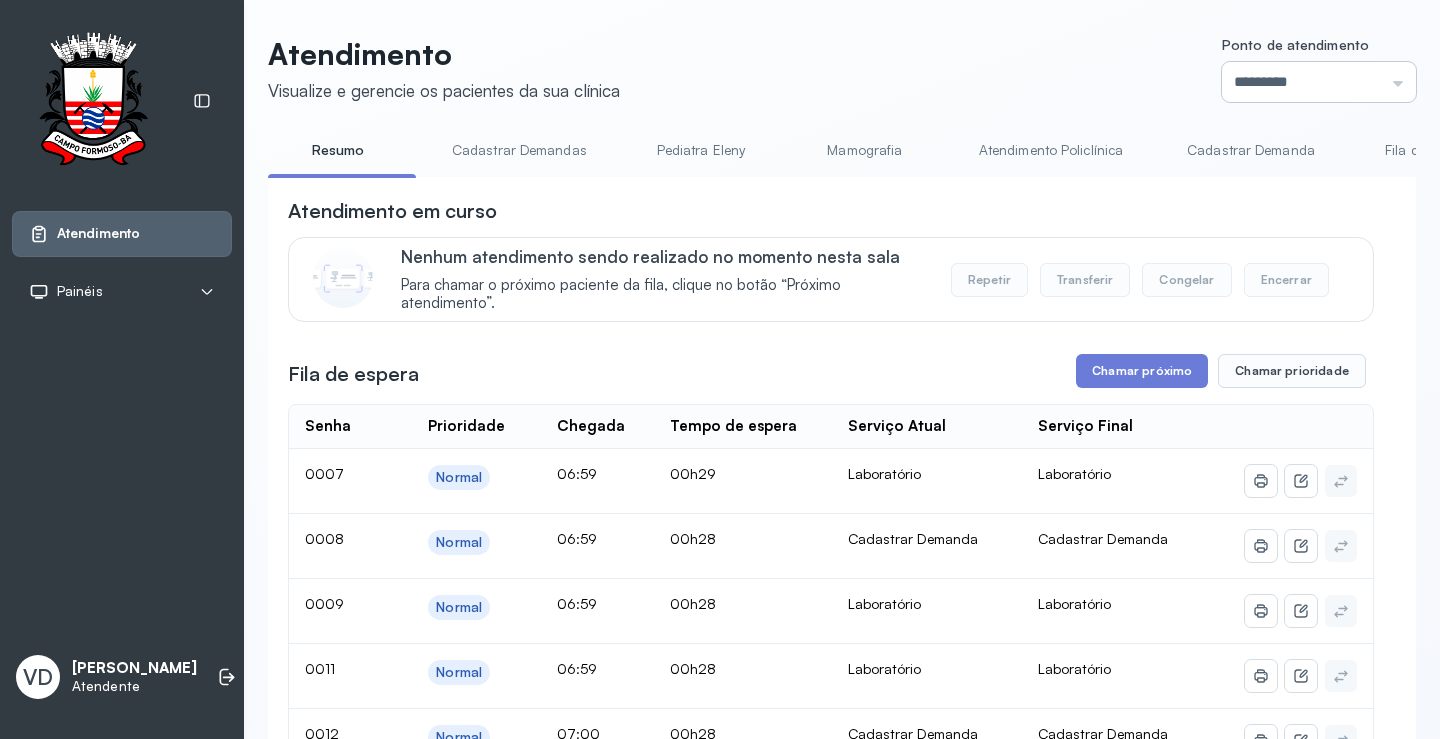 click on "*********" at bounding box center [1319, 82] 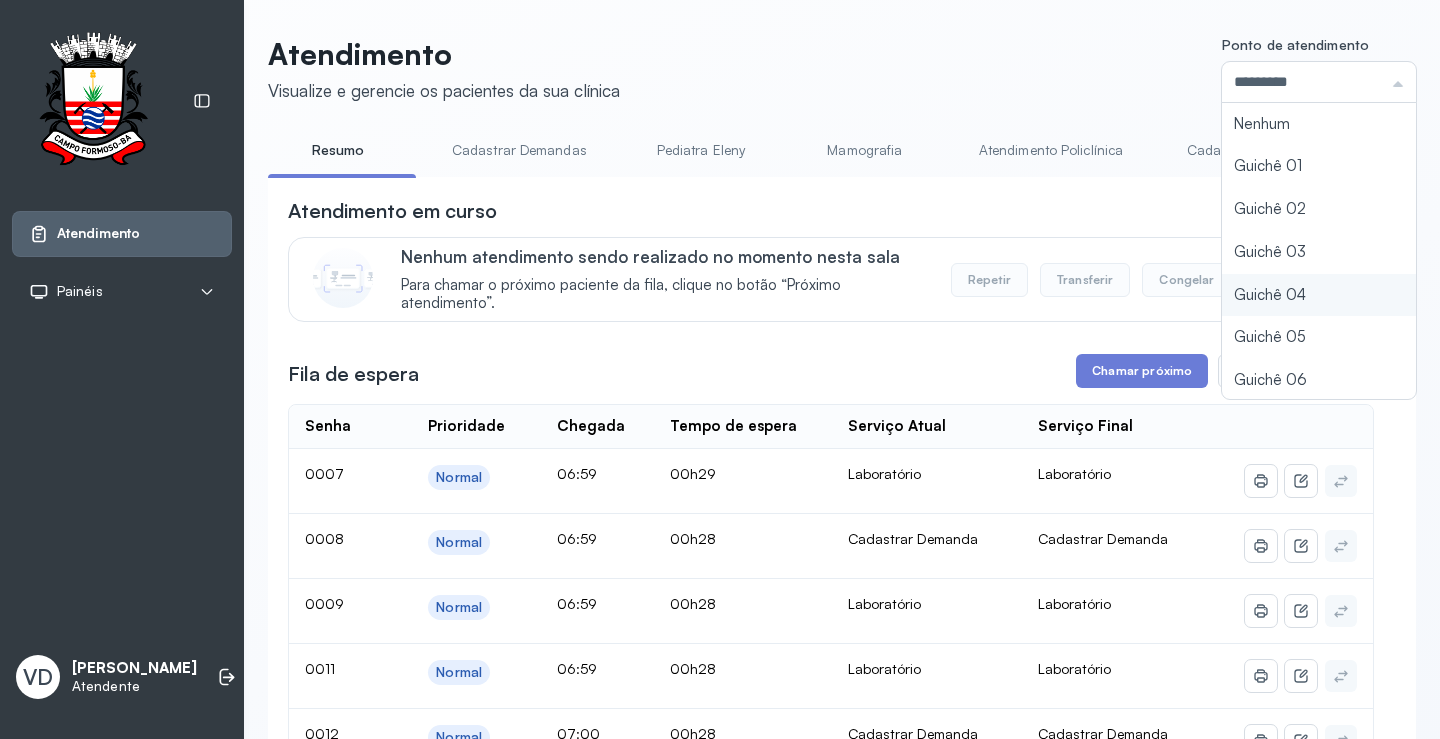 type on "*********" 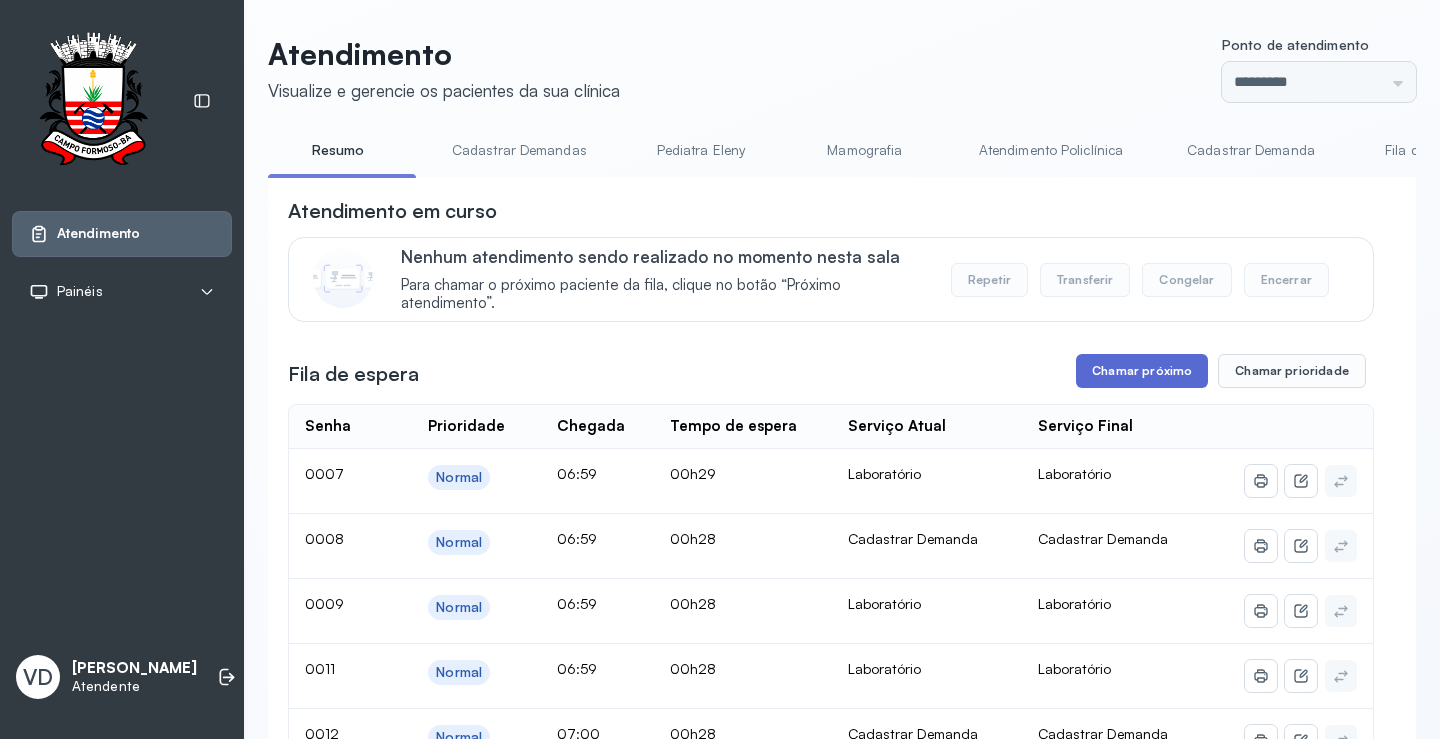 click on "Chamar próximo" at bounding box center [1142, 371] 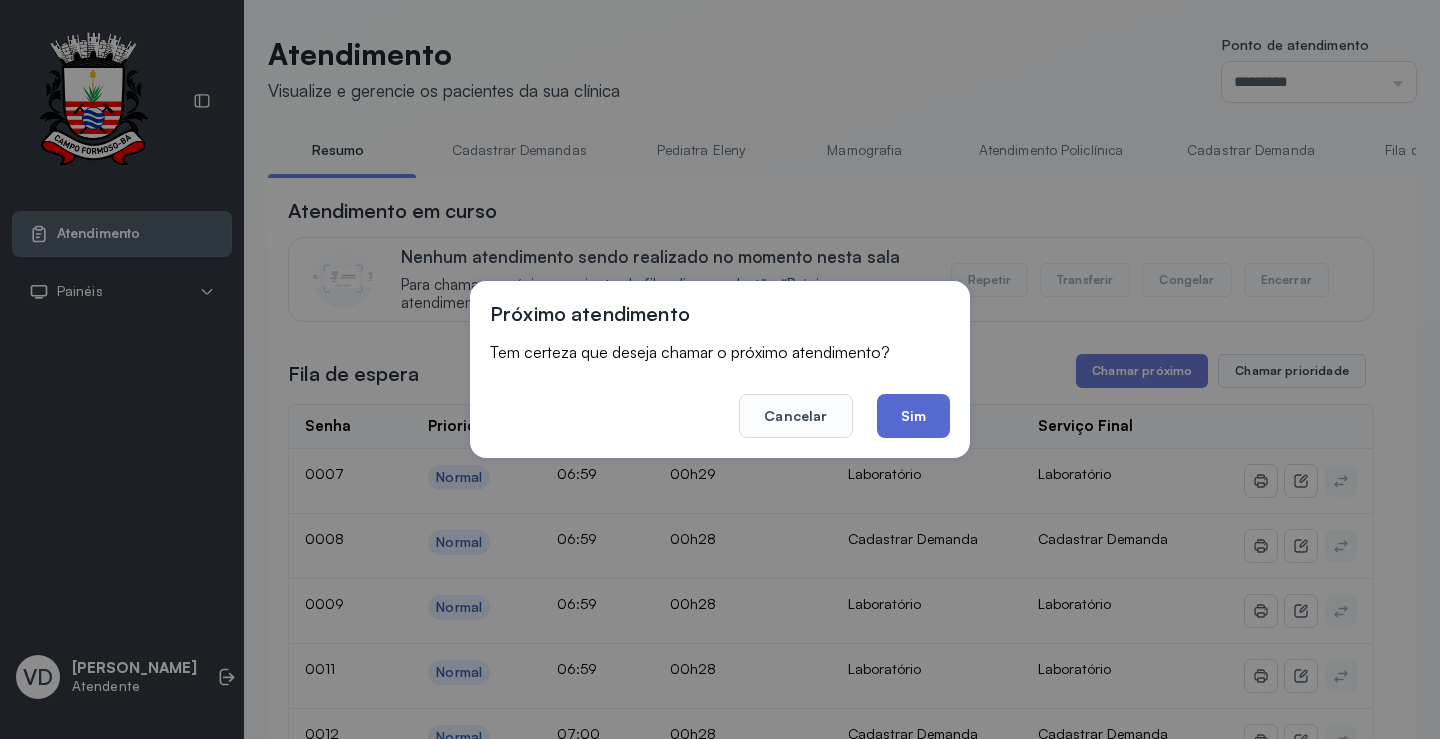 click on "Sim" 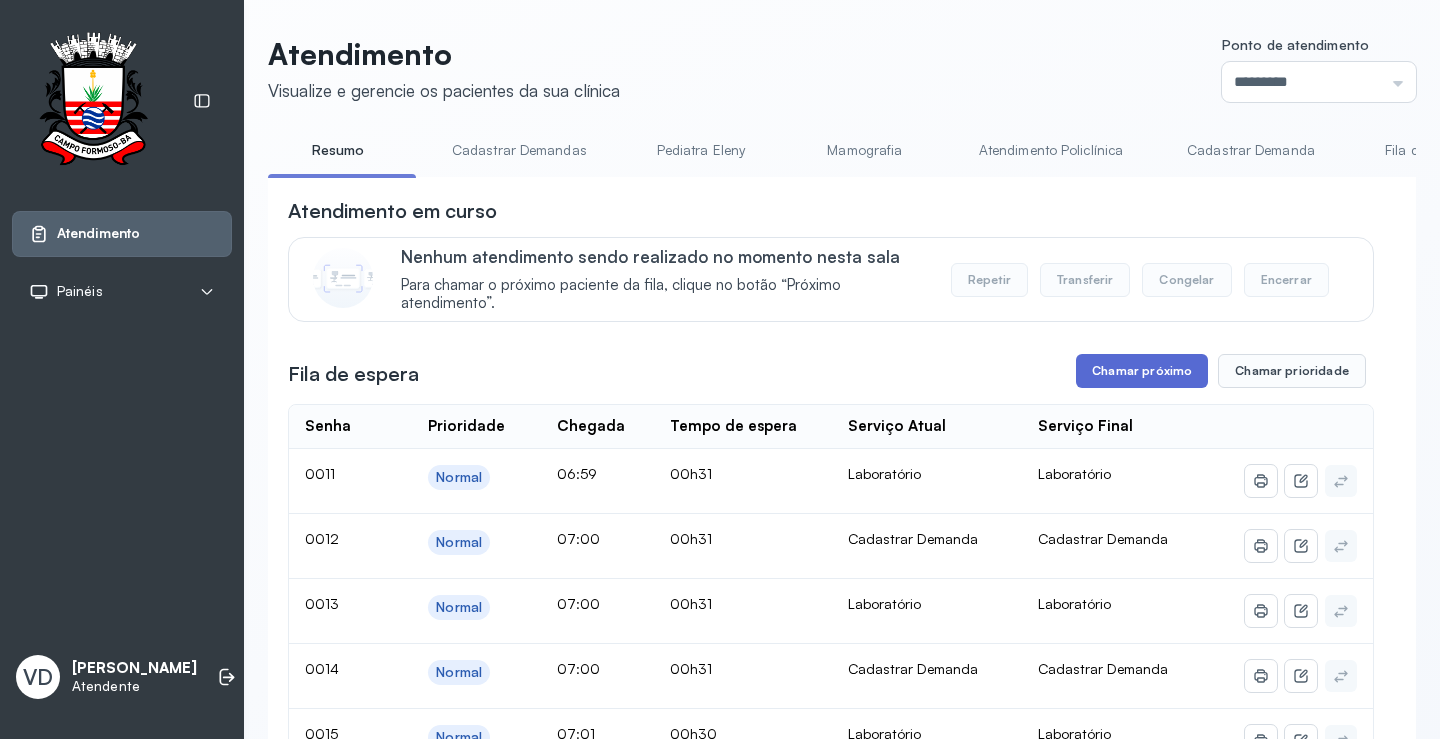 click on "Chamar próximo" at bounding box center (1142, 371) 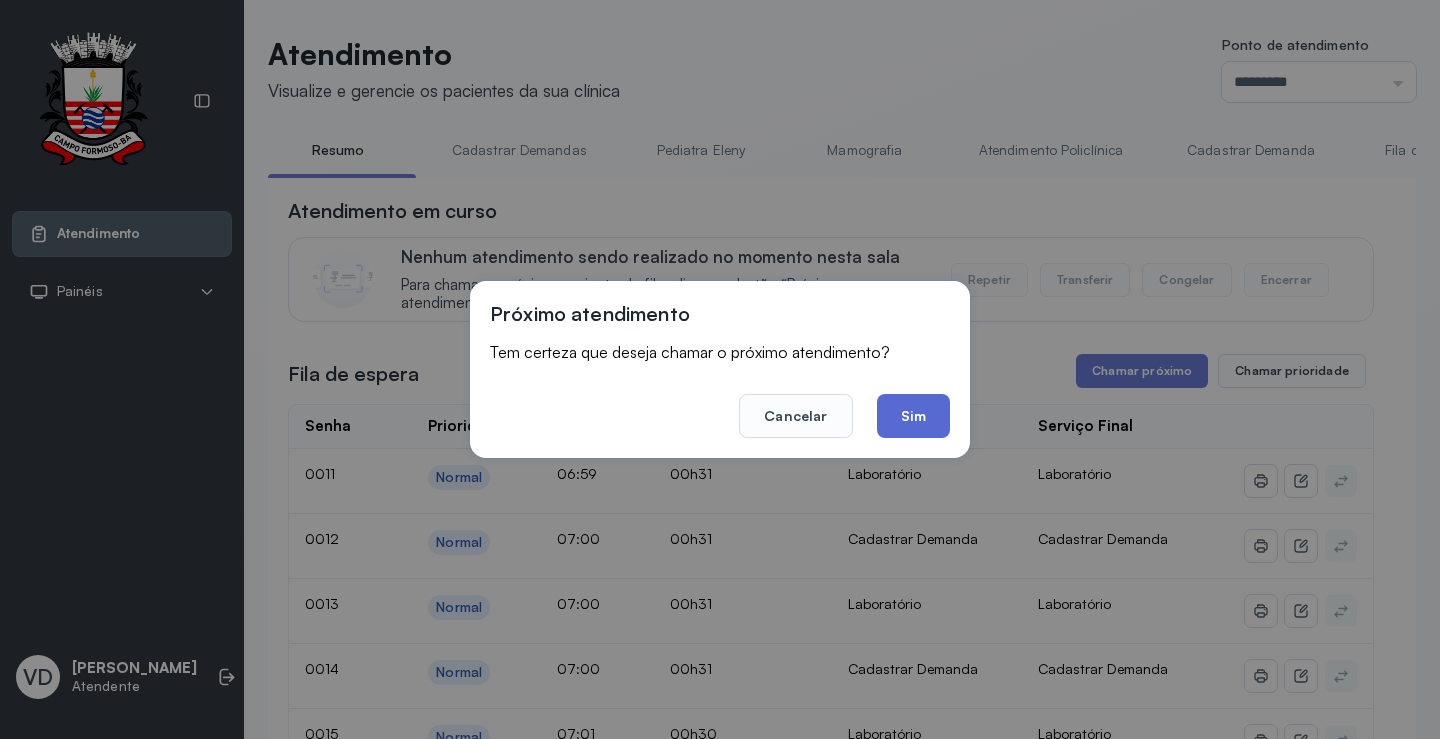 click on "Sim" 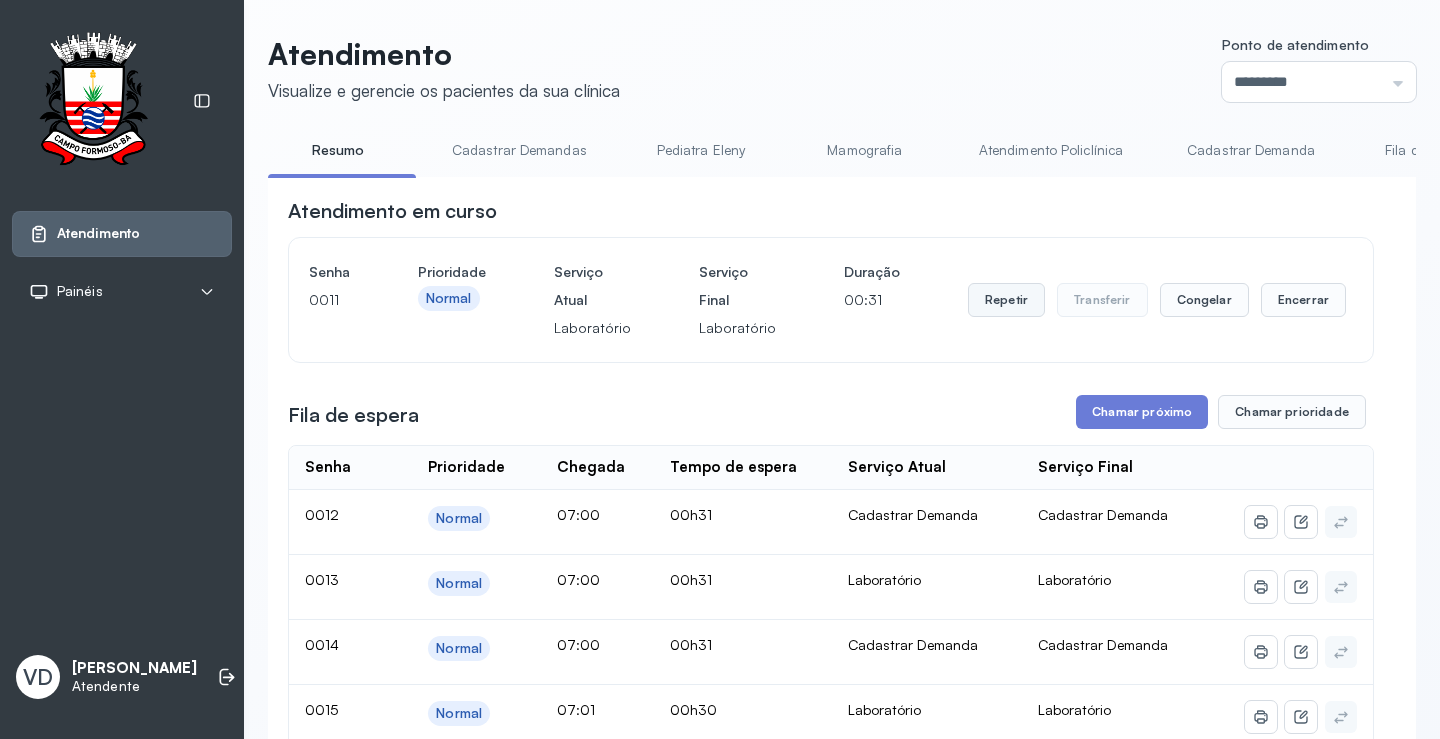 click on "Repetir" at bounding box center (1006, 300) 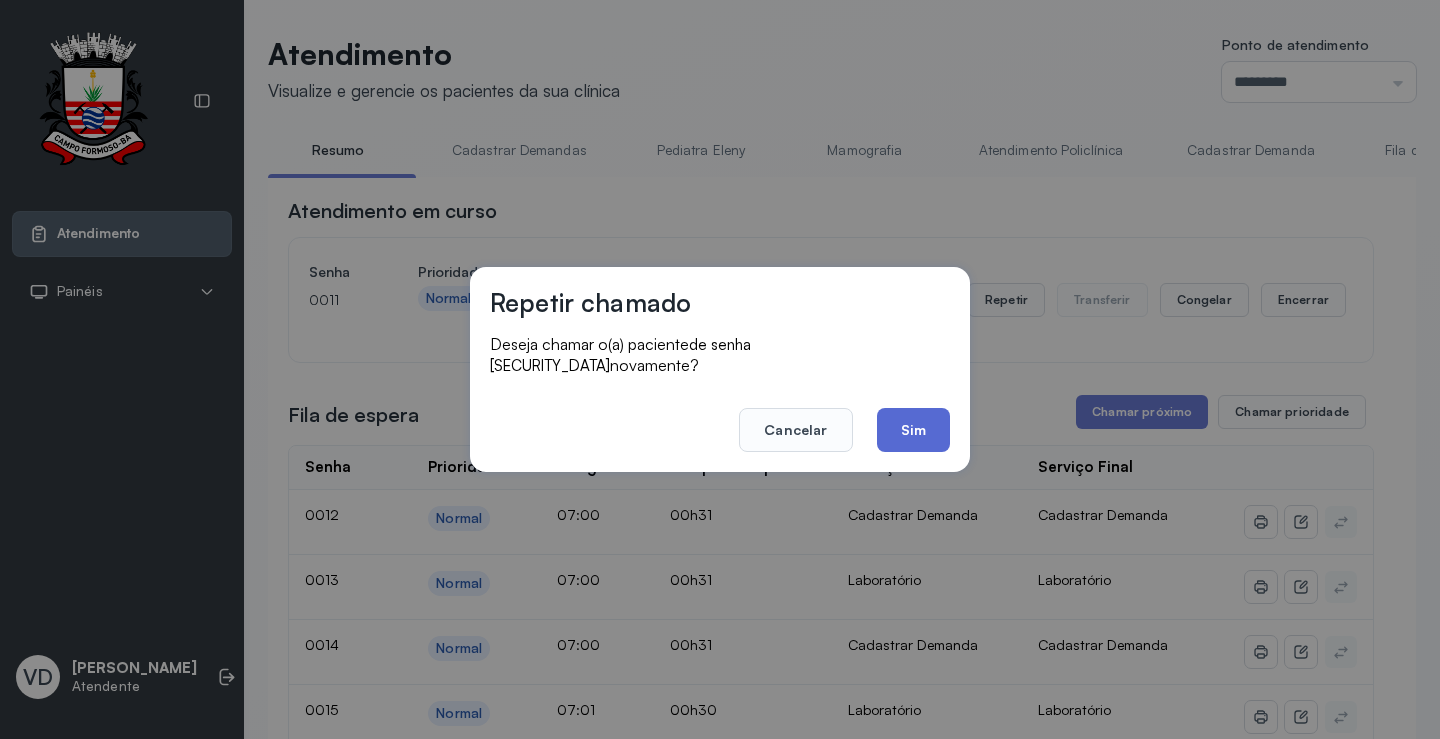 click on "Sim" 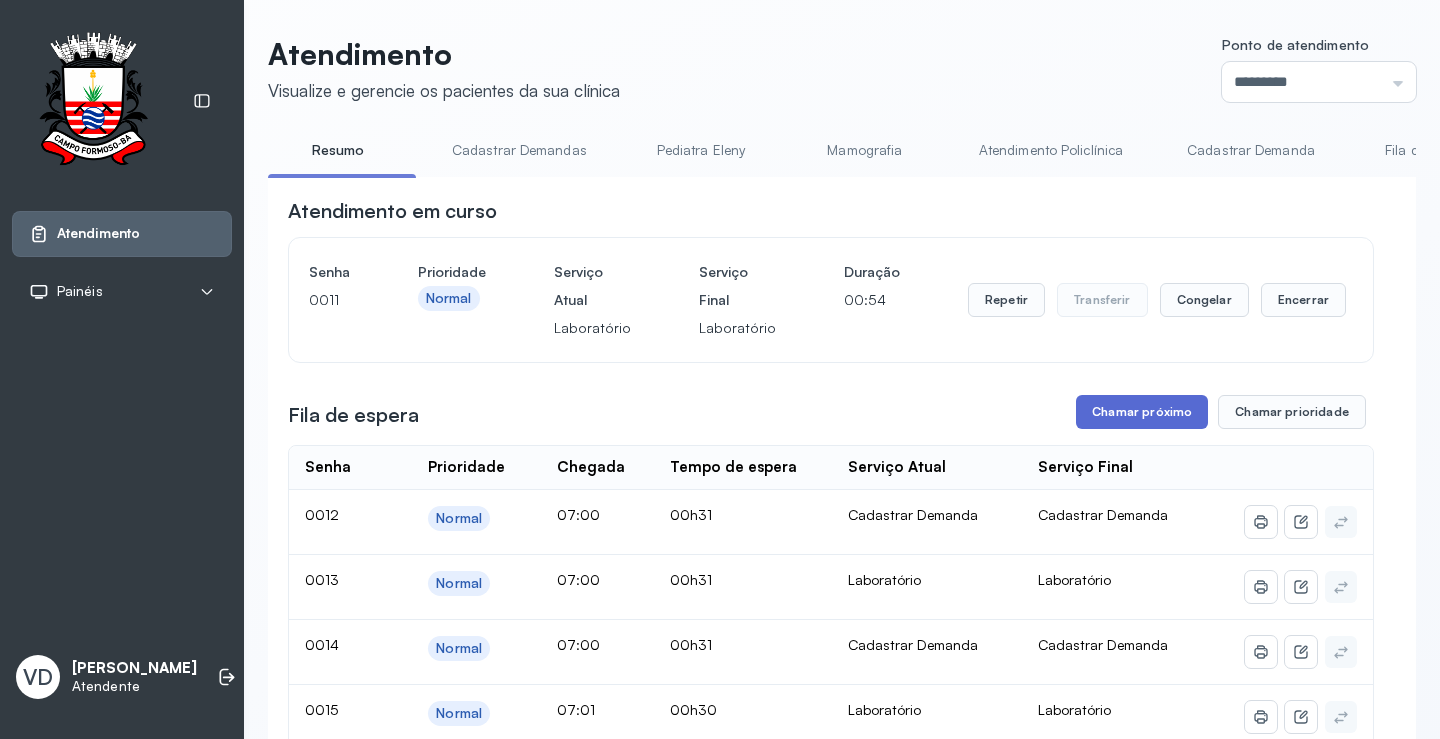 click on "Chamar próximo" at bounding box center (1142, 412) 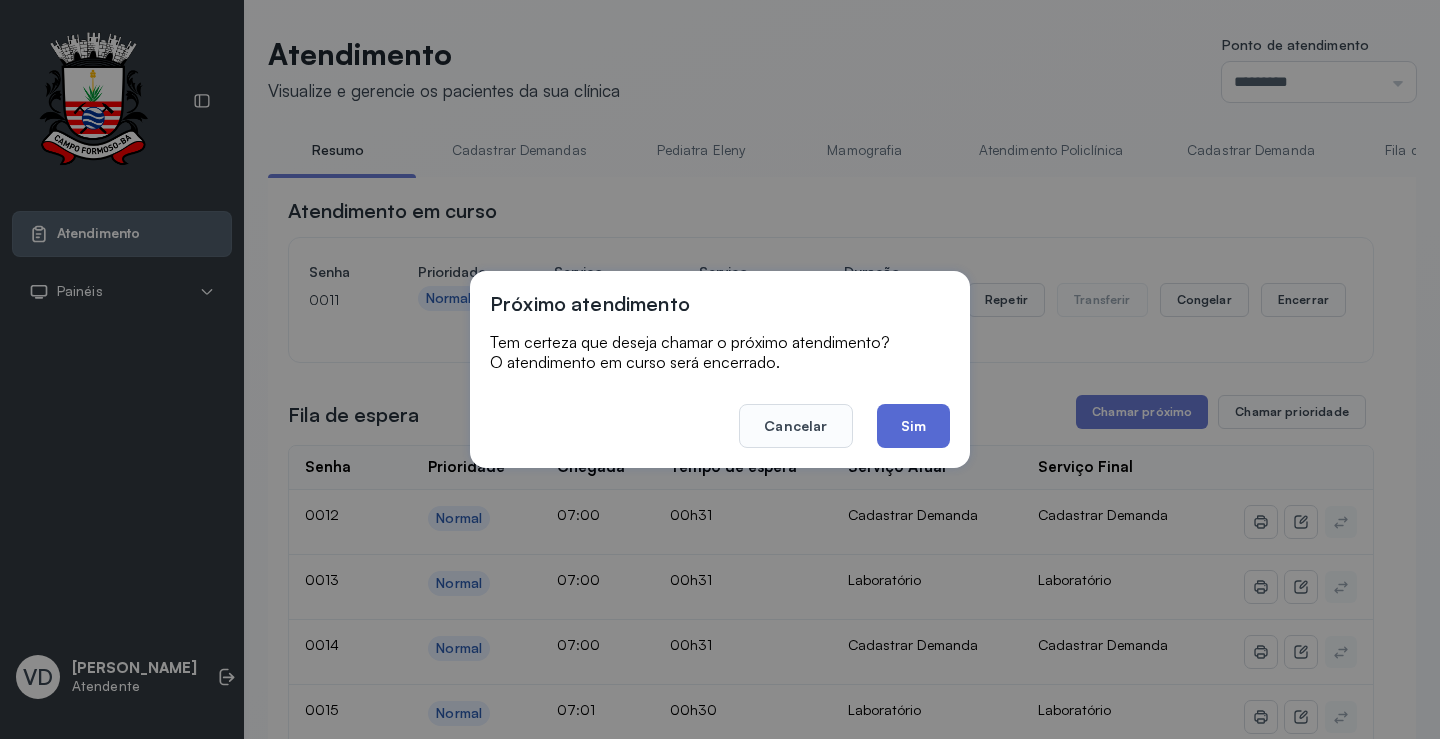 click on "Sim" 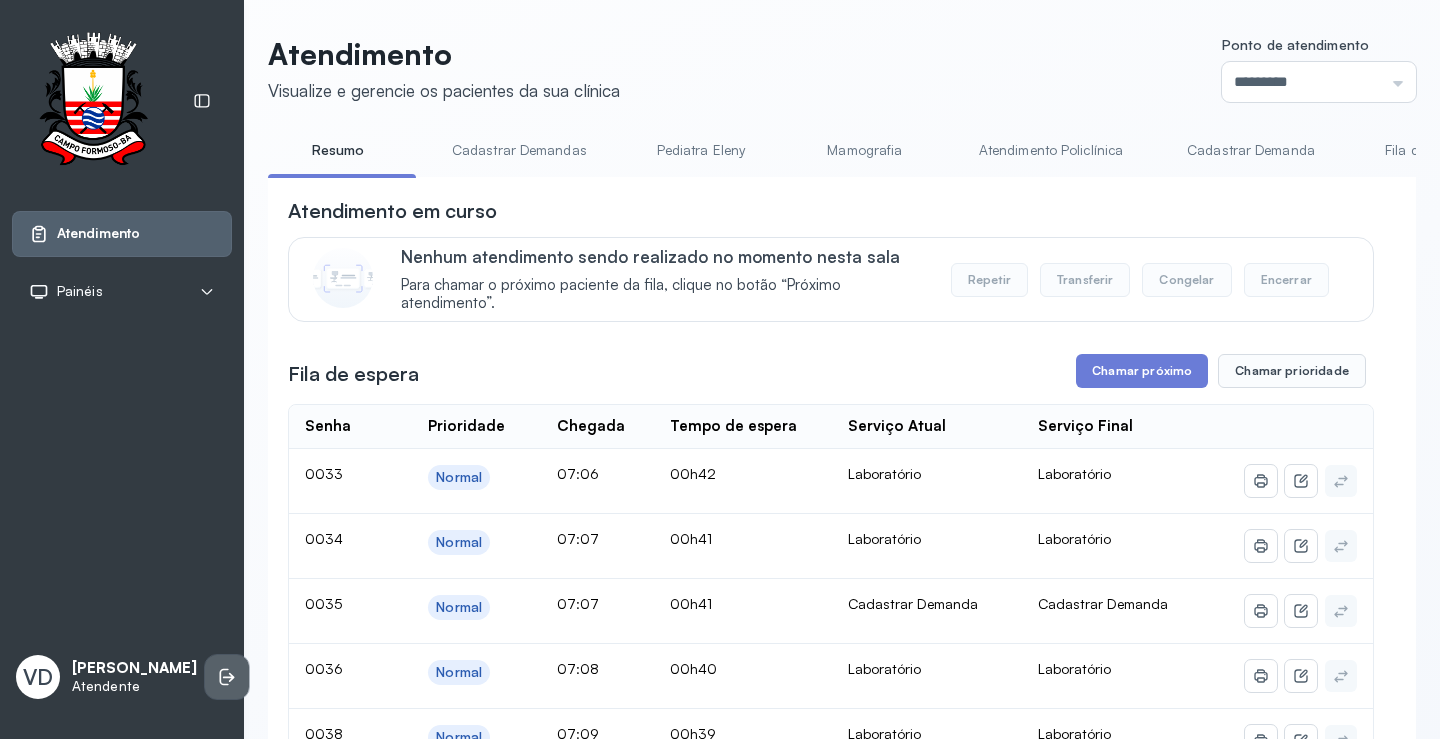 click at bounding box center [227, 677] 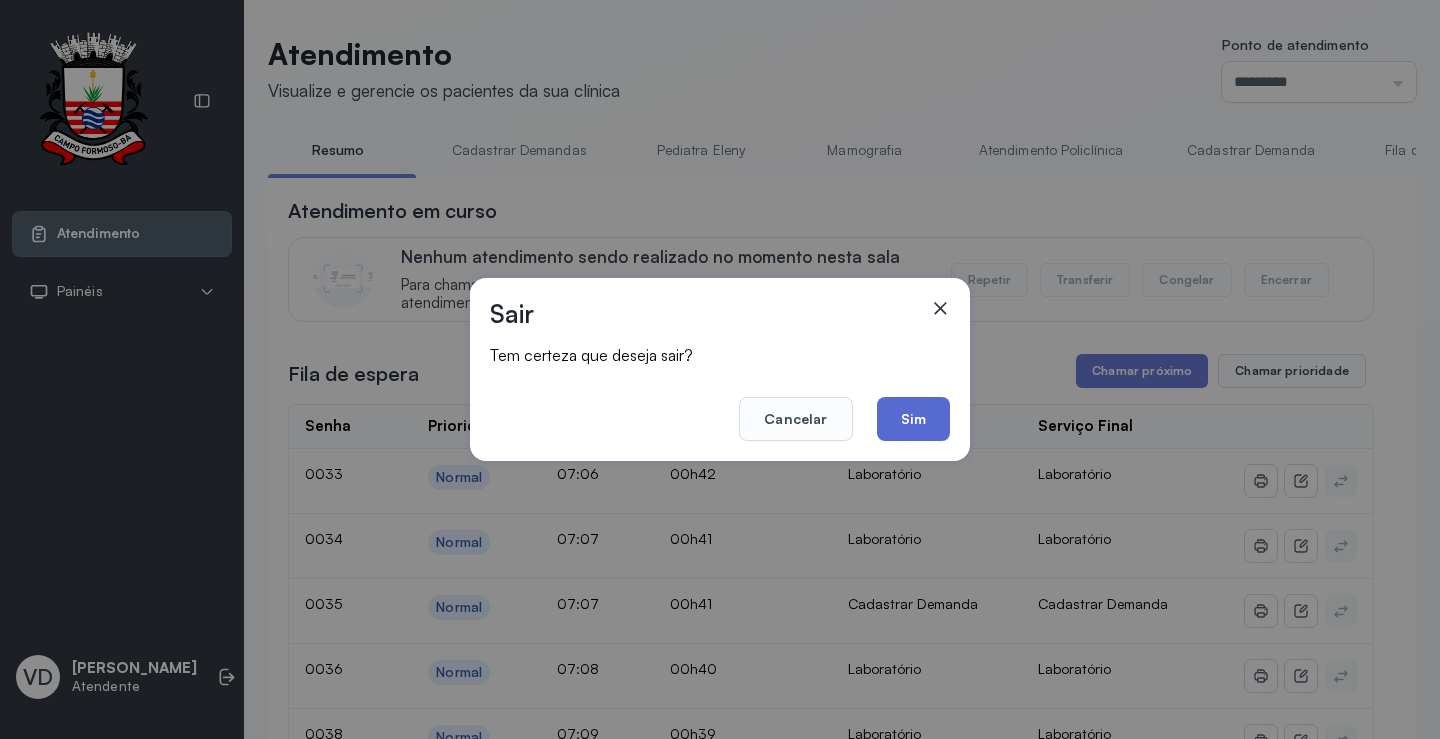 click on "Sim" 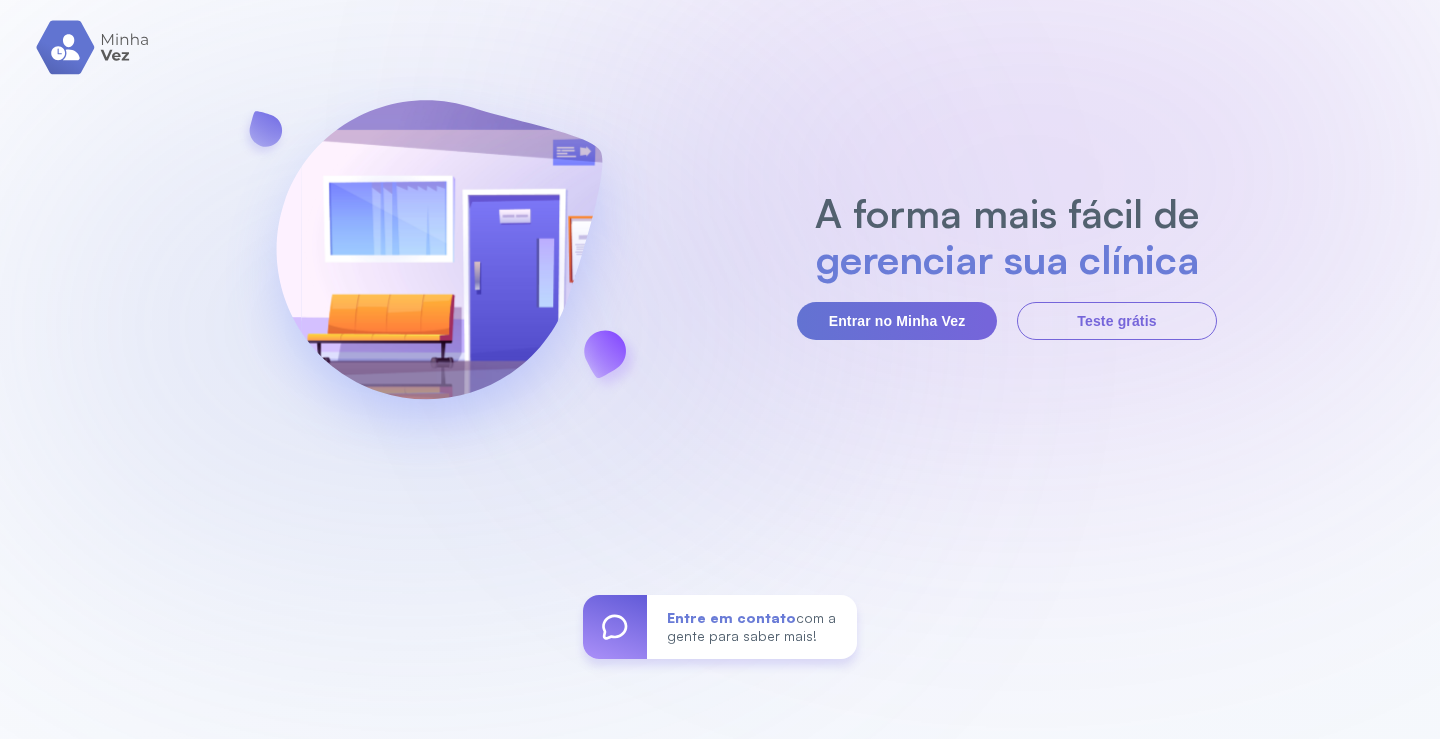 scroll, scrollTop: 0, scrollLeft: 0, axis: both 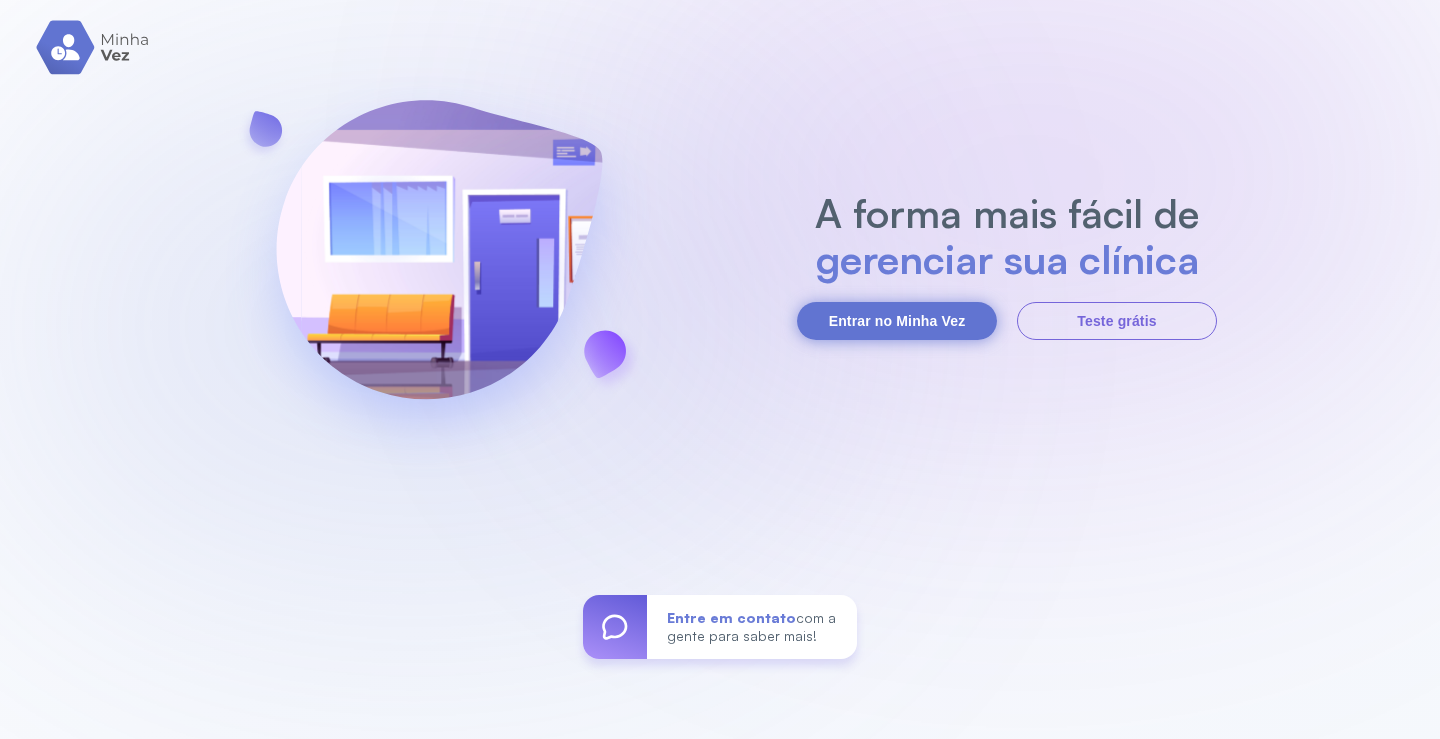 click on "Entrar no Minha Vez" at bounding box center [897, 321] 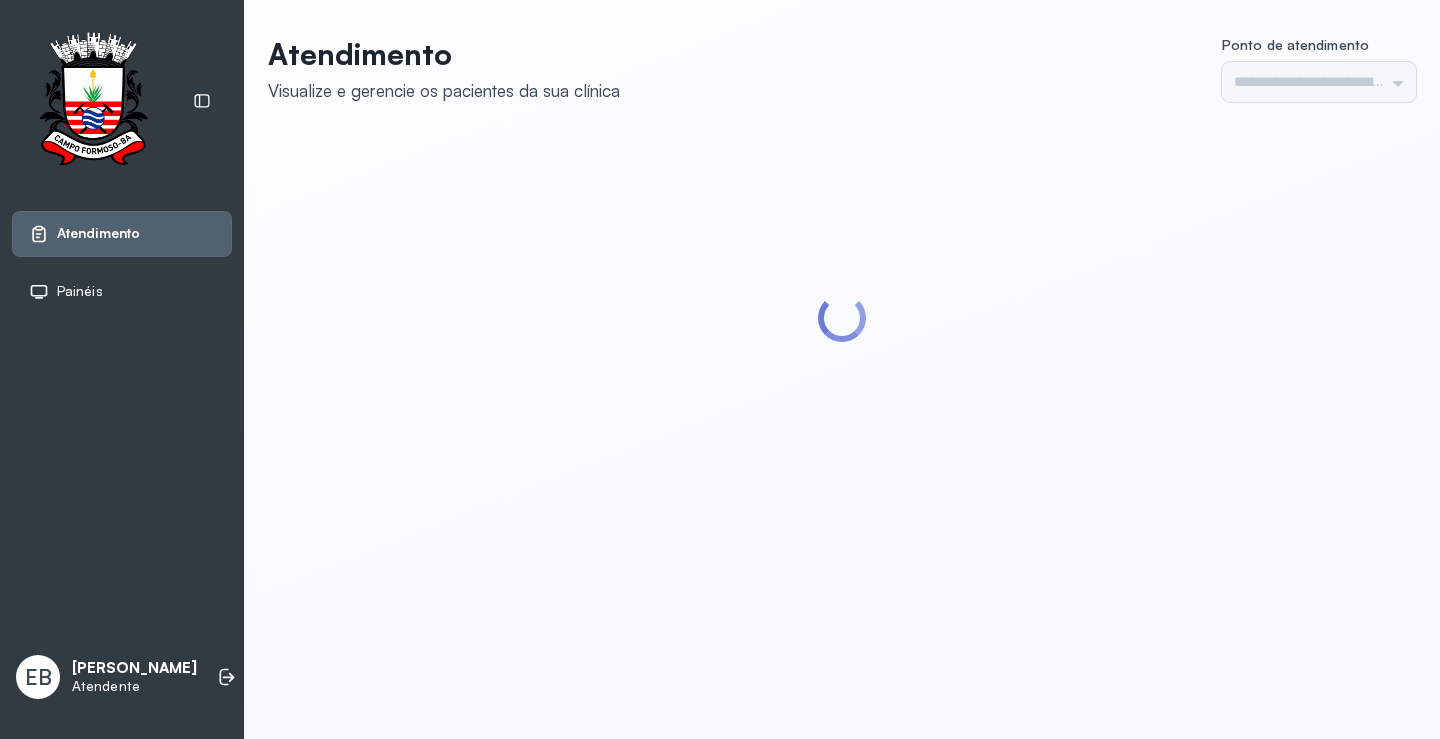 scroll, scrollTop: 0, scrollLeft: 0, axis: both 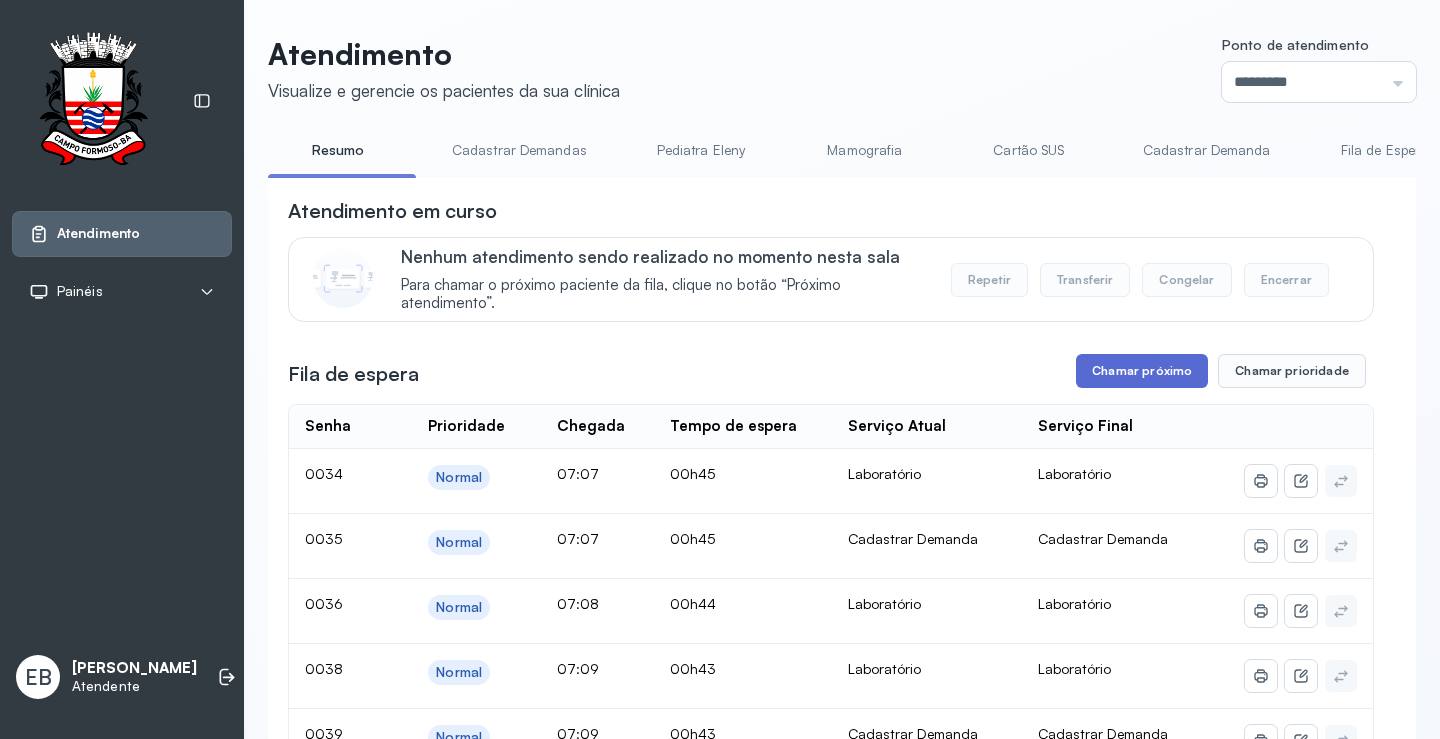 click on "Chamar próximo" at bounding box center [1142, 371] 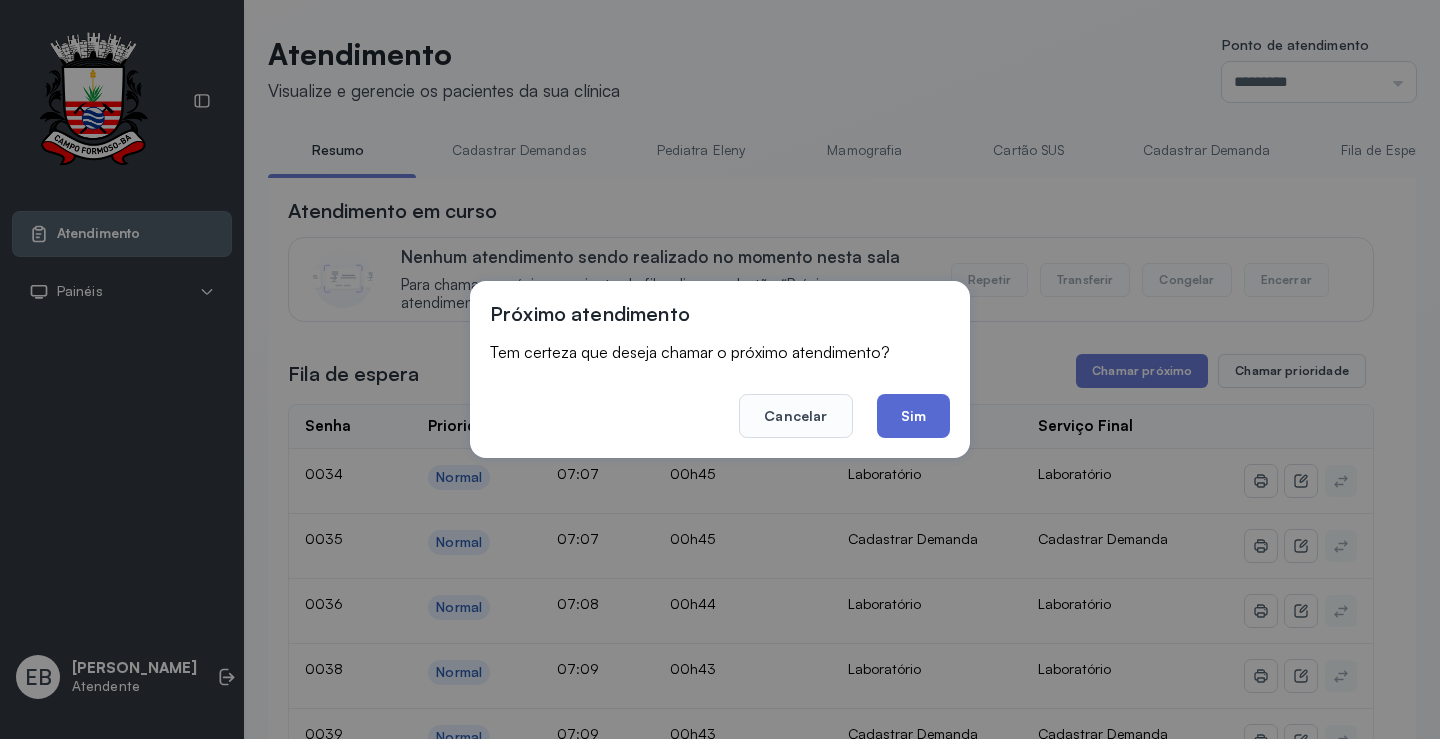 click on "Sim" 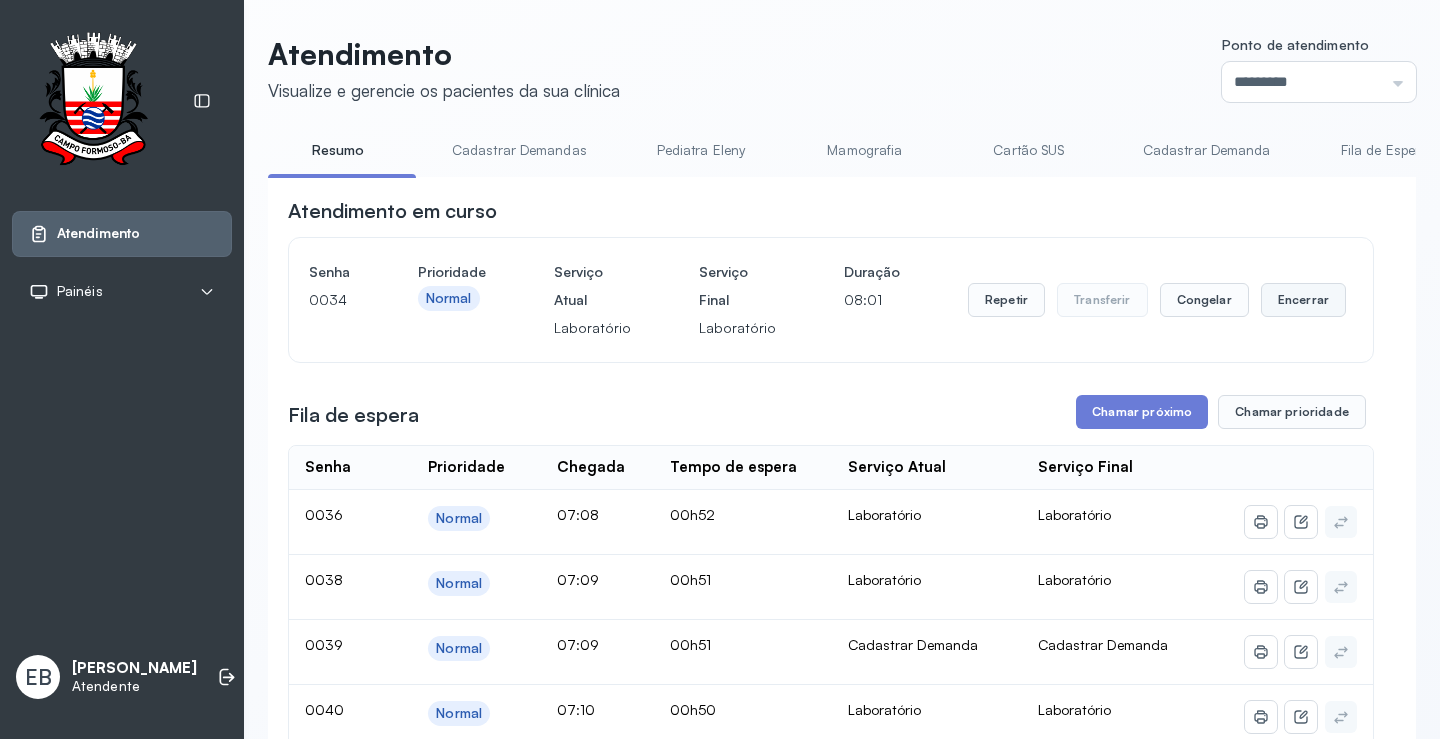 click on "Encerrar" at bounding box center [1303, 300] 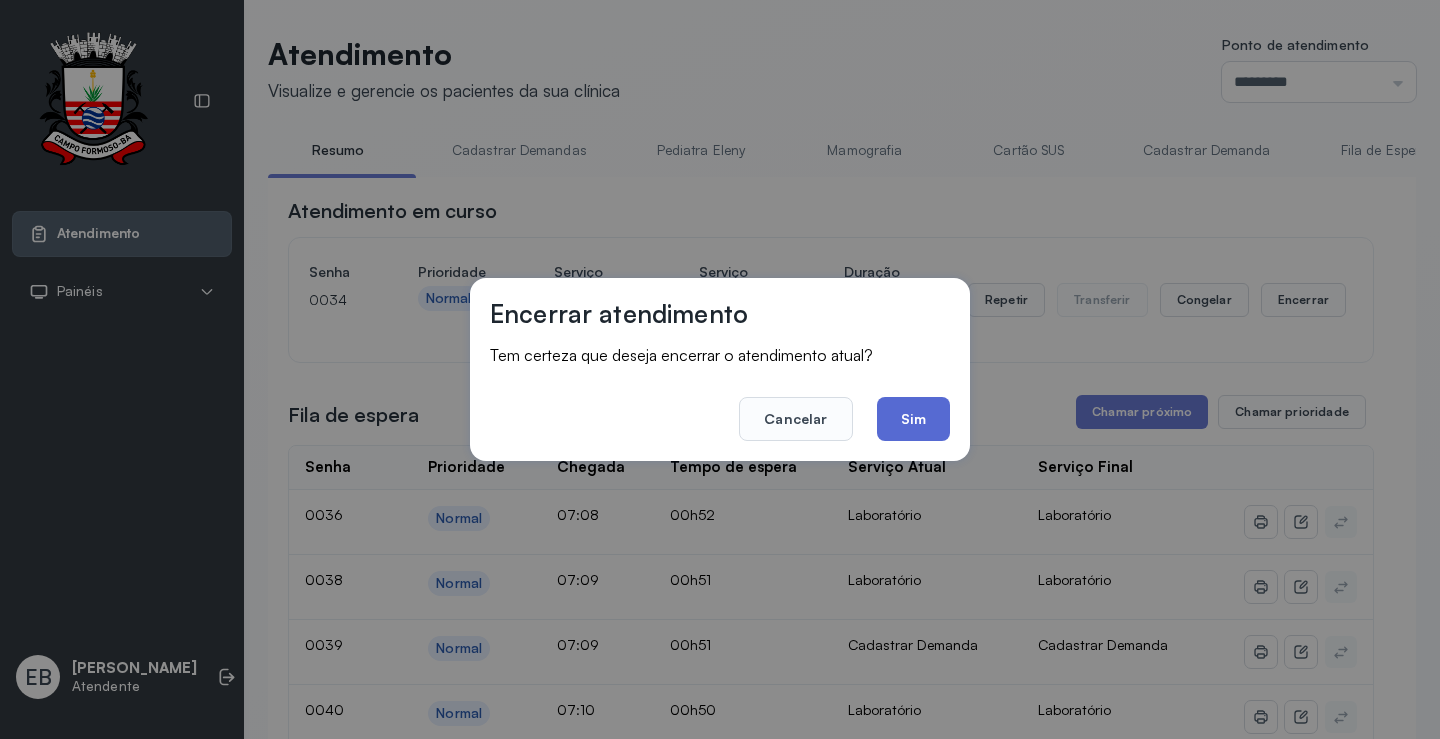 click on "Sim" 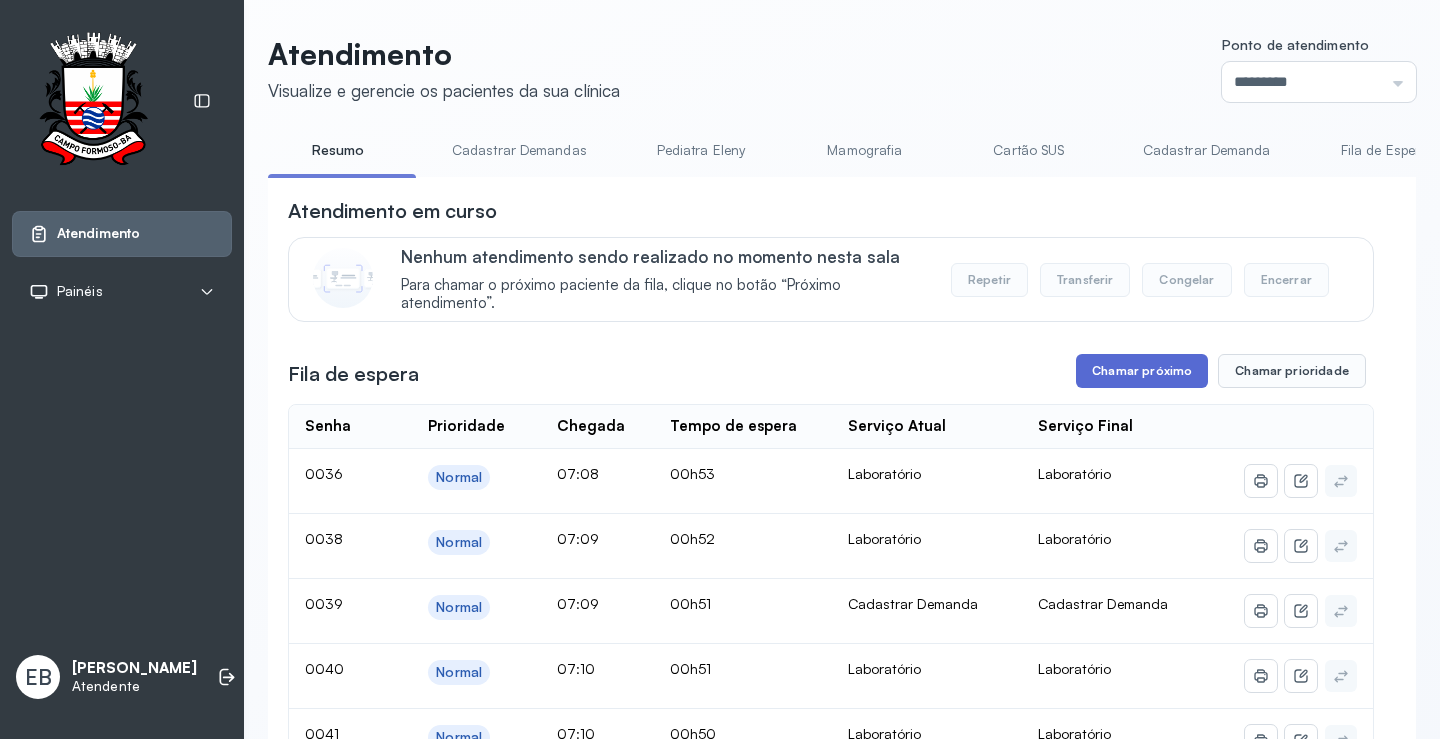 click on "Chamar próximo" at bounding box center [1142, 371] 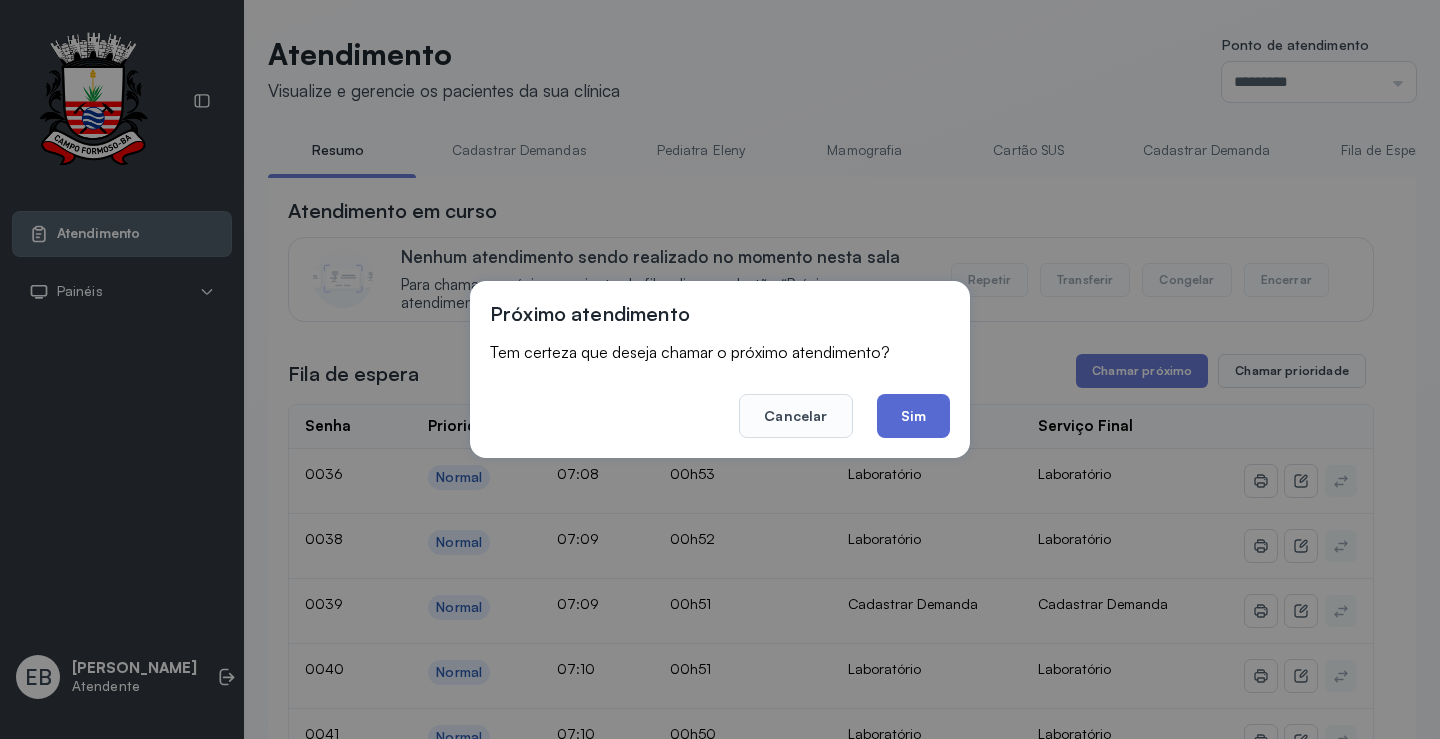 click on "Sim" 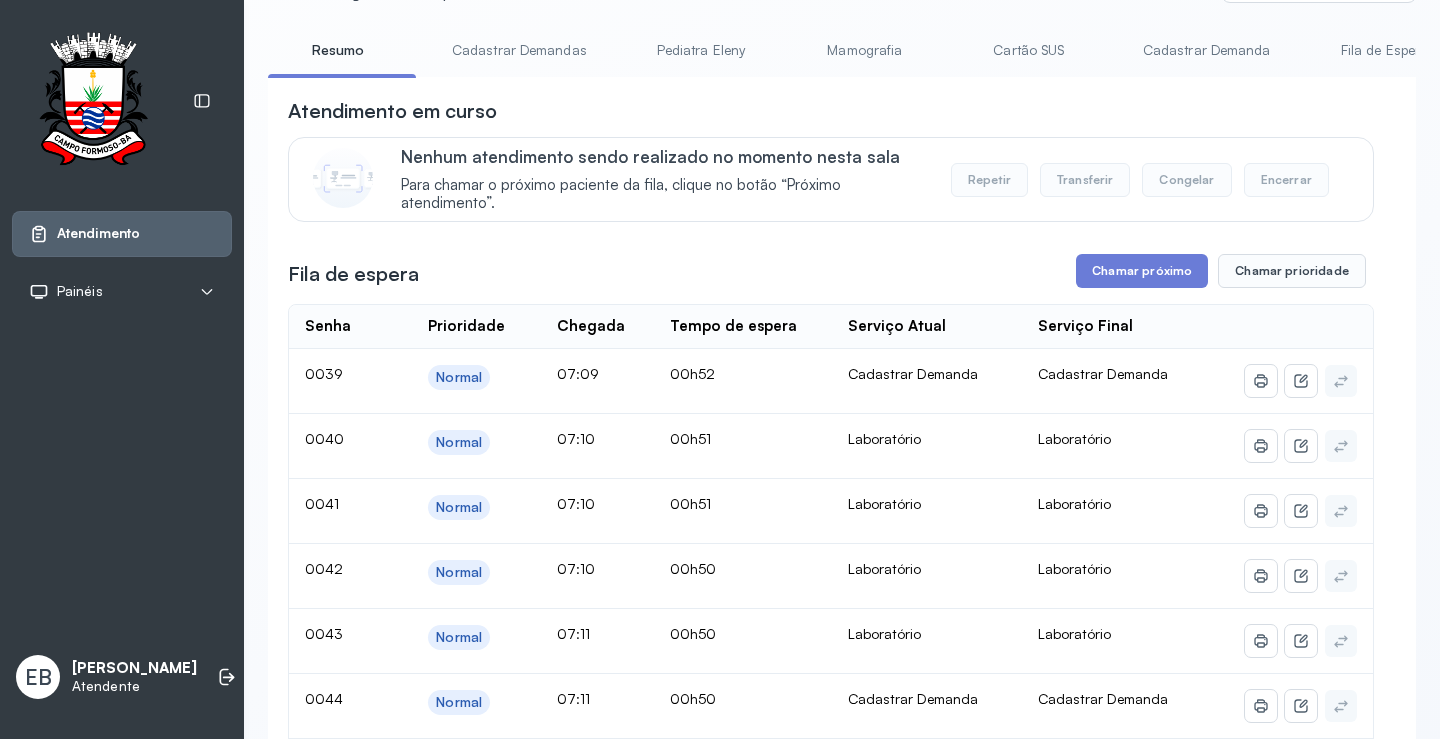 scroll, scrollTop: 0, scrollLeft: 0, axis: both 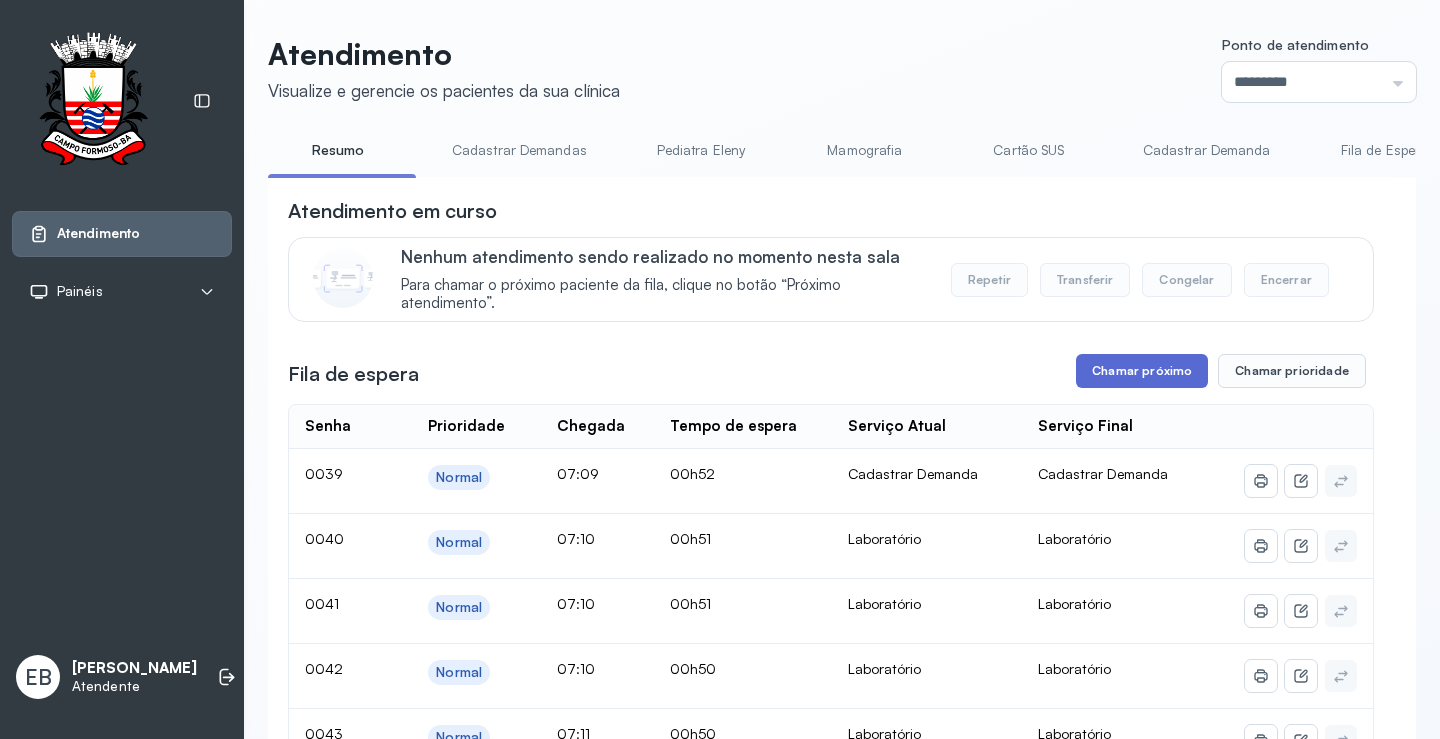 click on "Chamar próximo" at bounding box center [1142, 371] 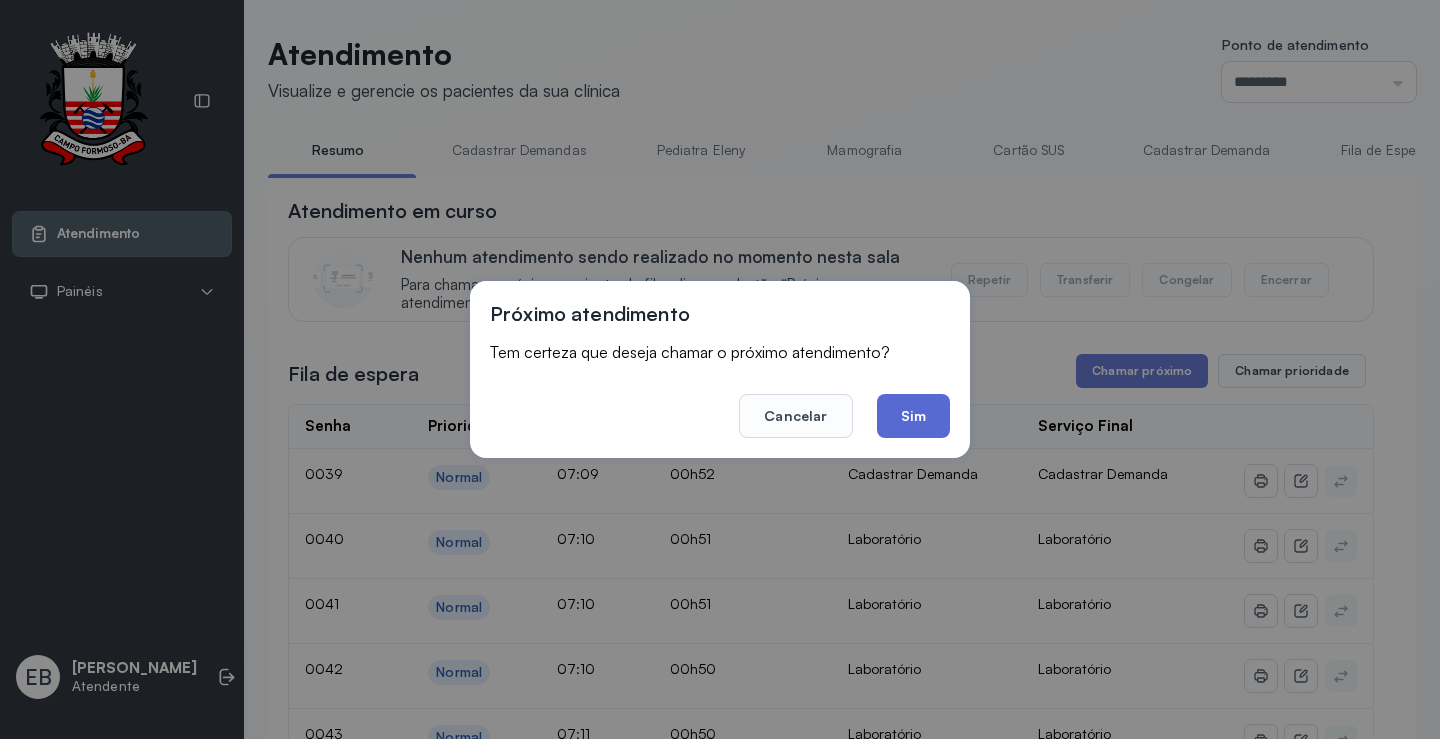 click on "Sim" 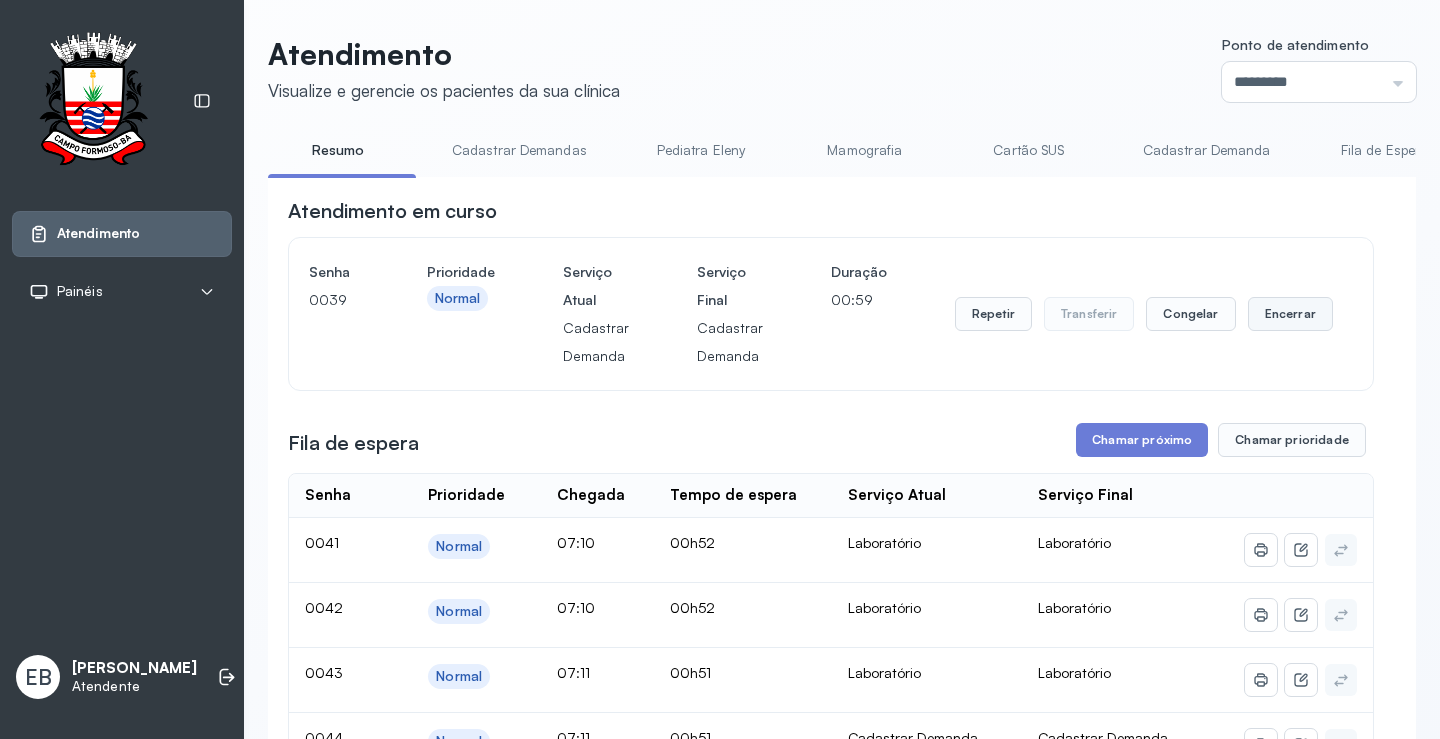 click on "Encerrar" at bounding box center (1290, 314) 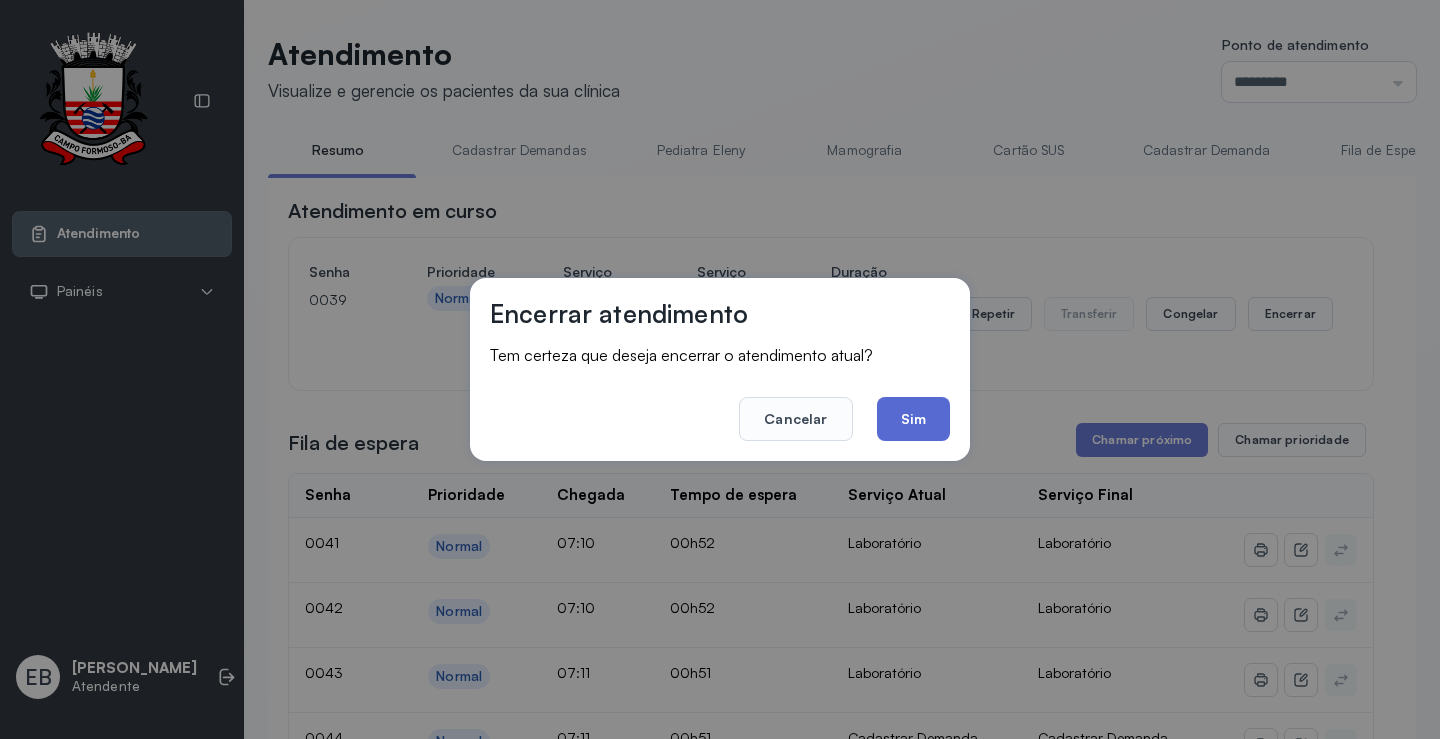 click on "Sim" 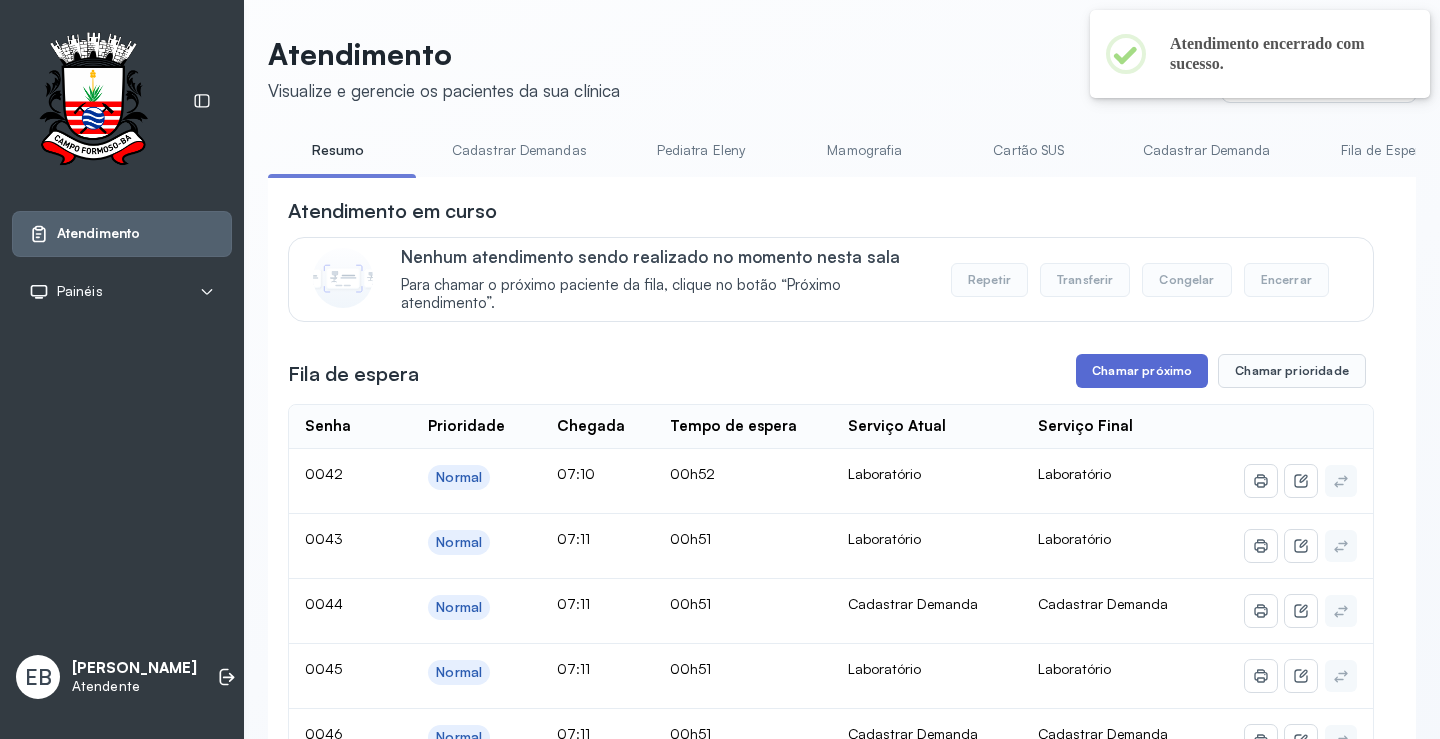click on "Chamar próximo" at bounding box center (1142, 371) 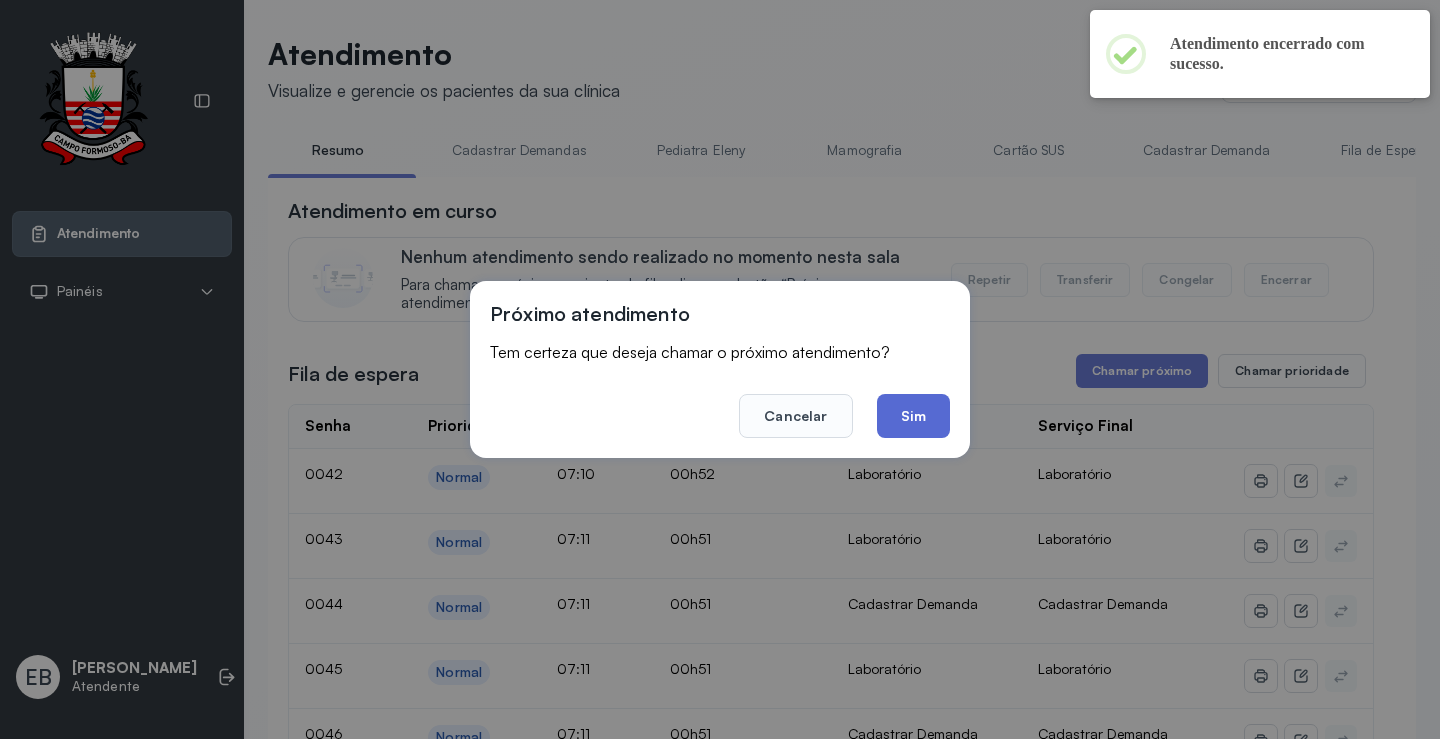 click on "Sim" 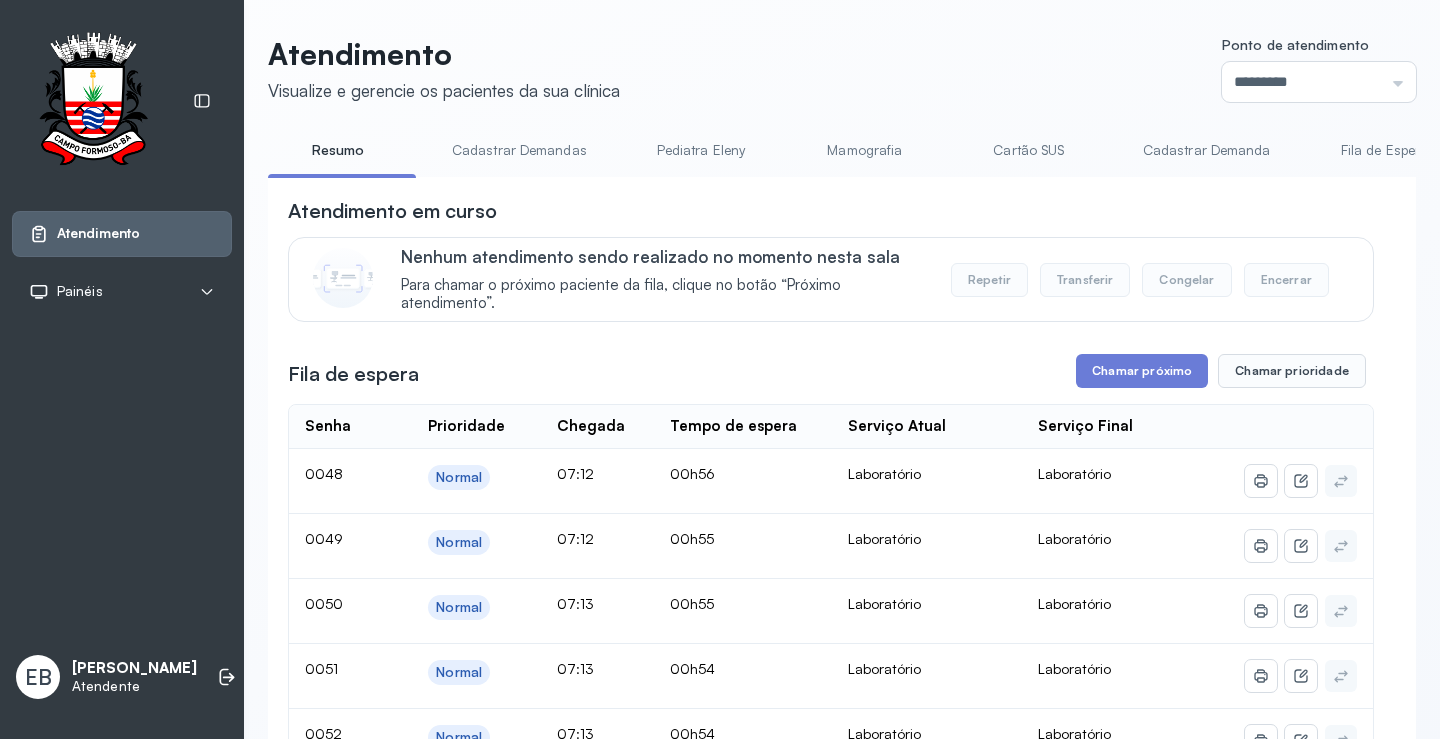 click on "Chamar próximo" at bounding box center (1142, 371) 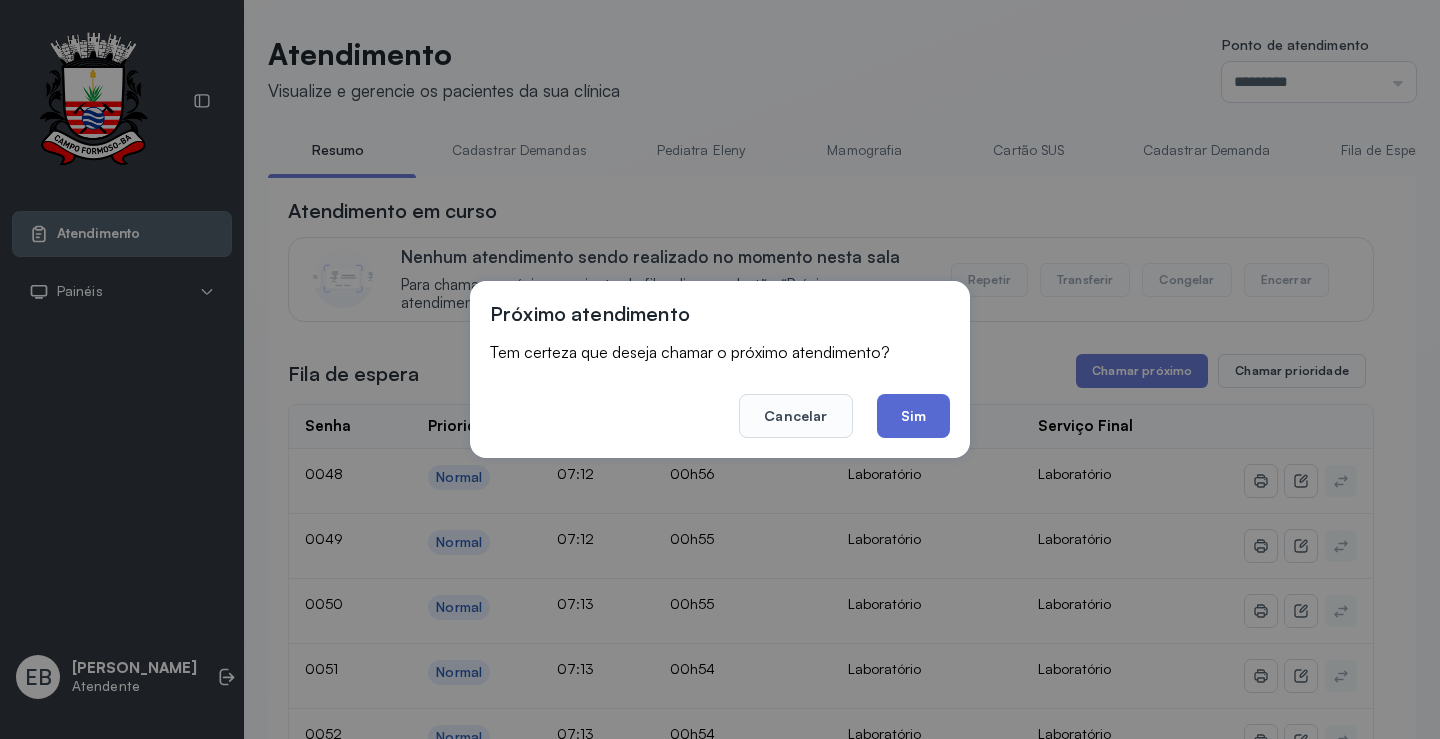 click on "Sim" 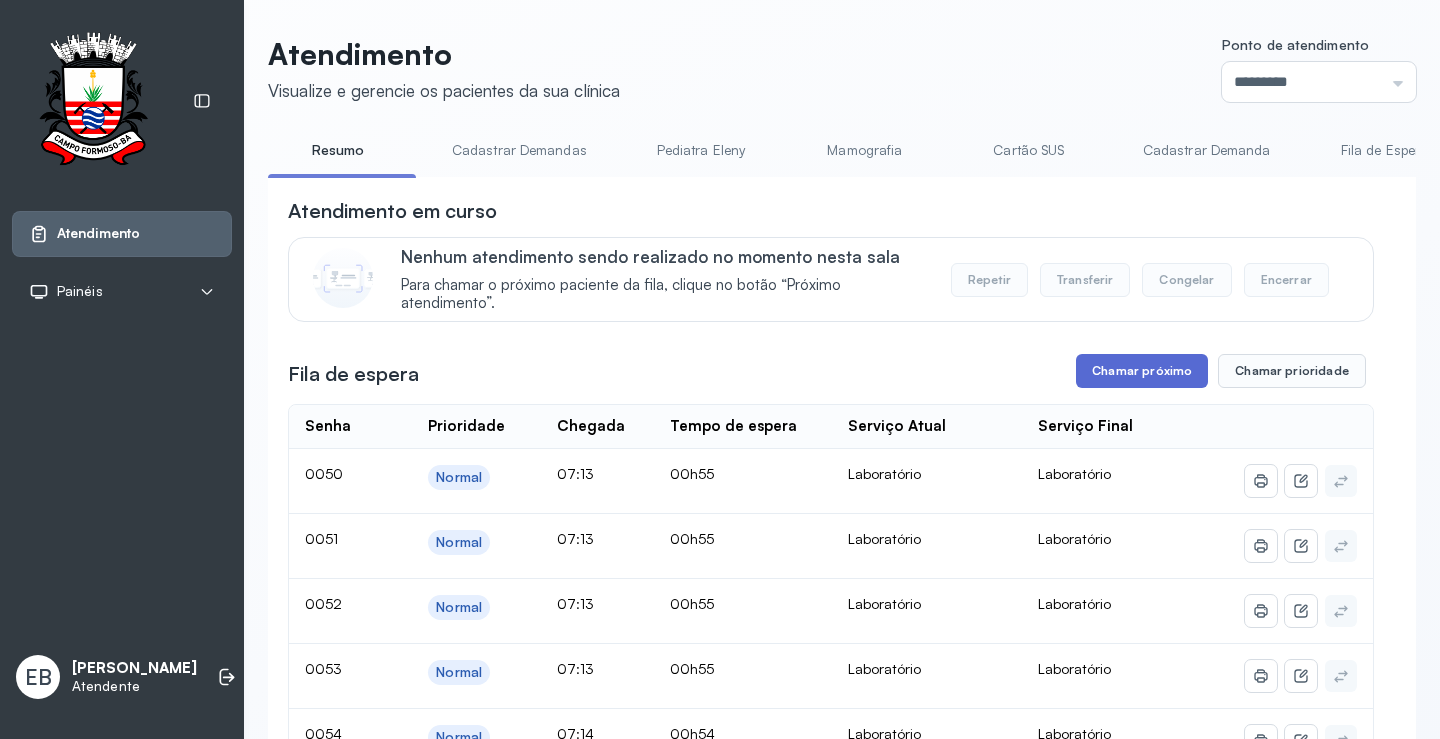 click on "Chamar próximo" at bounding box center [1142, 371] 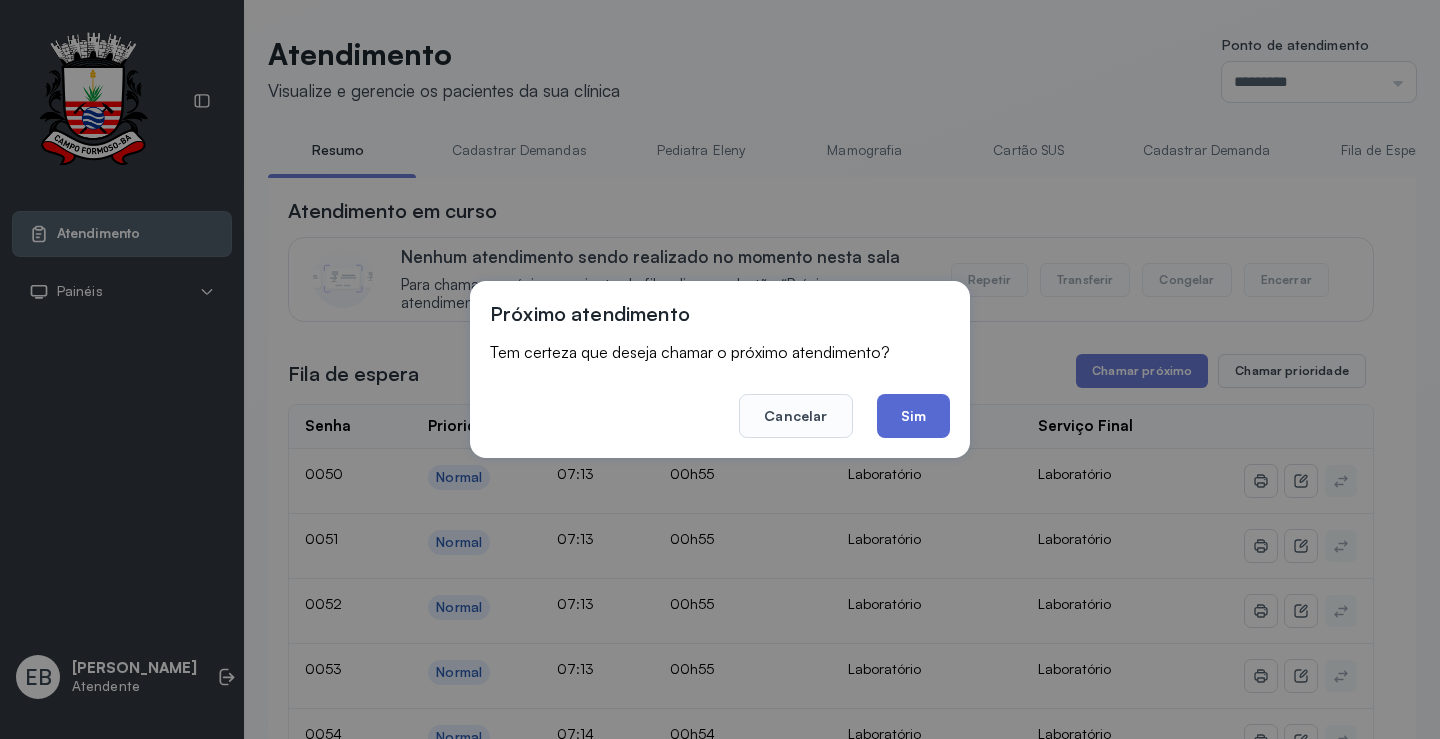click on "Sim" 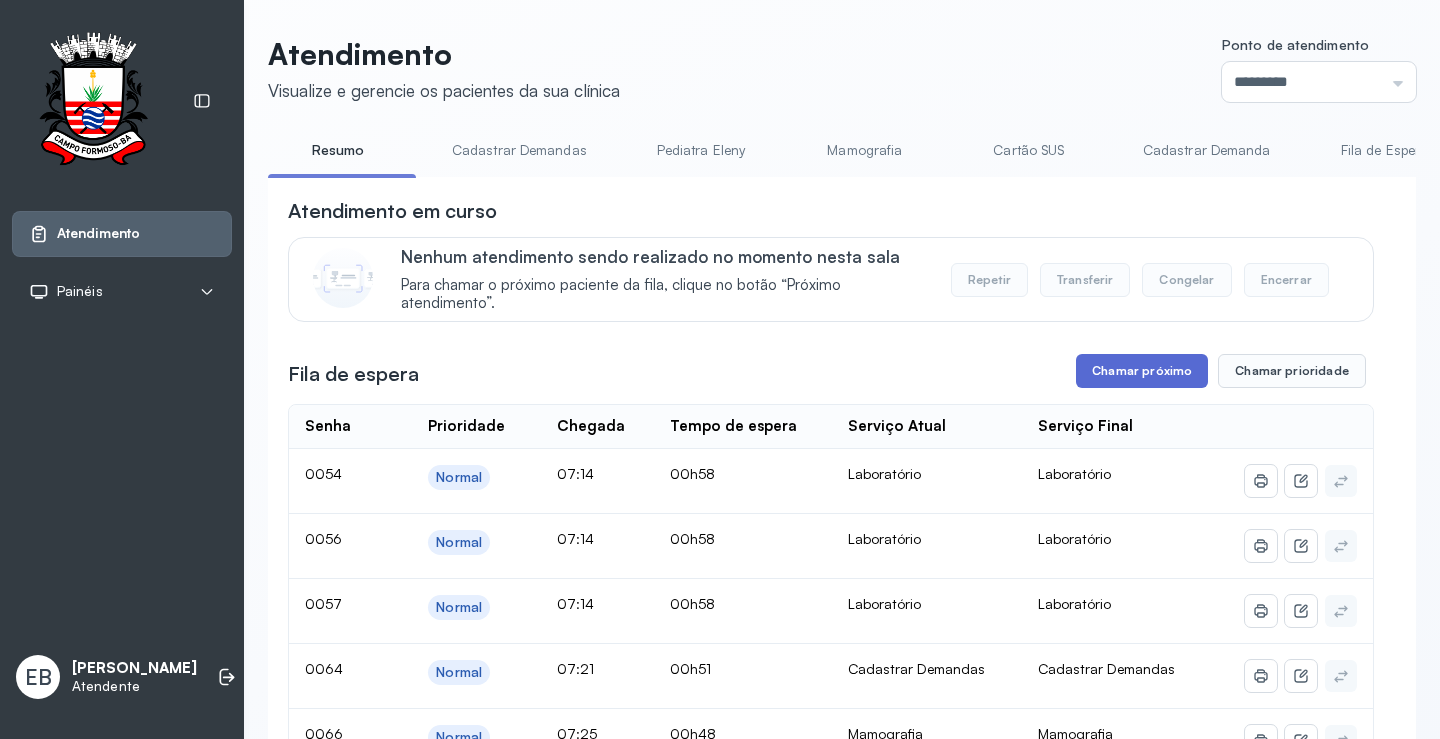click on "Chamar próximo" at bounding box center (1142, 371) 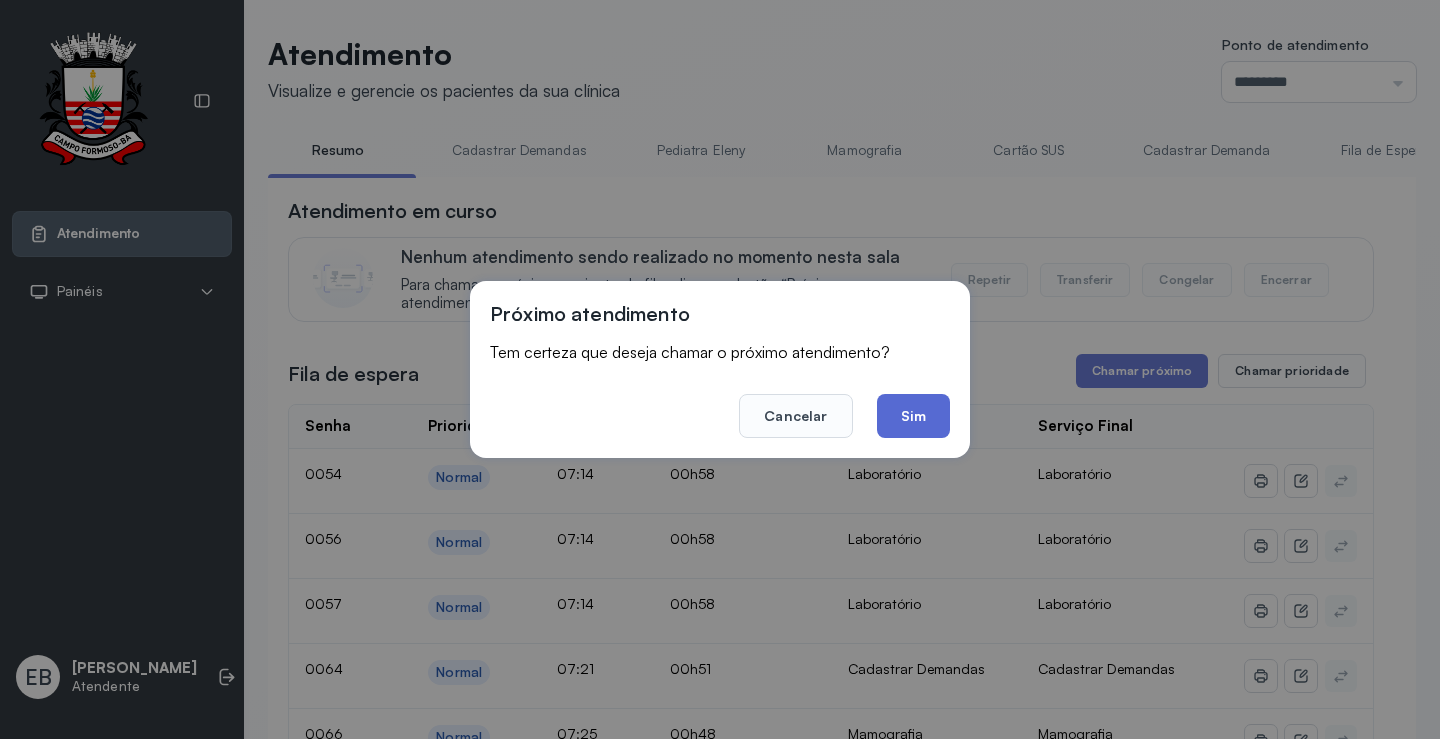click on "Sim" 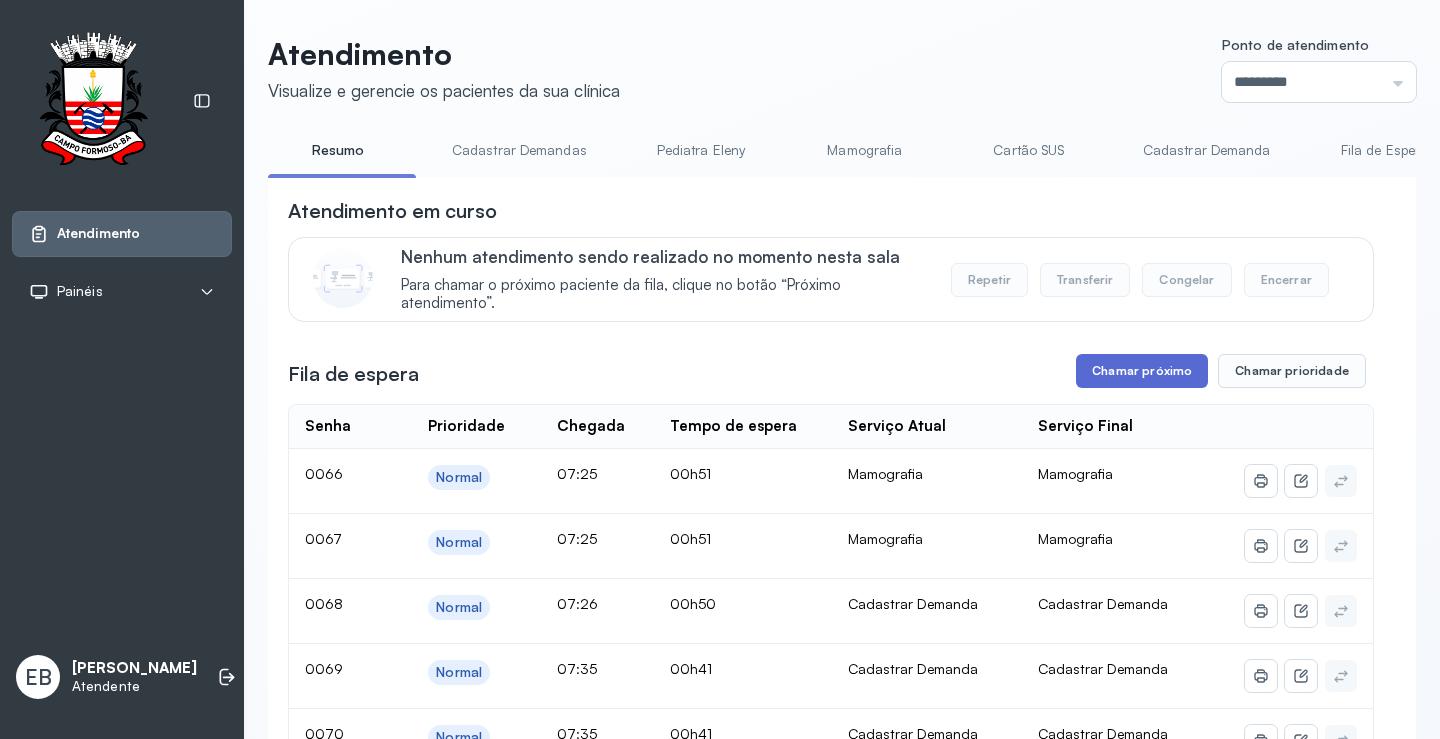 click on "Chamar próximo" at bounding box center (1142, 371) 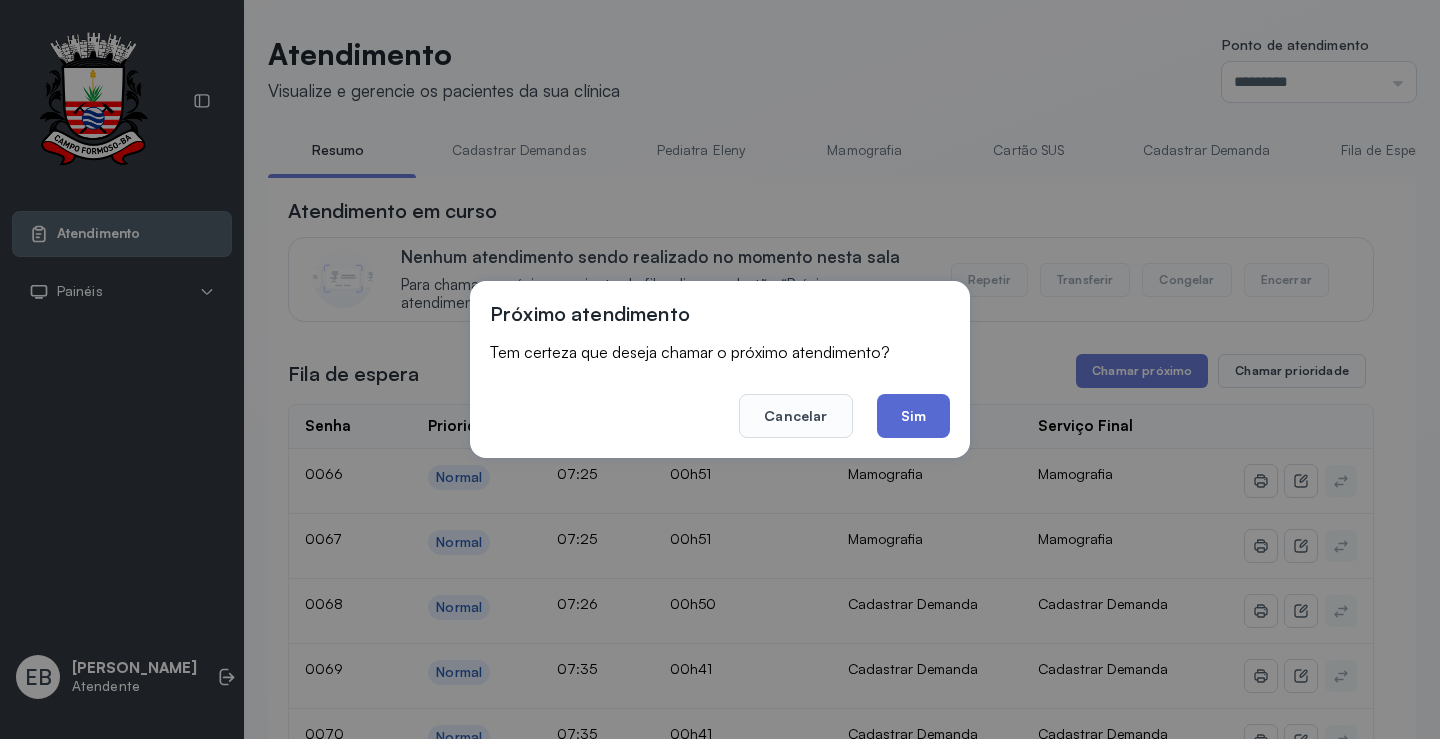 click on "Sim" 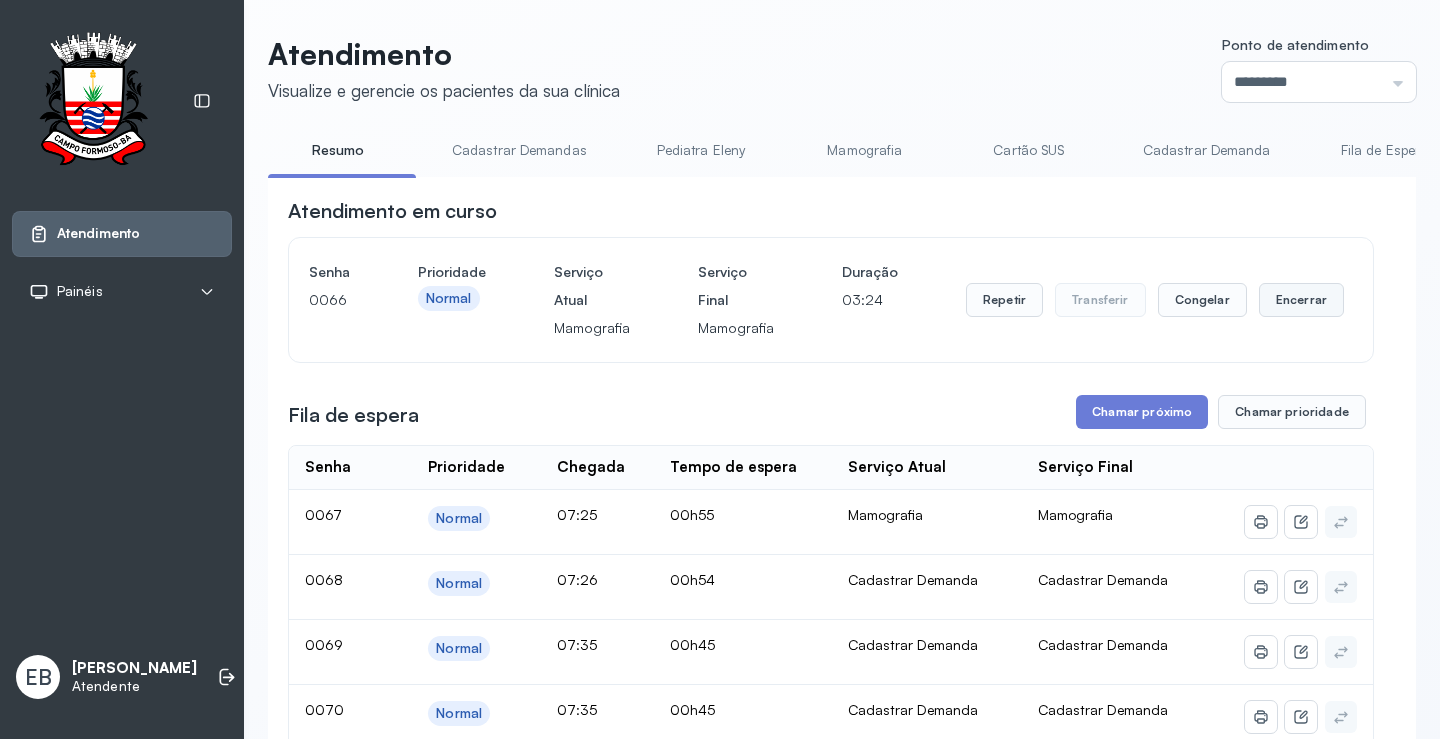 click on "Encerrar" at bounding box center (1301, 300) 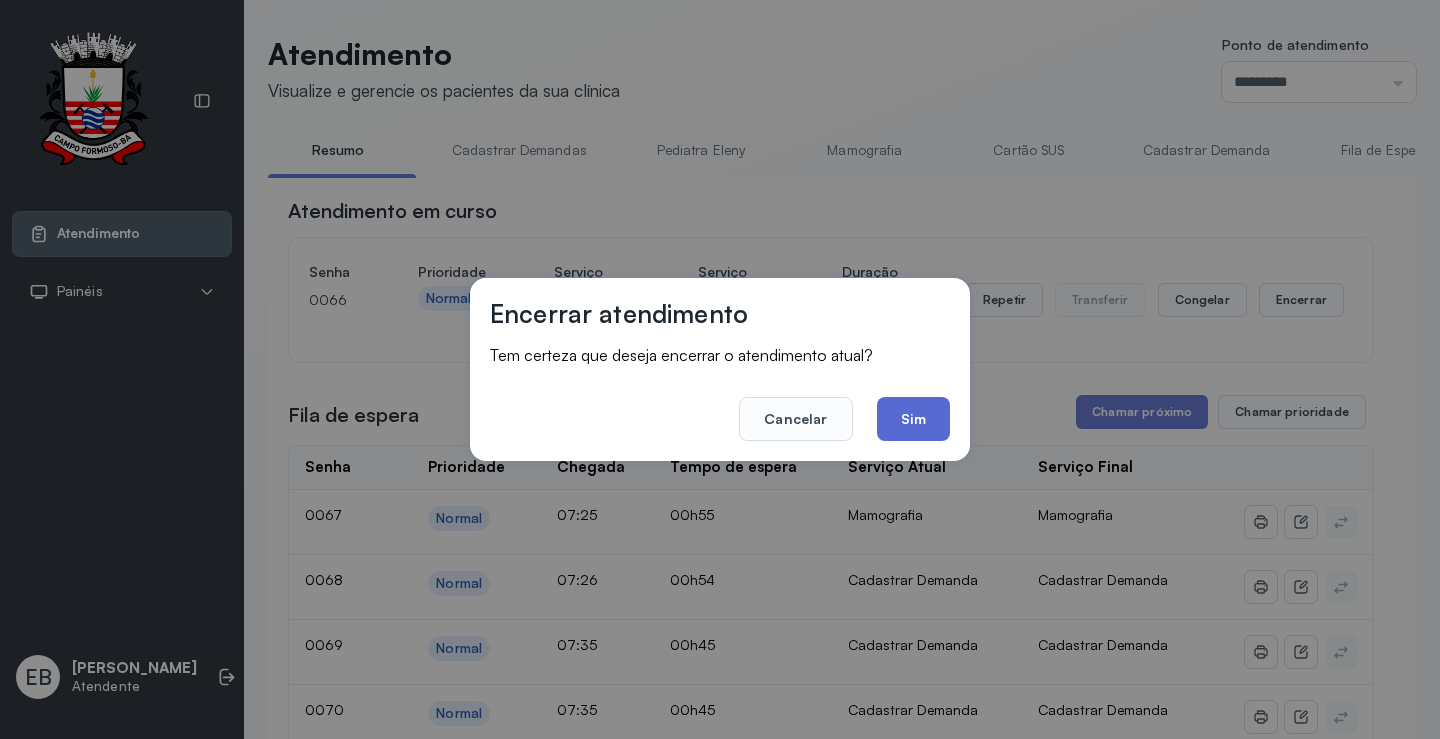 click on "Sim" 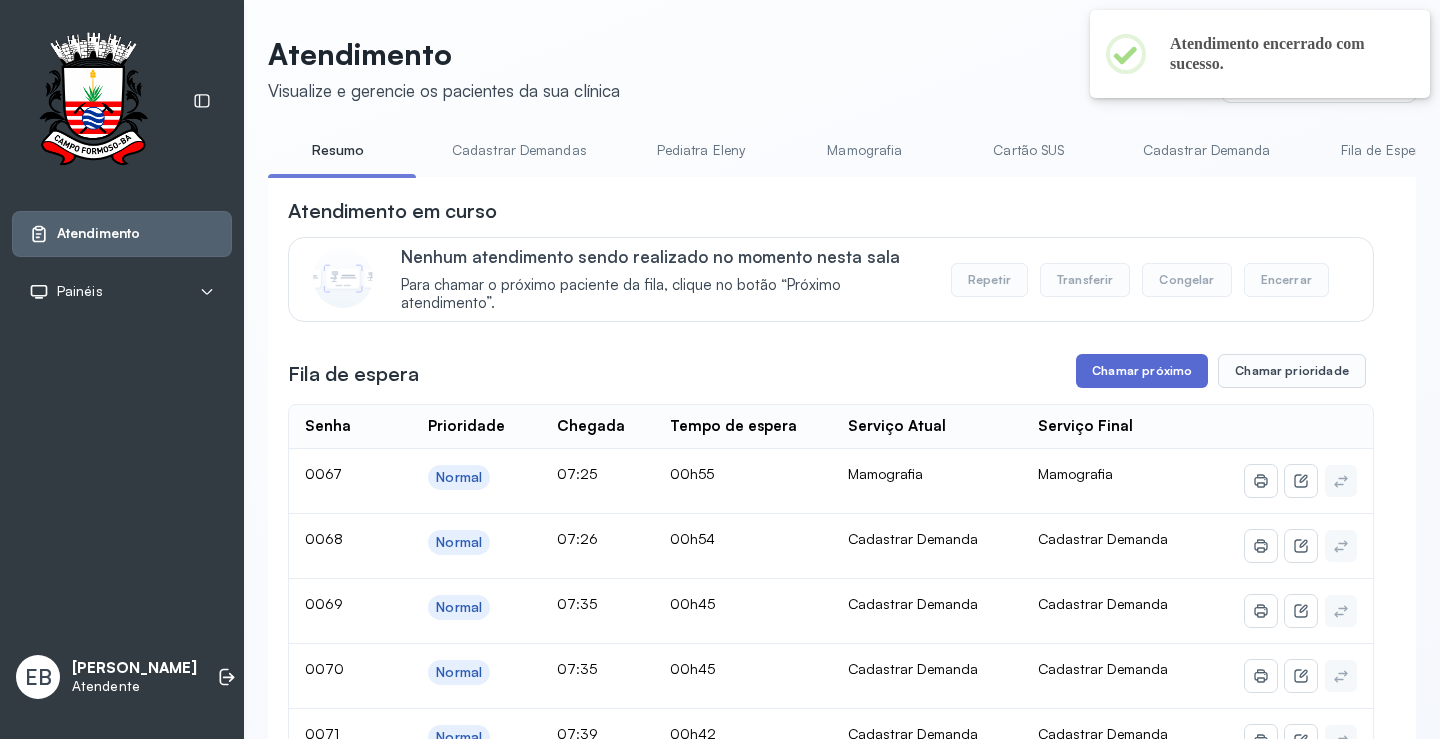 click on "Chamar próximo" at bounding box center [1142, 371] 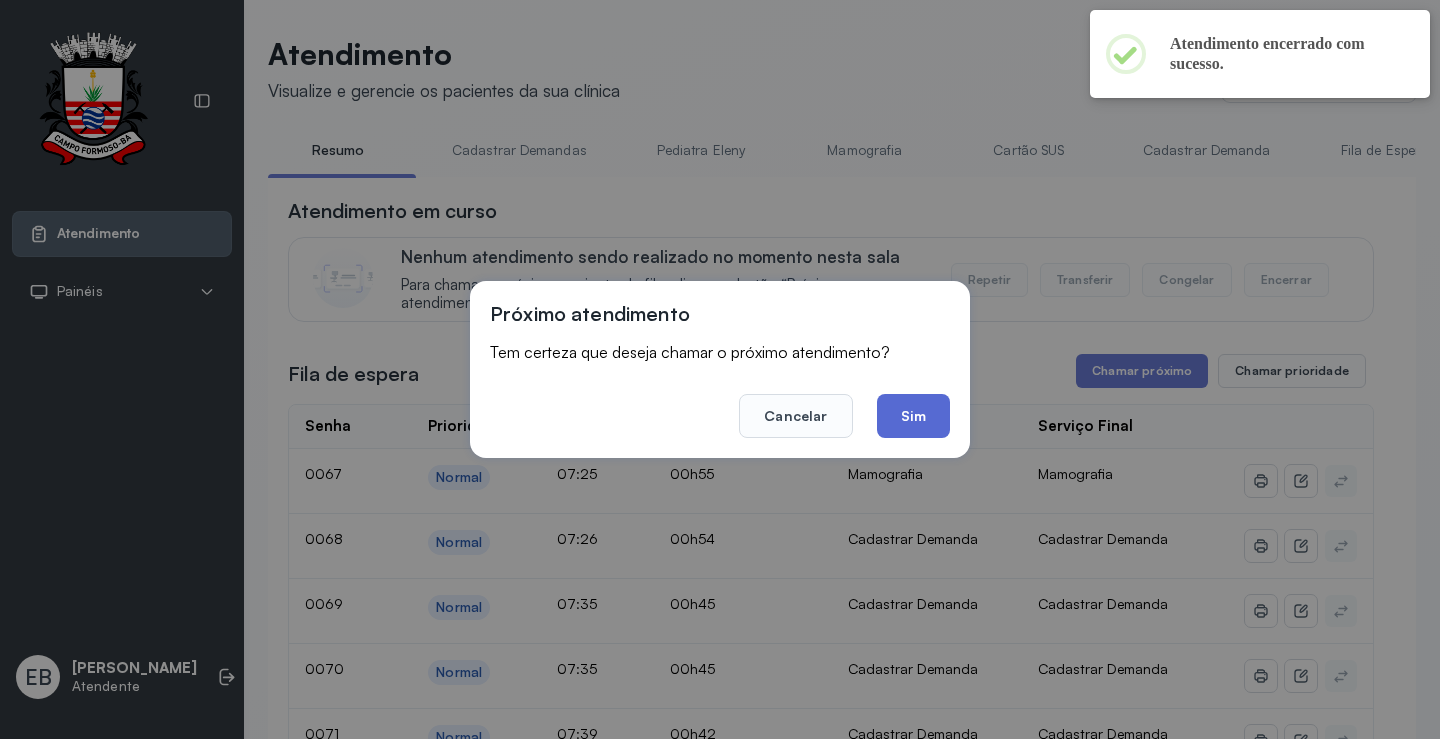 click on "Sim" 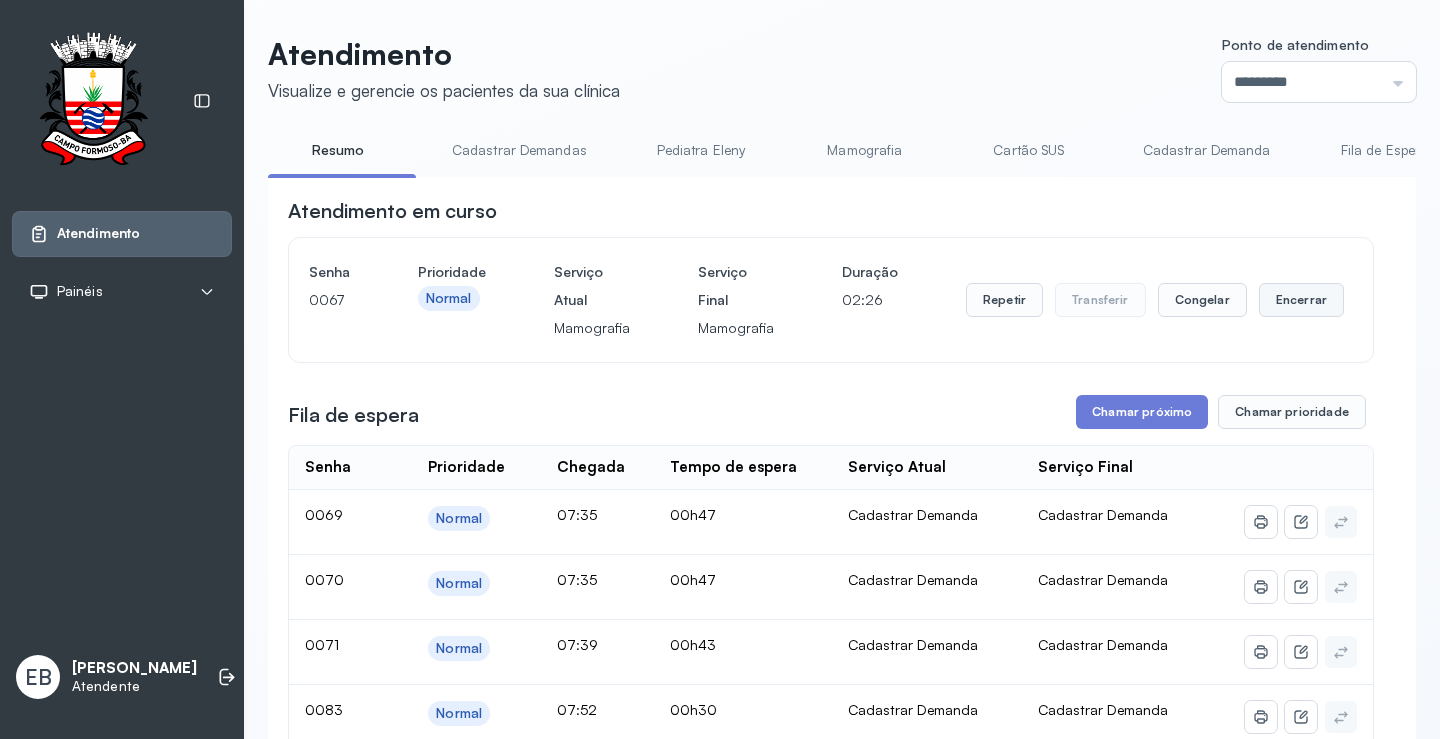 click on "Encerrar" at bounding box center [1301, 300] 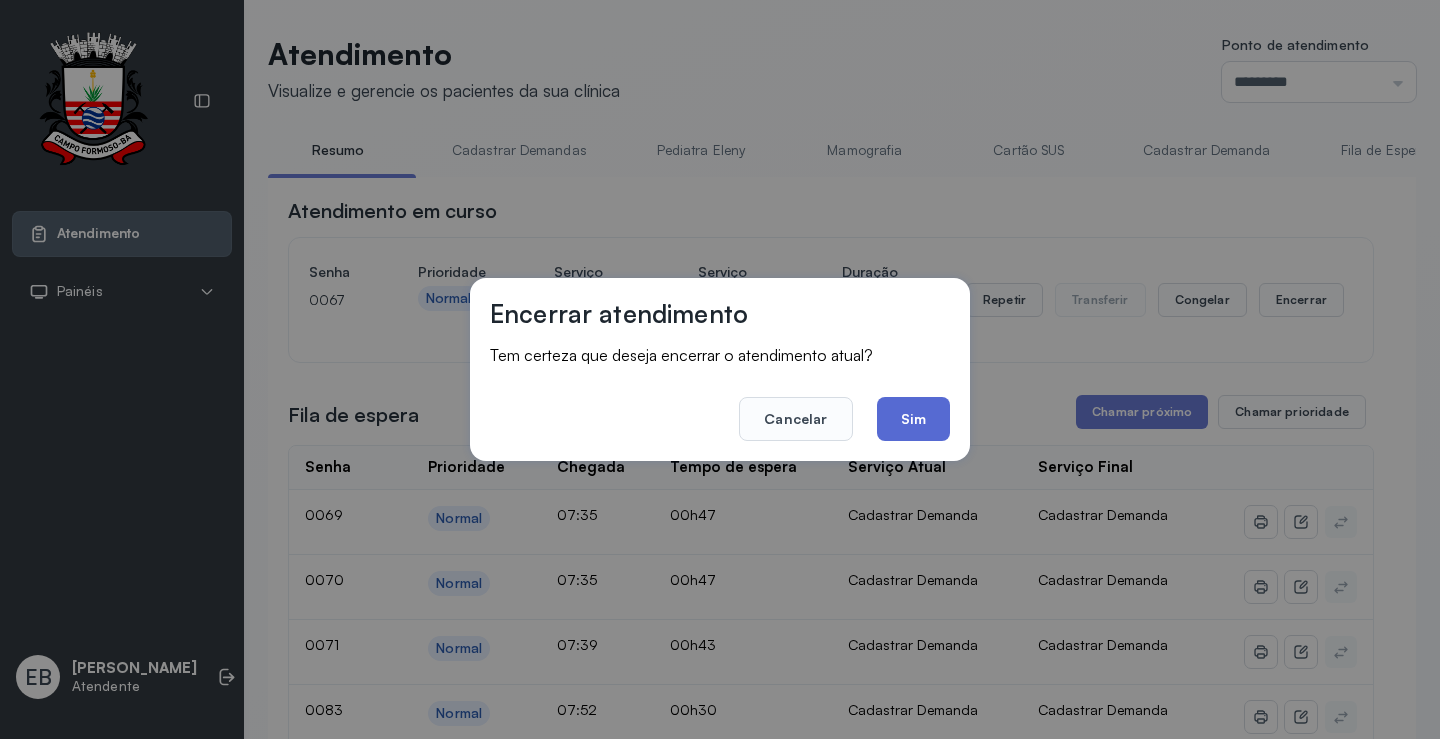 click on "Sim" 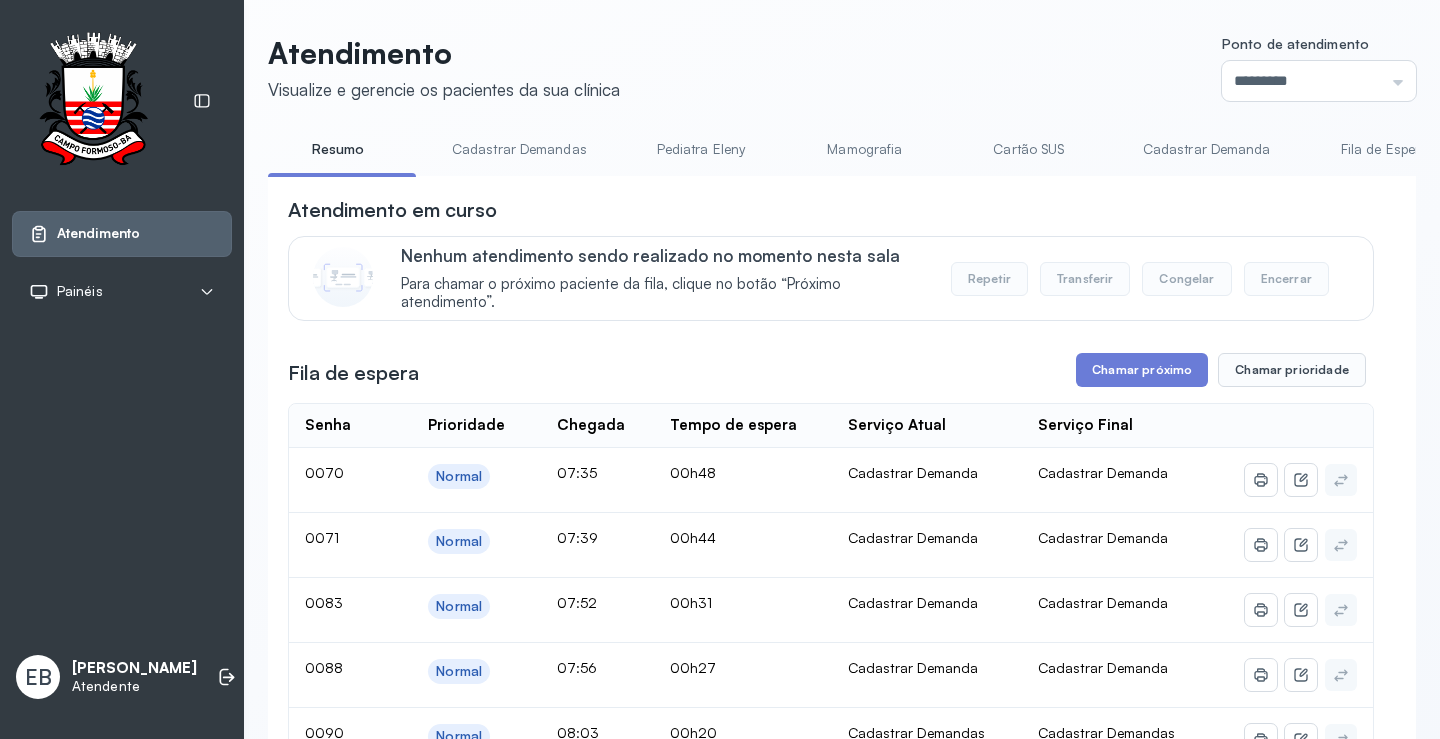 scroll, scrollTop: 300, scrollLeft: 0, axis: vertical 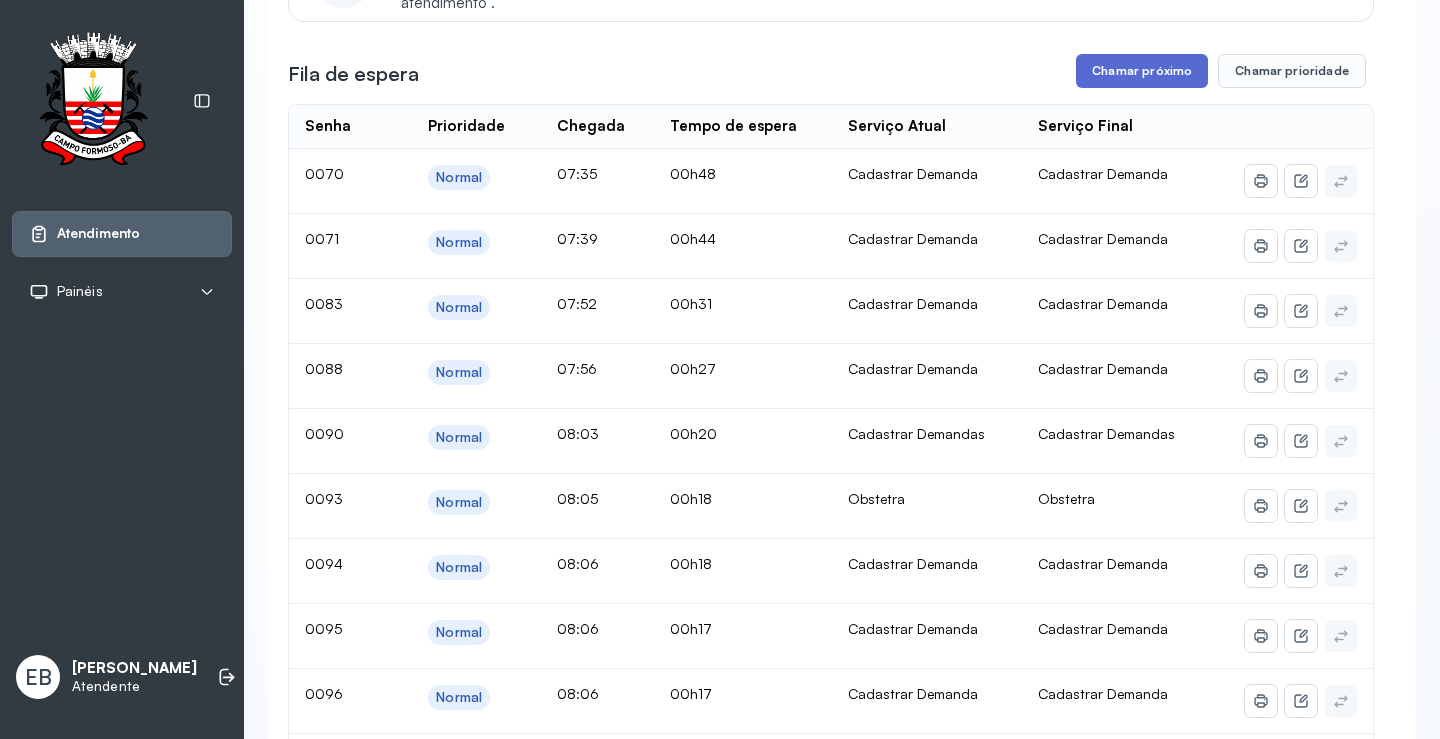 click on "Chamar próximo" at bounding box center (1142, 71) 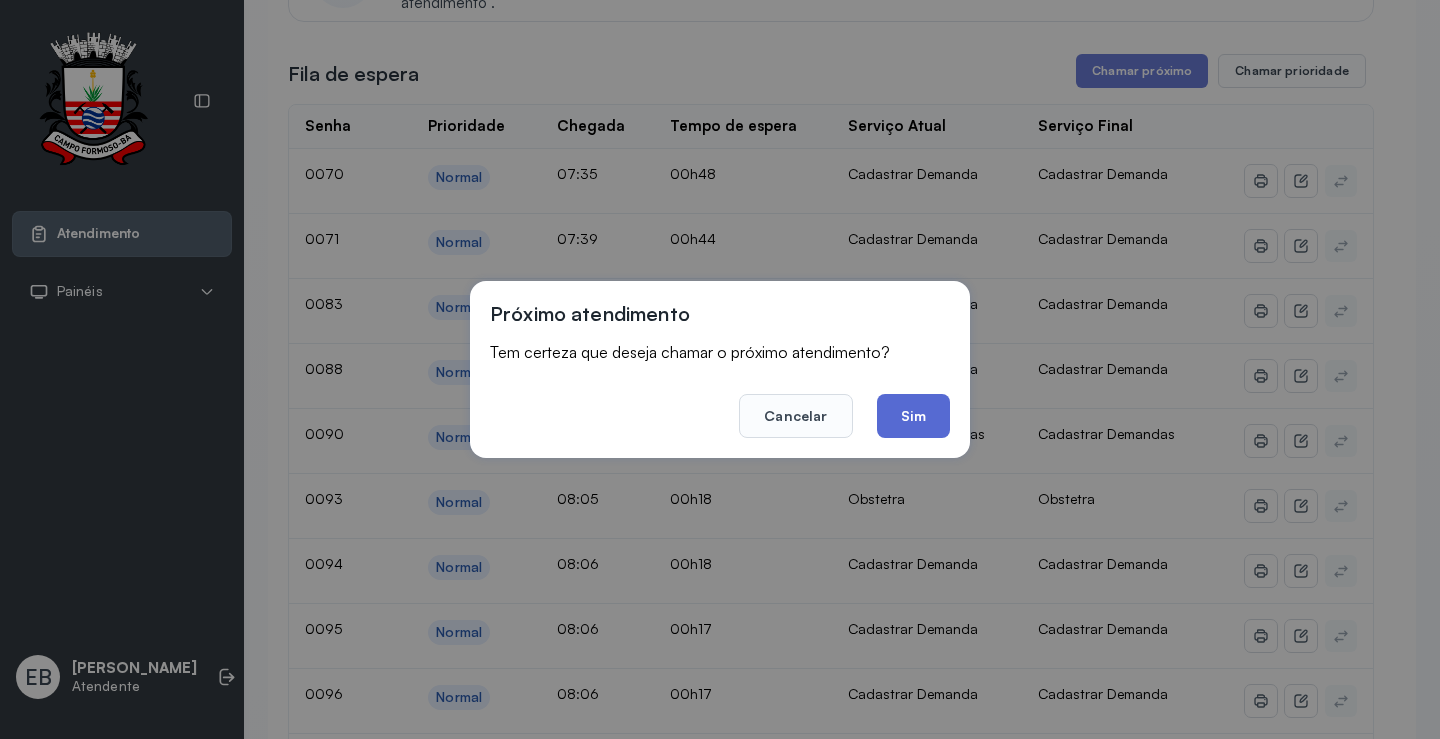 click on "Sim" 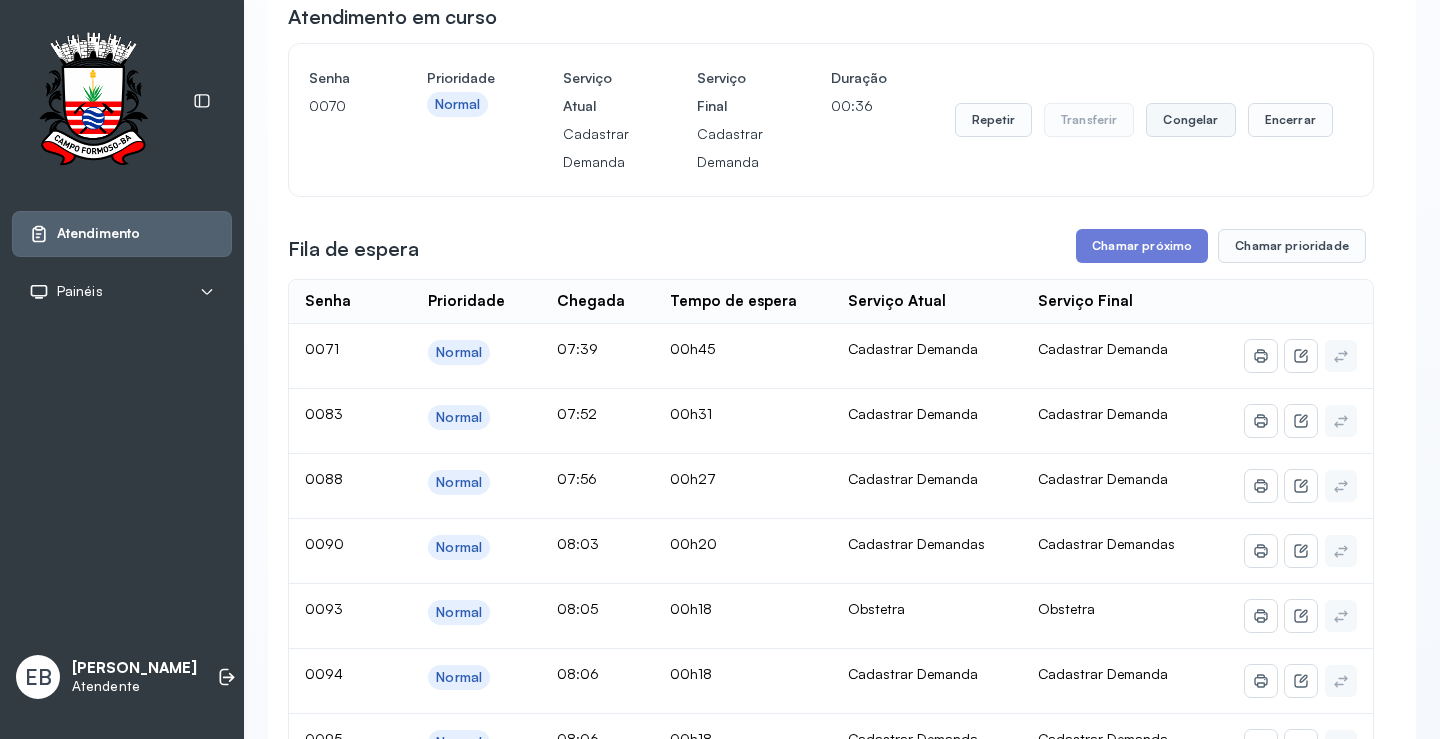 scroll, scrollTop: 300, scrollLeft: 0, axis: vertical 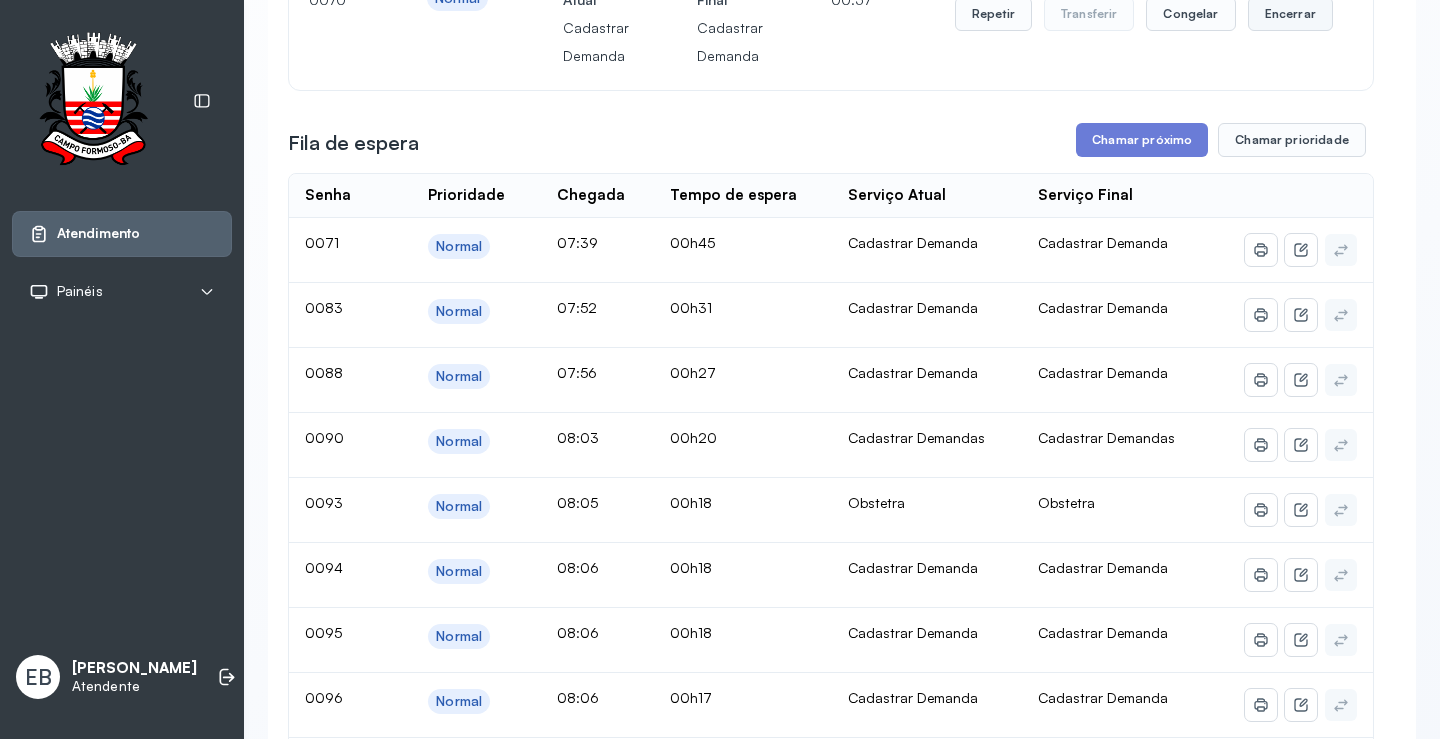 click on "Encerrar" at bounding box center [1290, 14] 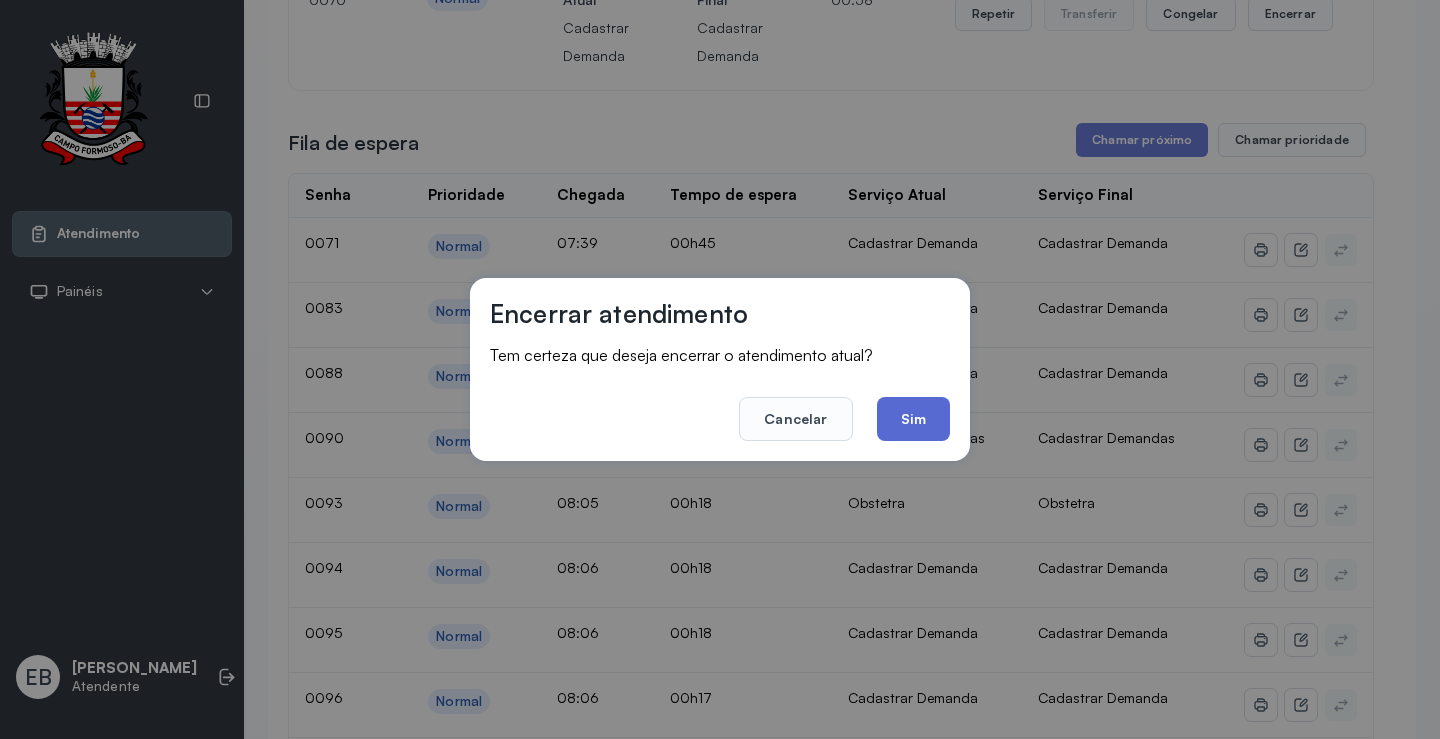 click on "Sim" 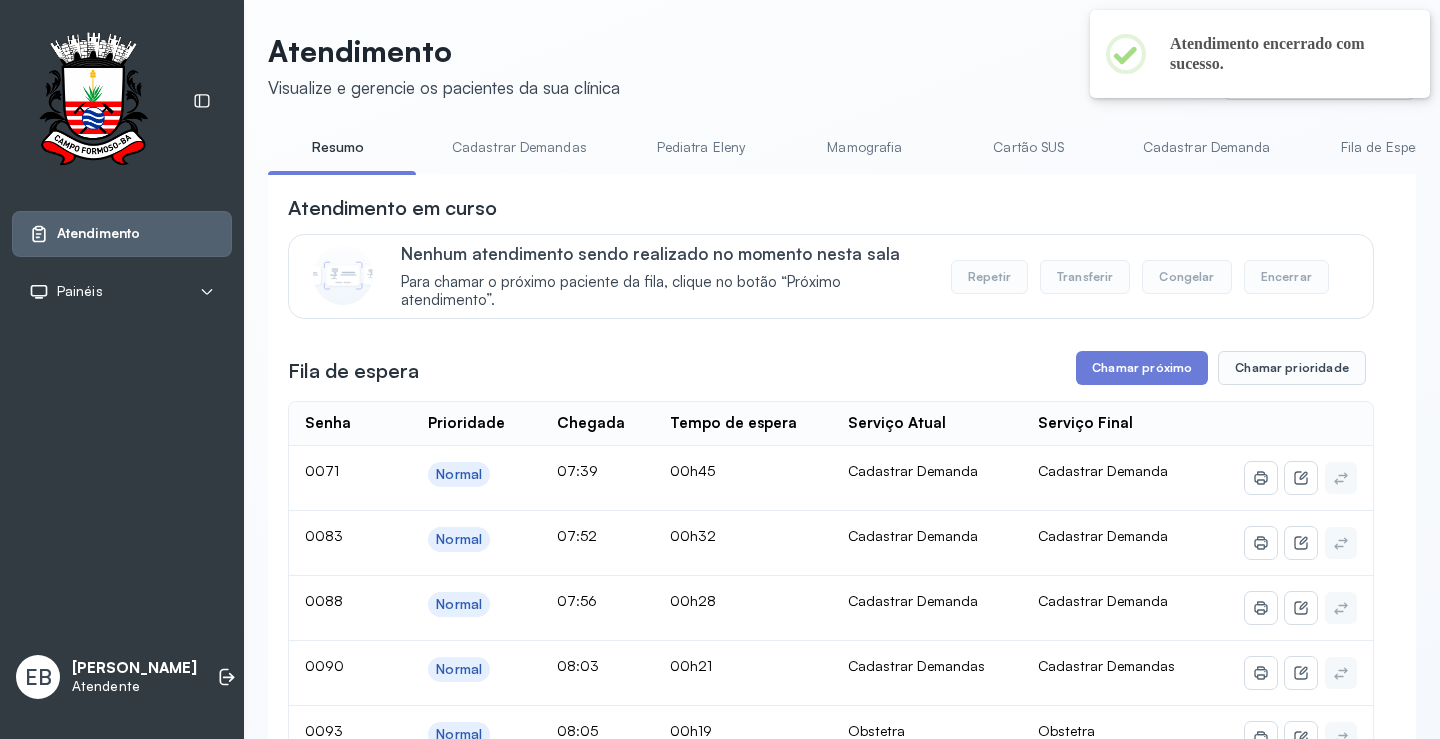 scroll, scrollTop: 0, scrollLeft: 0, axis: both 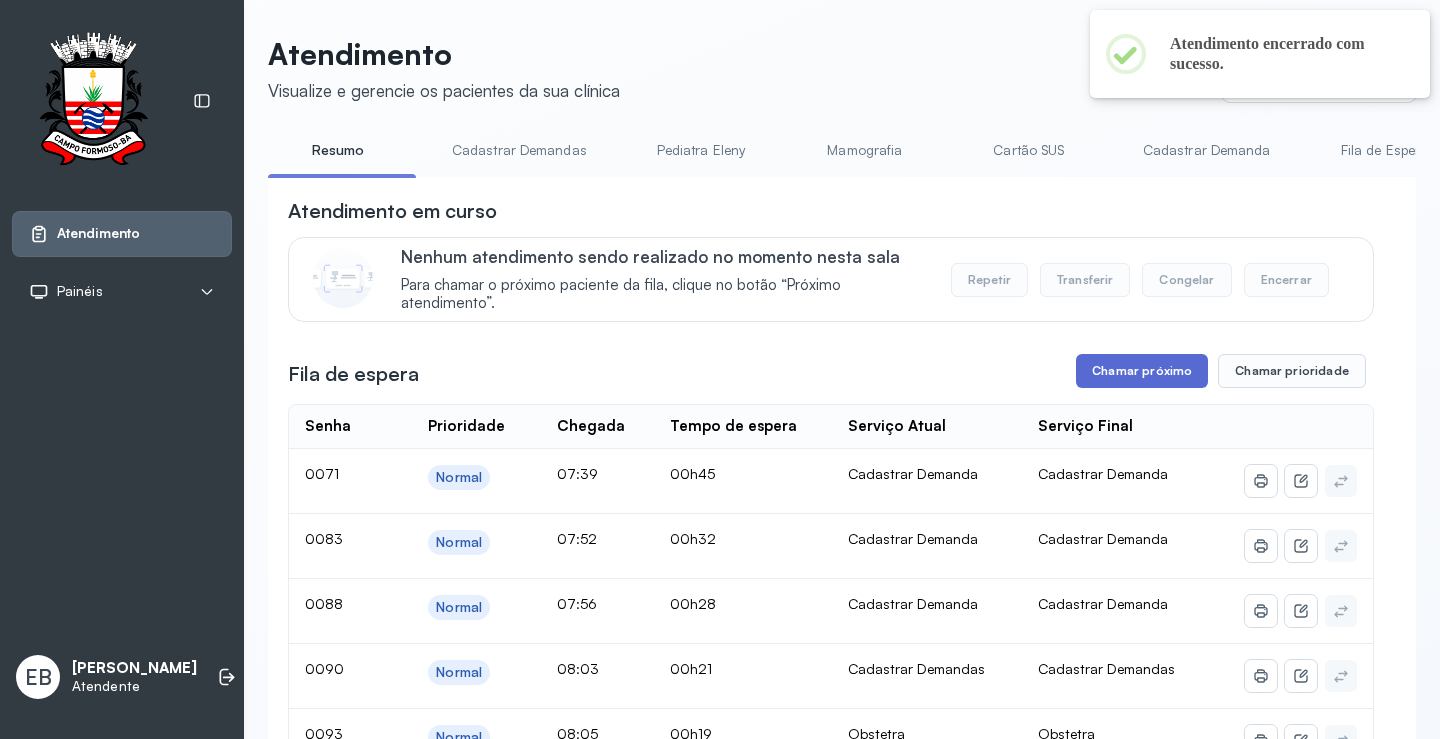 click on "Chamar próximo" at bounding box center [1142, 371] 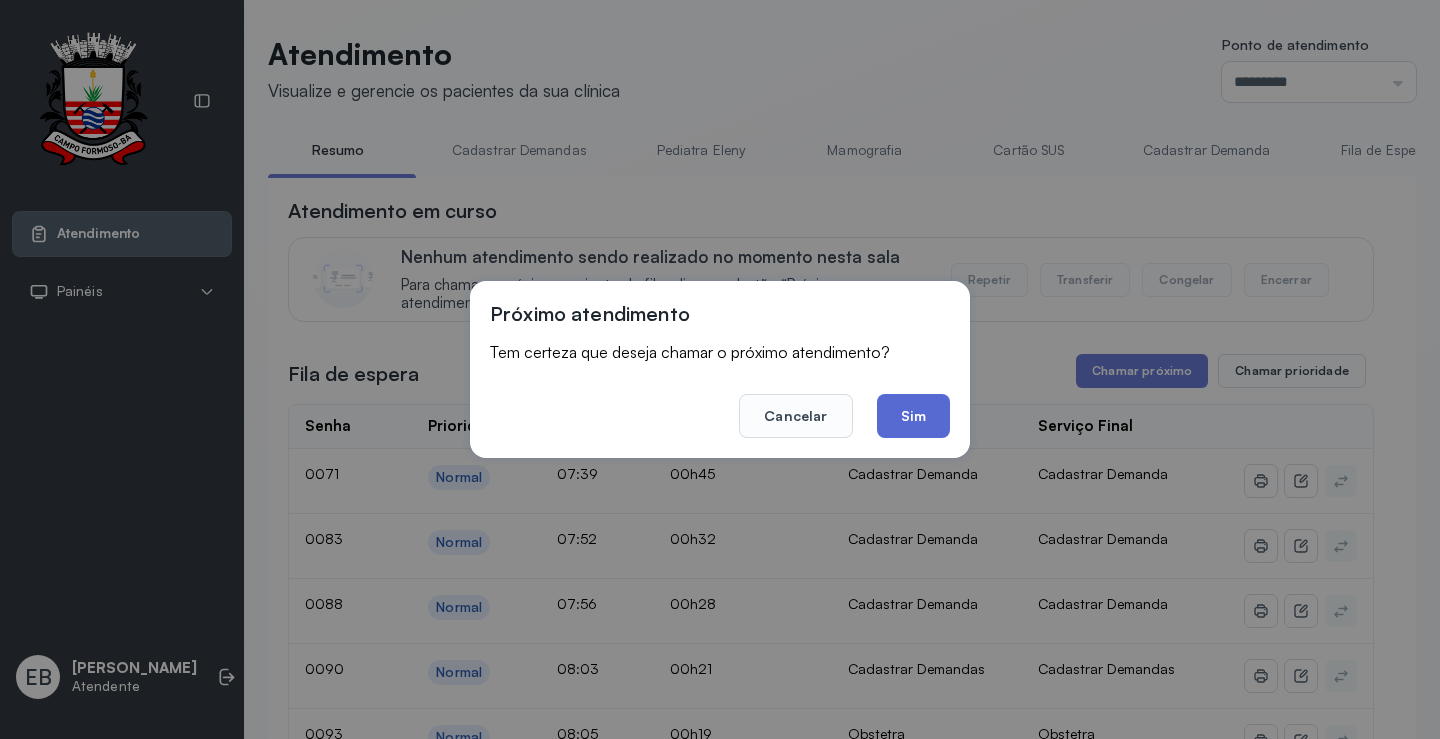 click on "Sim" 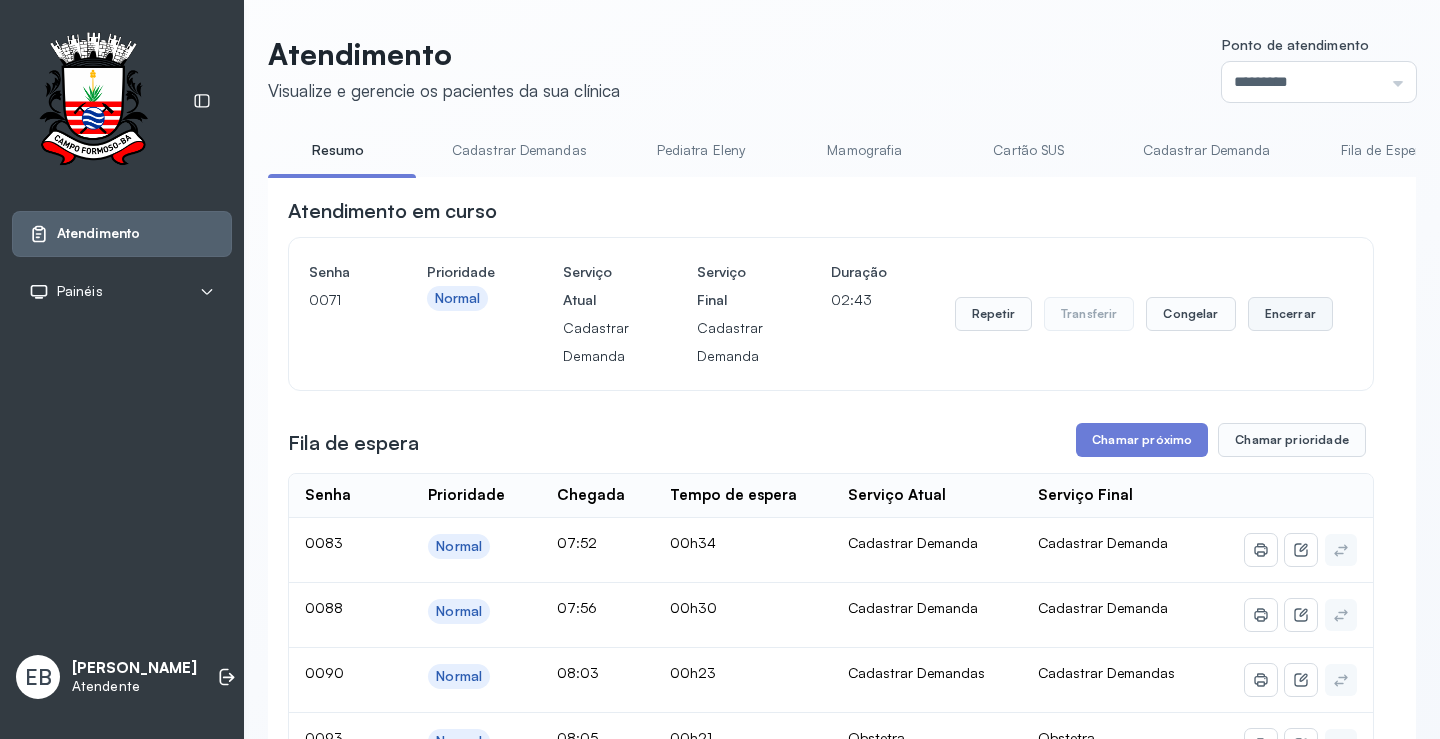 click on "Encerrar" at bounding box center (1290, 314) 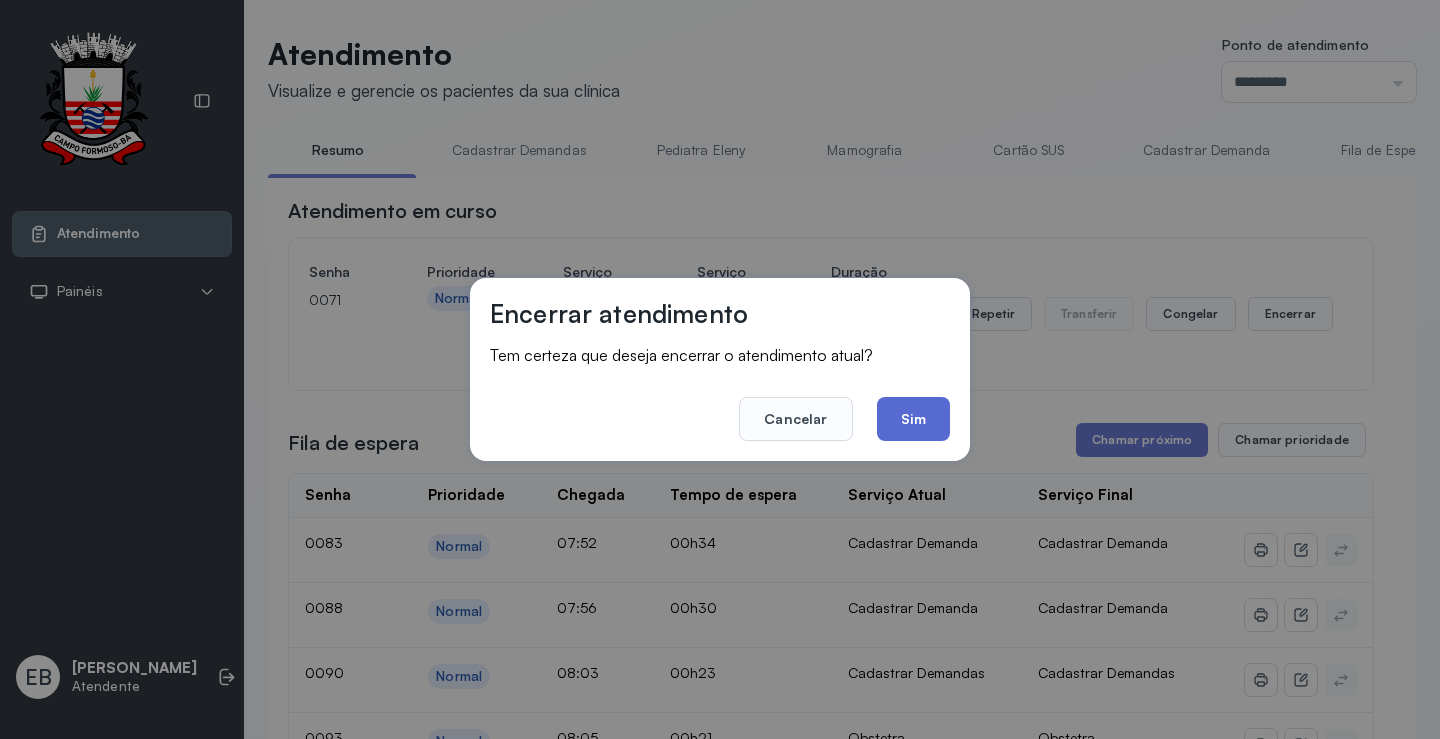 click on "Sim" 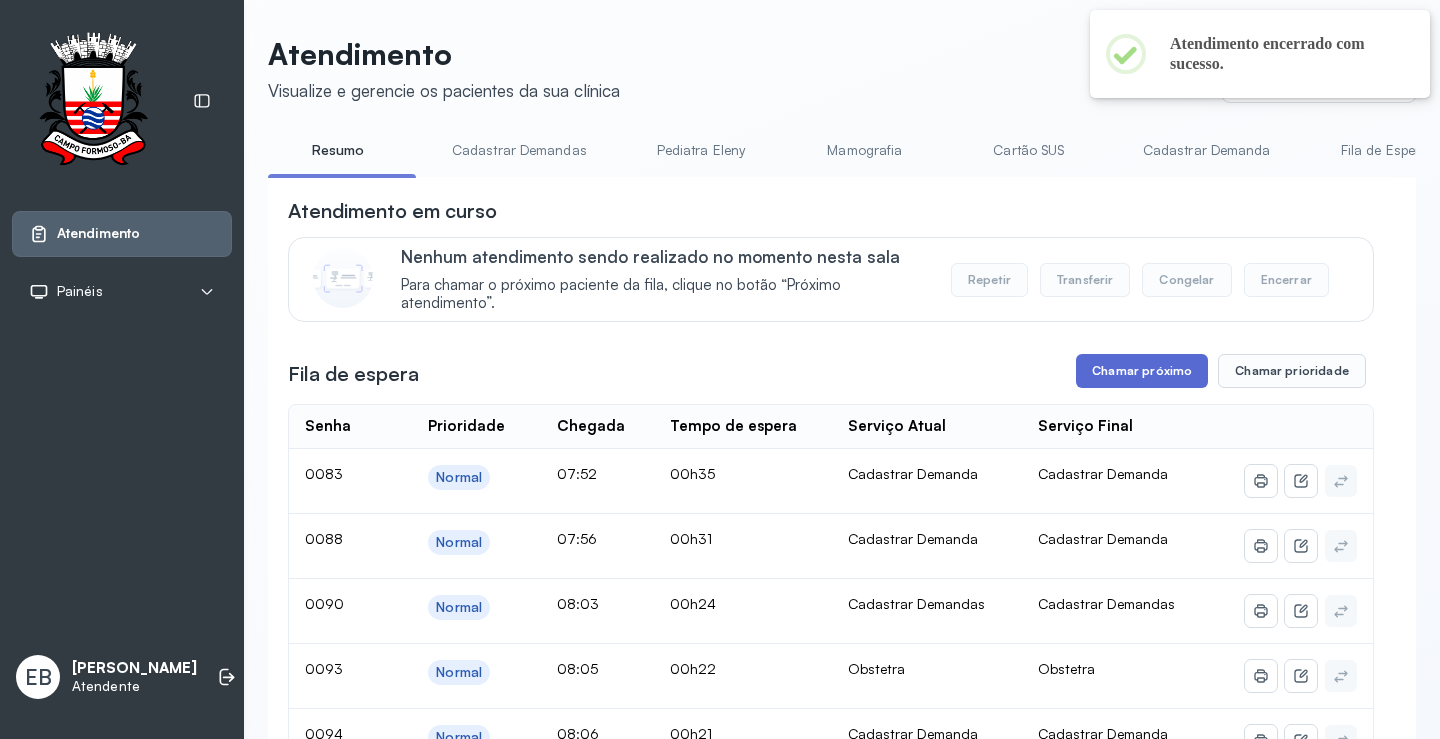 click on "Chamar próximo" at bounding box center [1142, 371] 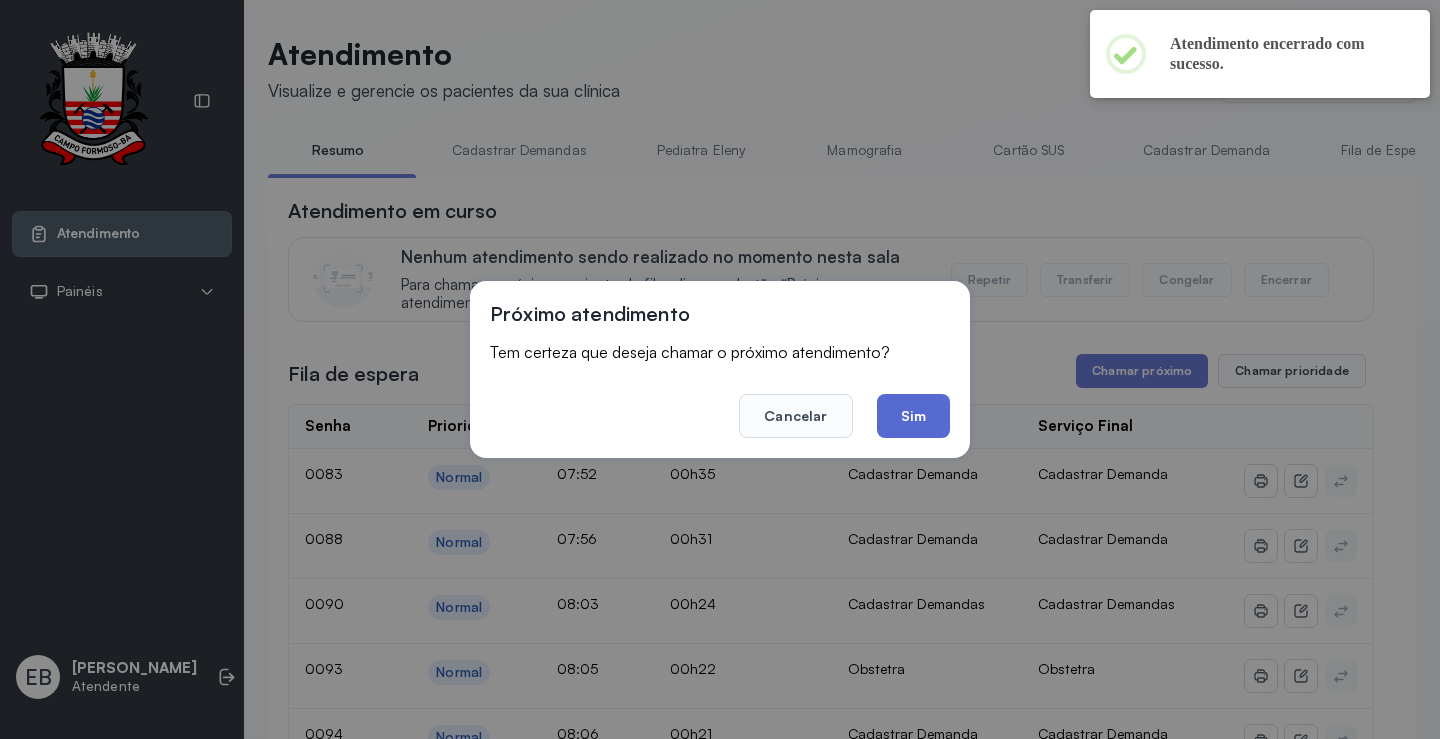 click on "Sim" 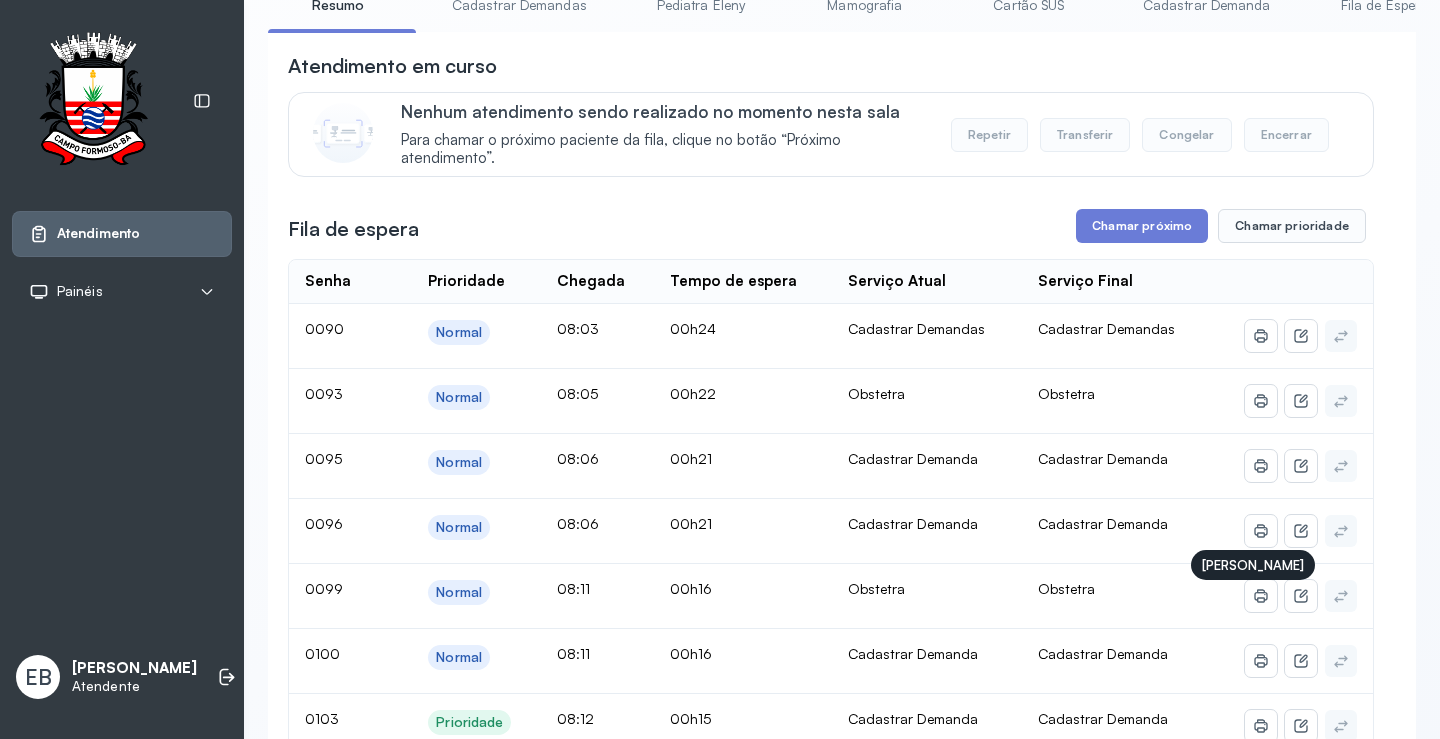 scroll, scrollTop: 0, scrollLeft: 0, axis: both 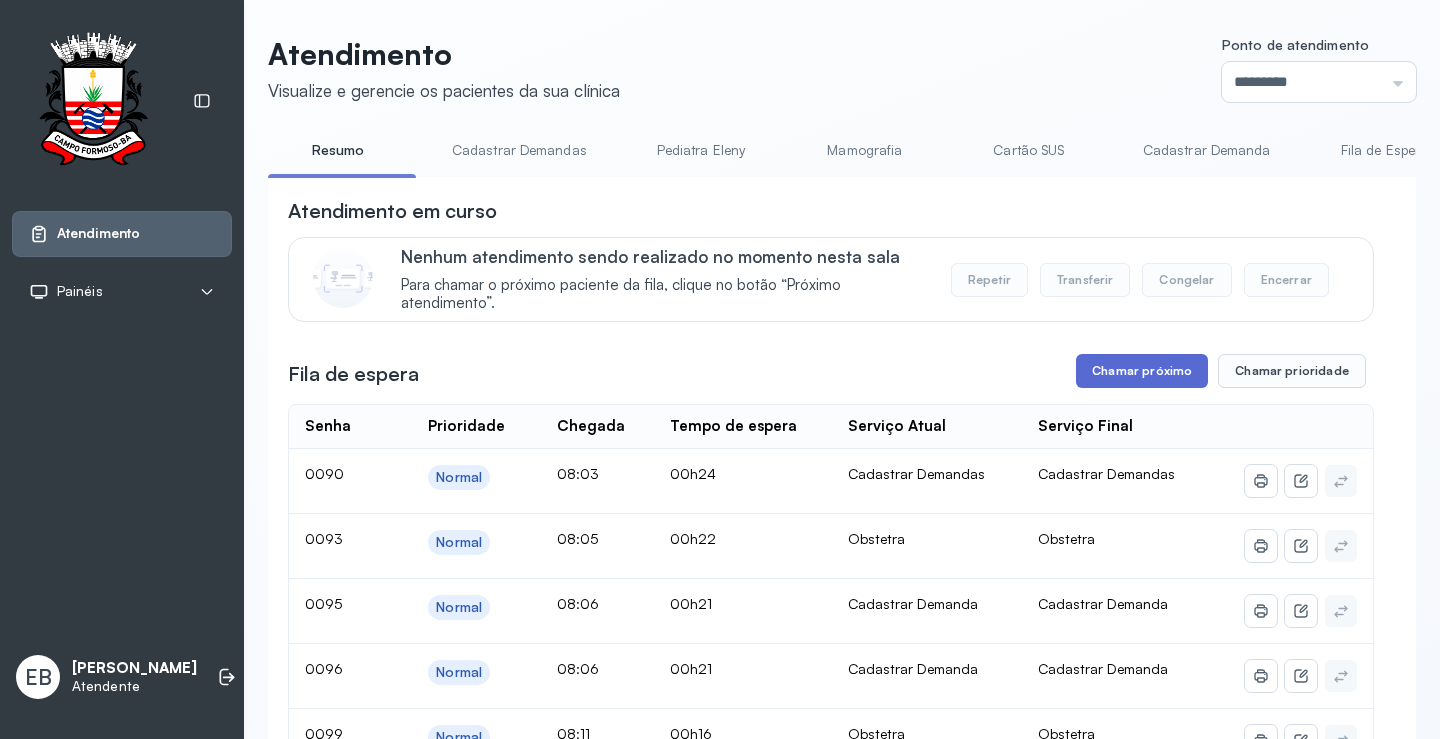 click on "Chamar próximo" at bounding box center (1142, 371) 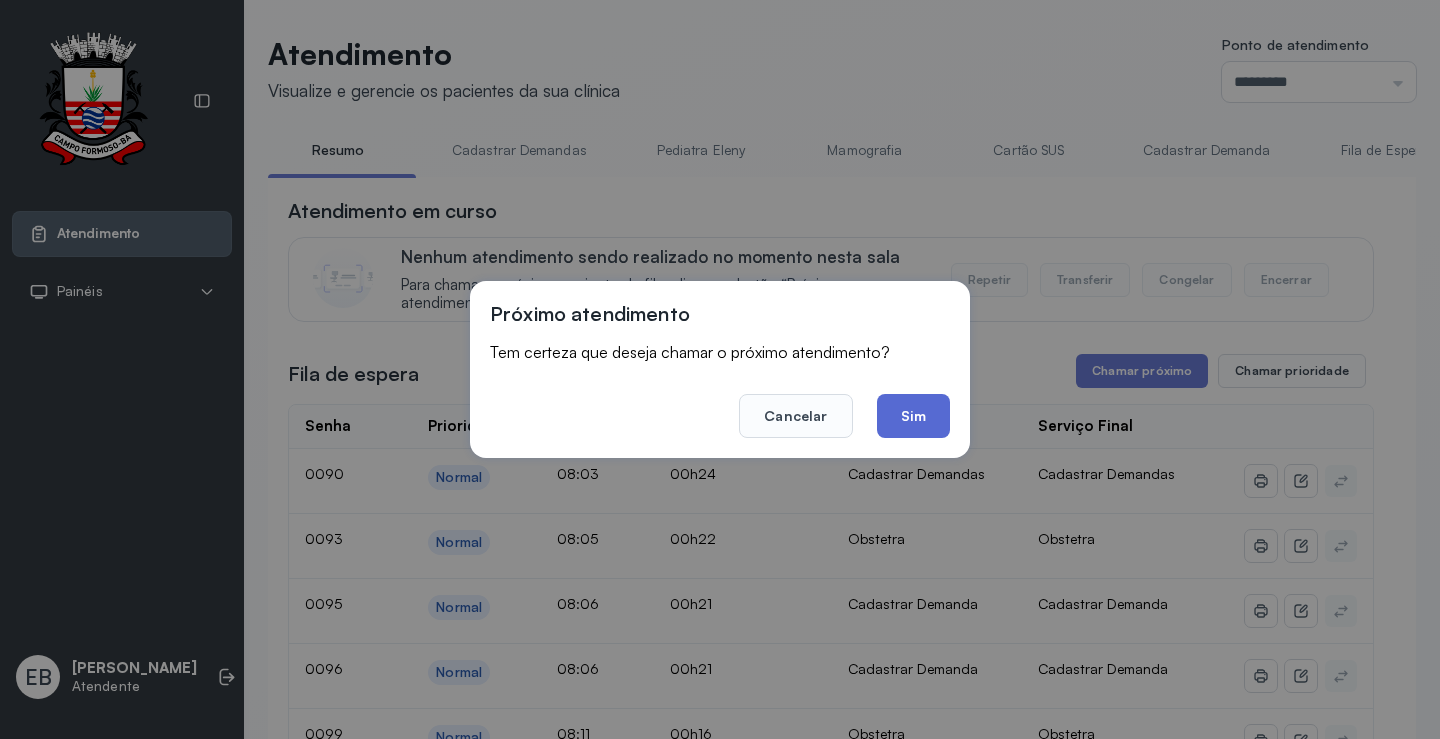 click on "Sim" 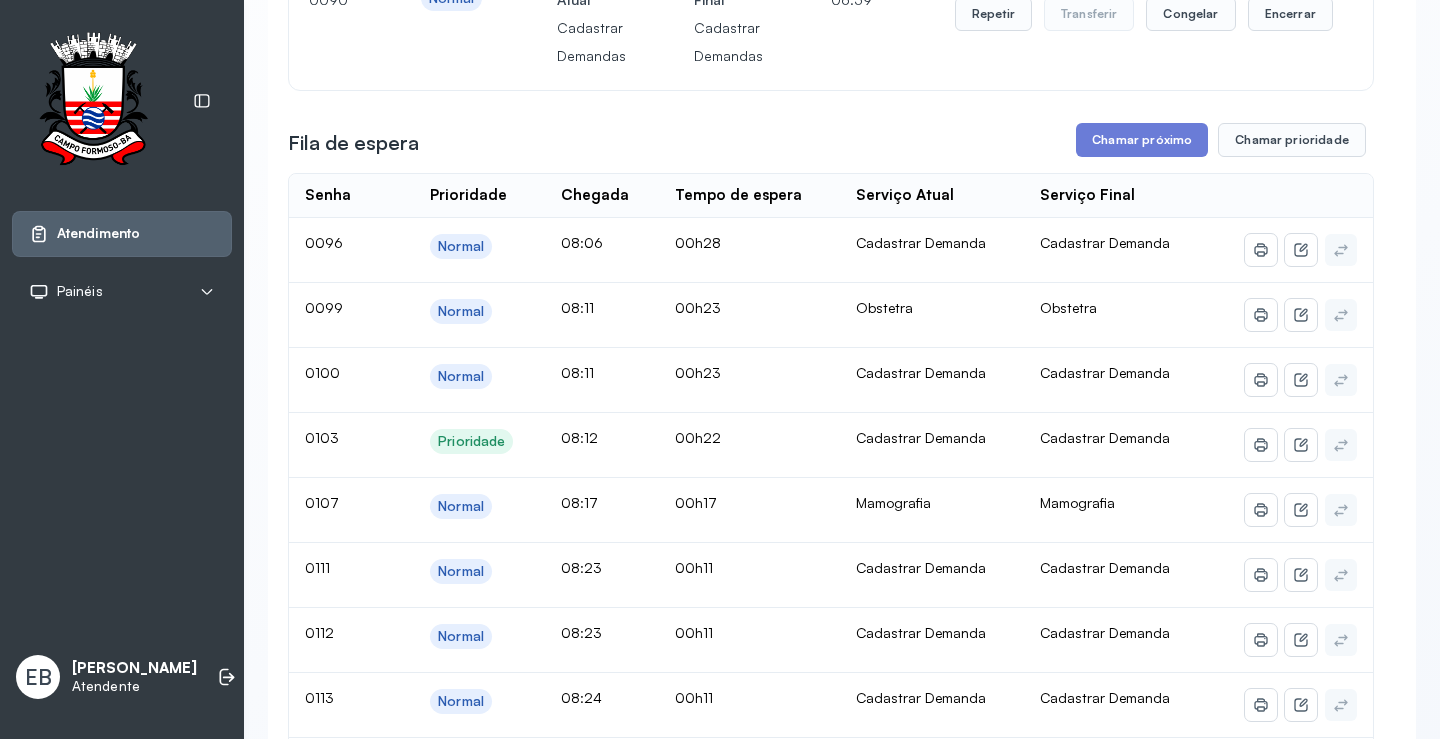 scroll, scrollTop: 0, scrollLeft: 0, axis: both 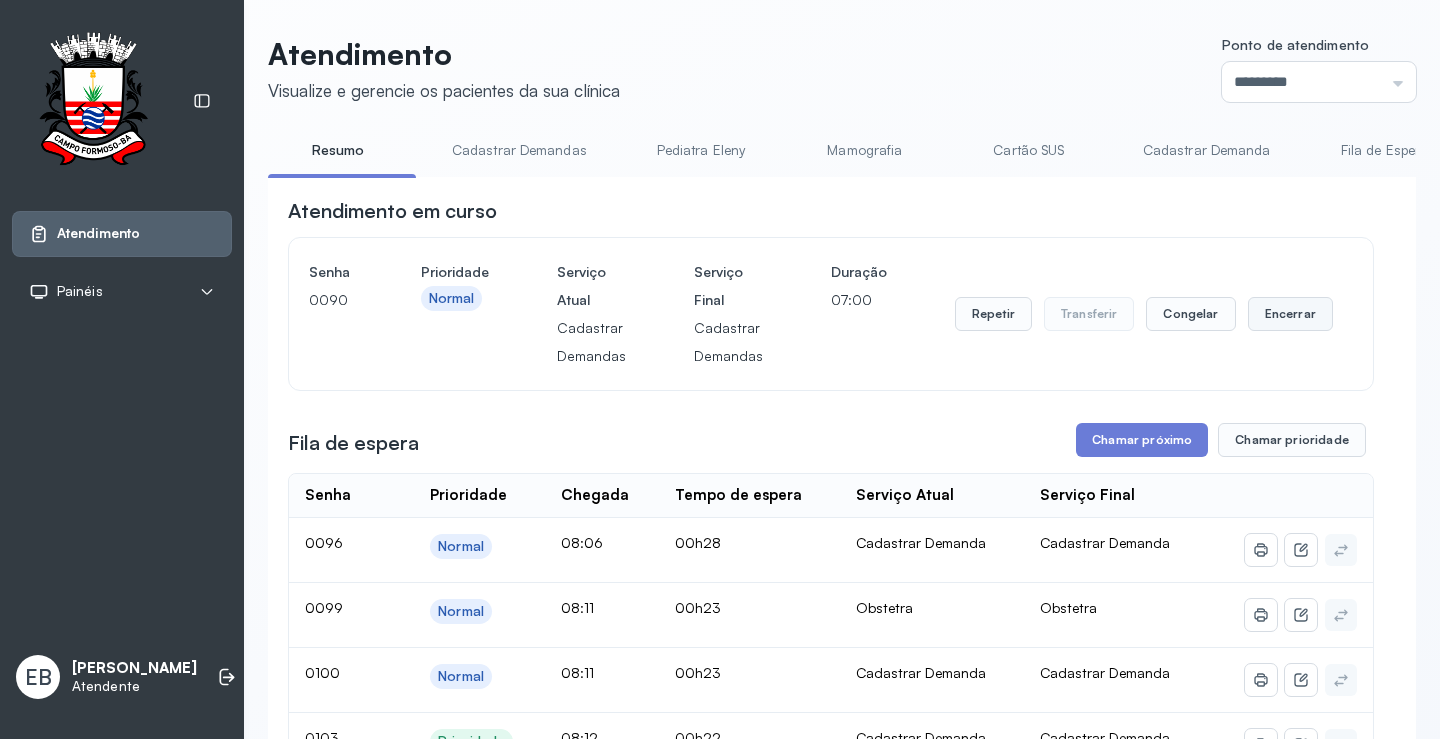 click on "Encerrar" at bounding box center [1290, 314] 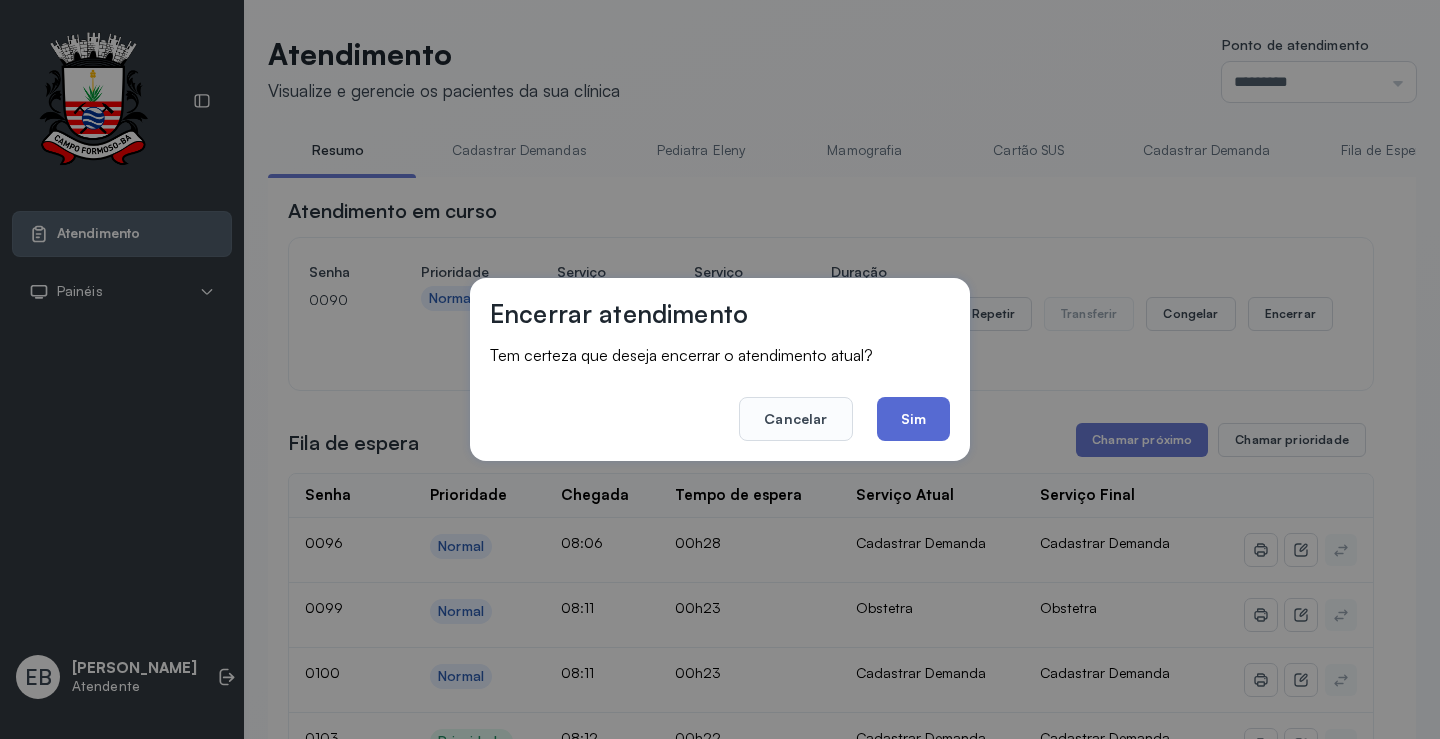 click on "Sim" 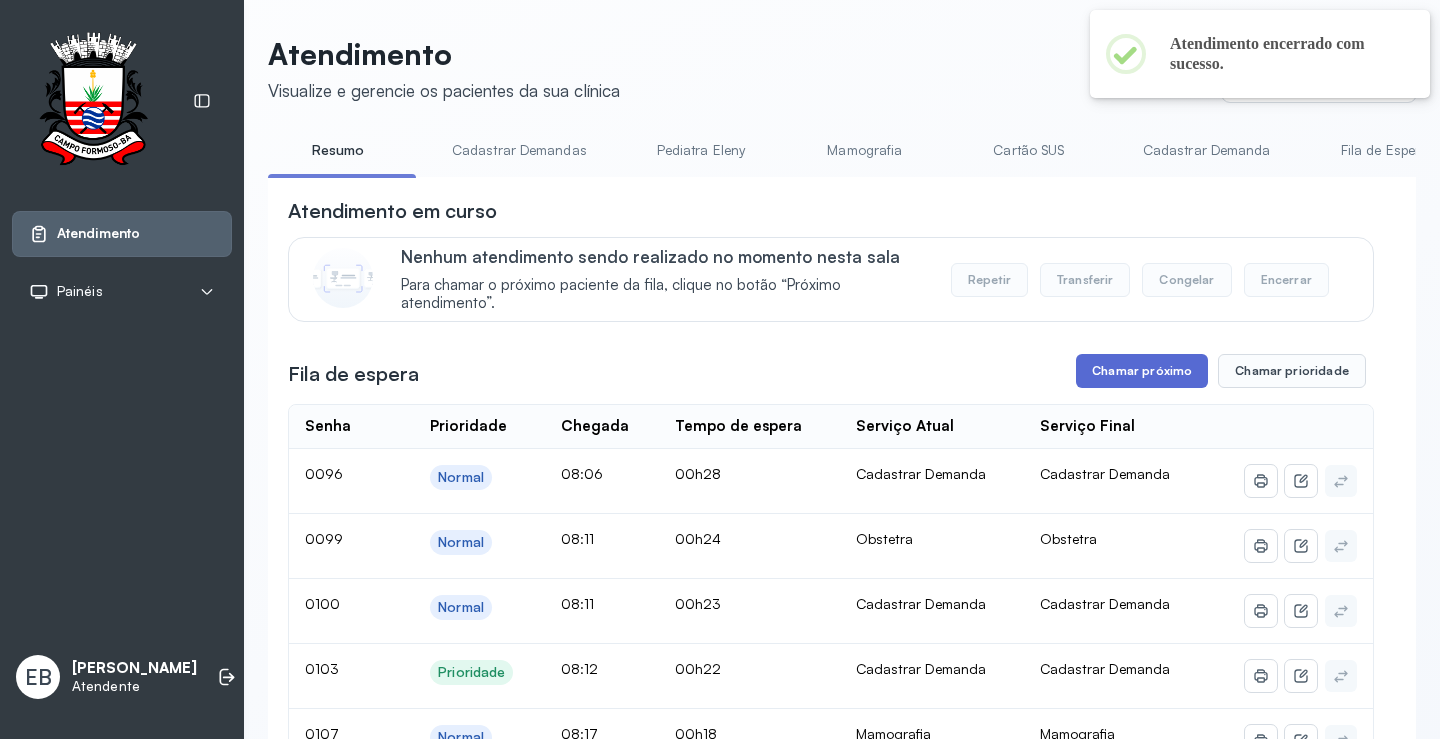 click on "Chamar próximo" at bounding box center (1142, 371) 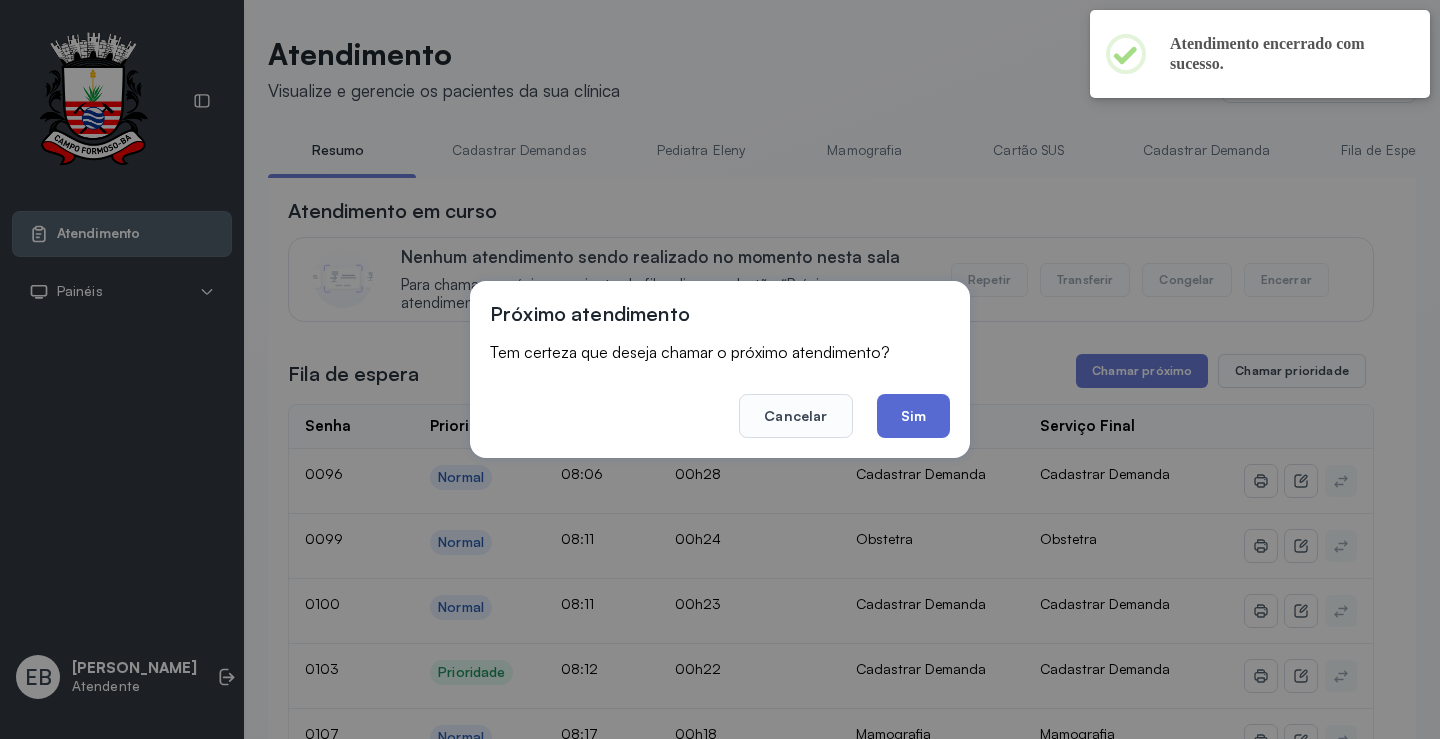 click on "Sim" 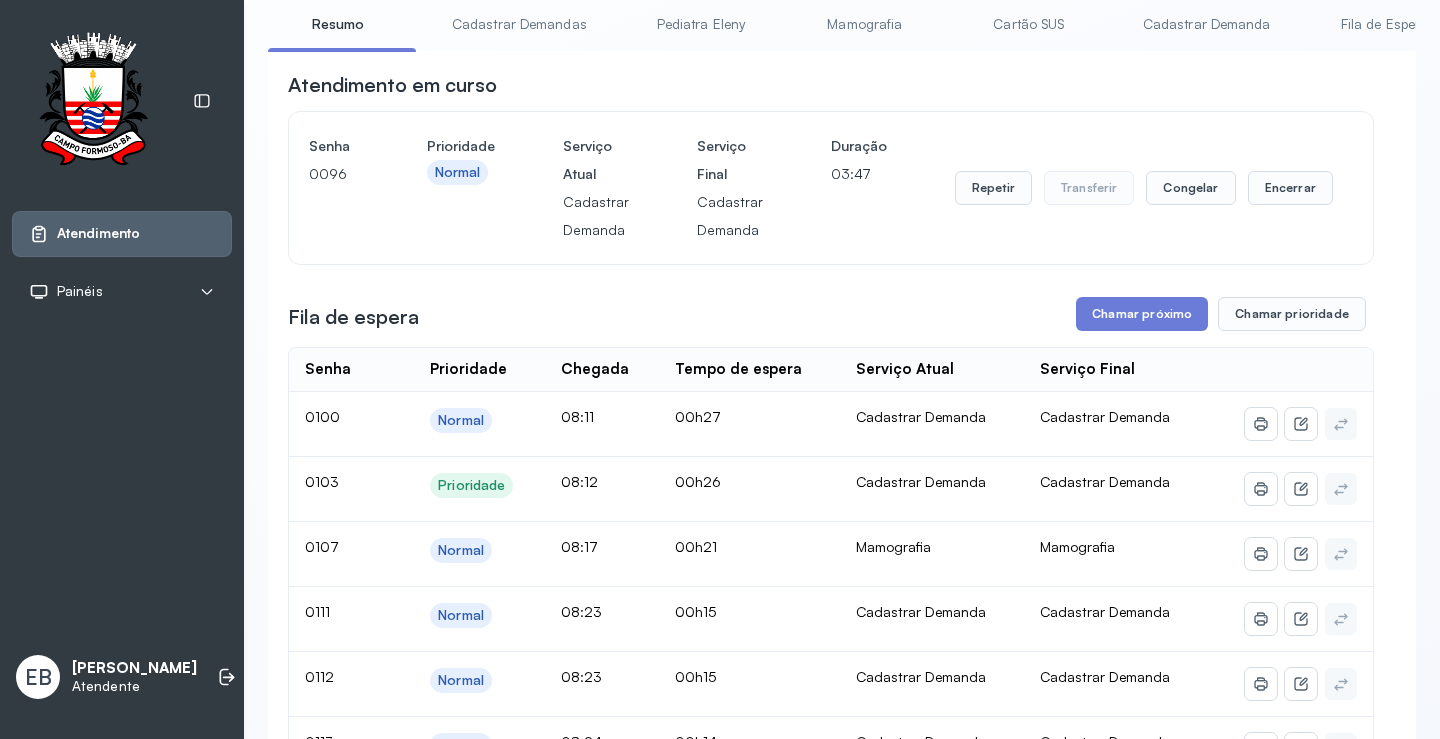 scroll, scrollTop: 100, scrollLeft: 0, axis: vertical 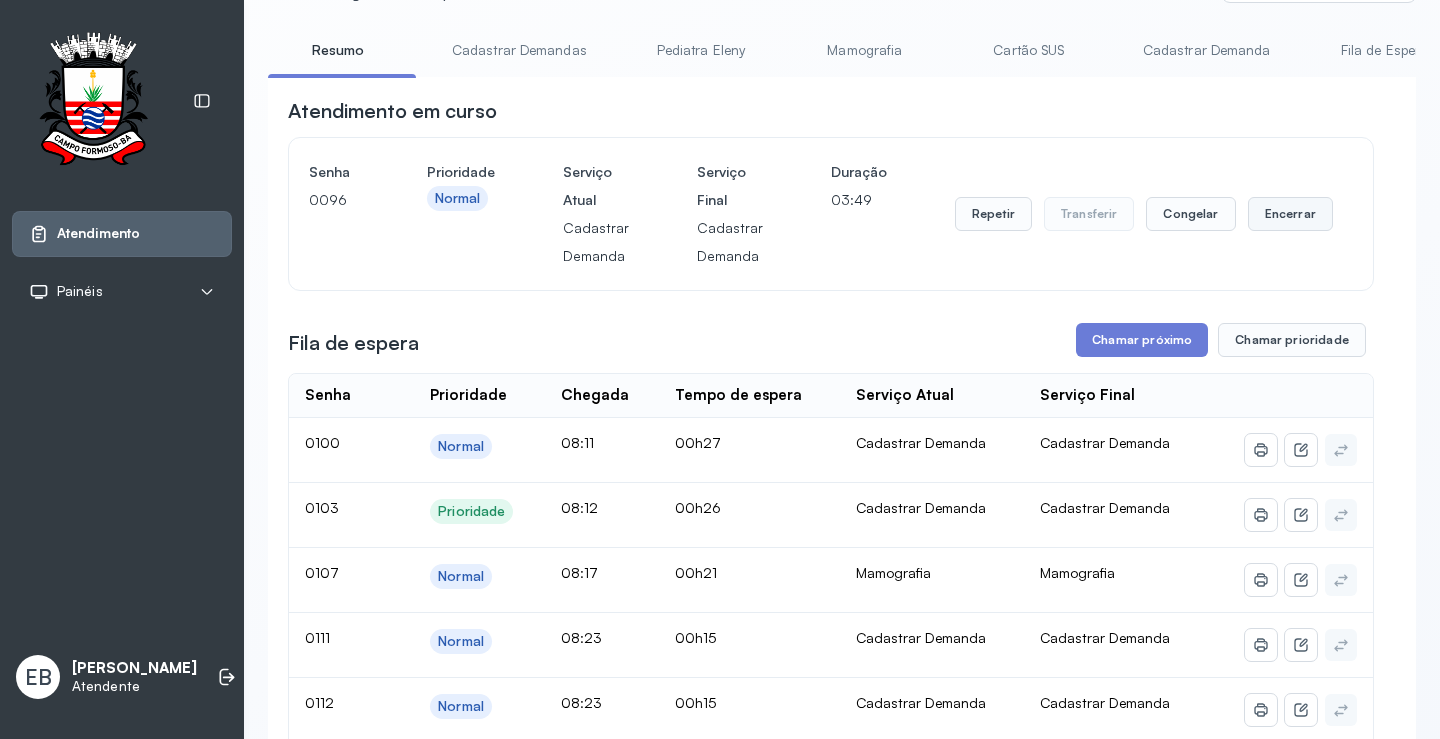 click on "Encerrar" at bounding box center [1290, 214] 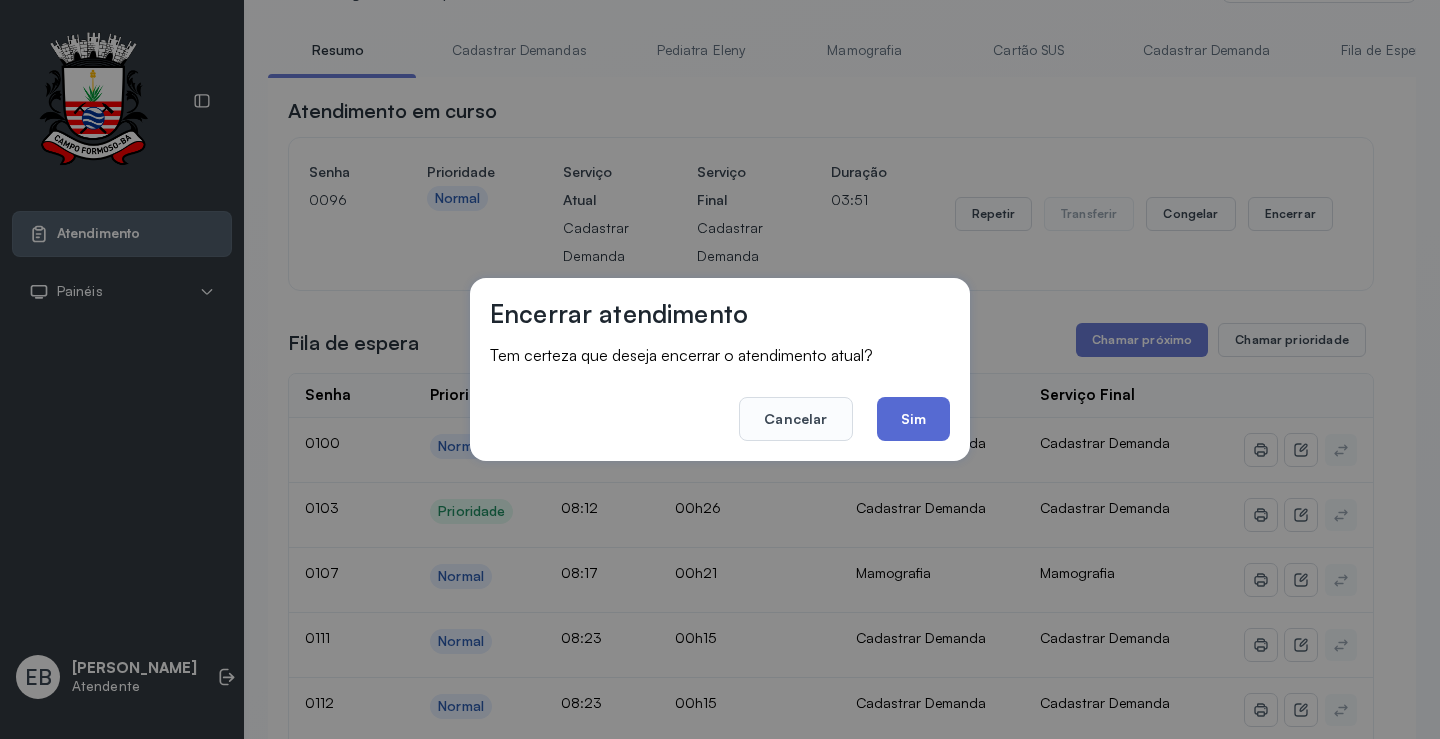 click on "Sim" 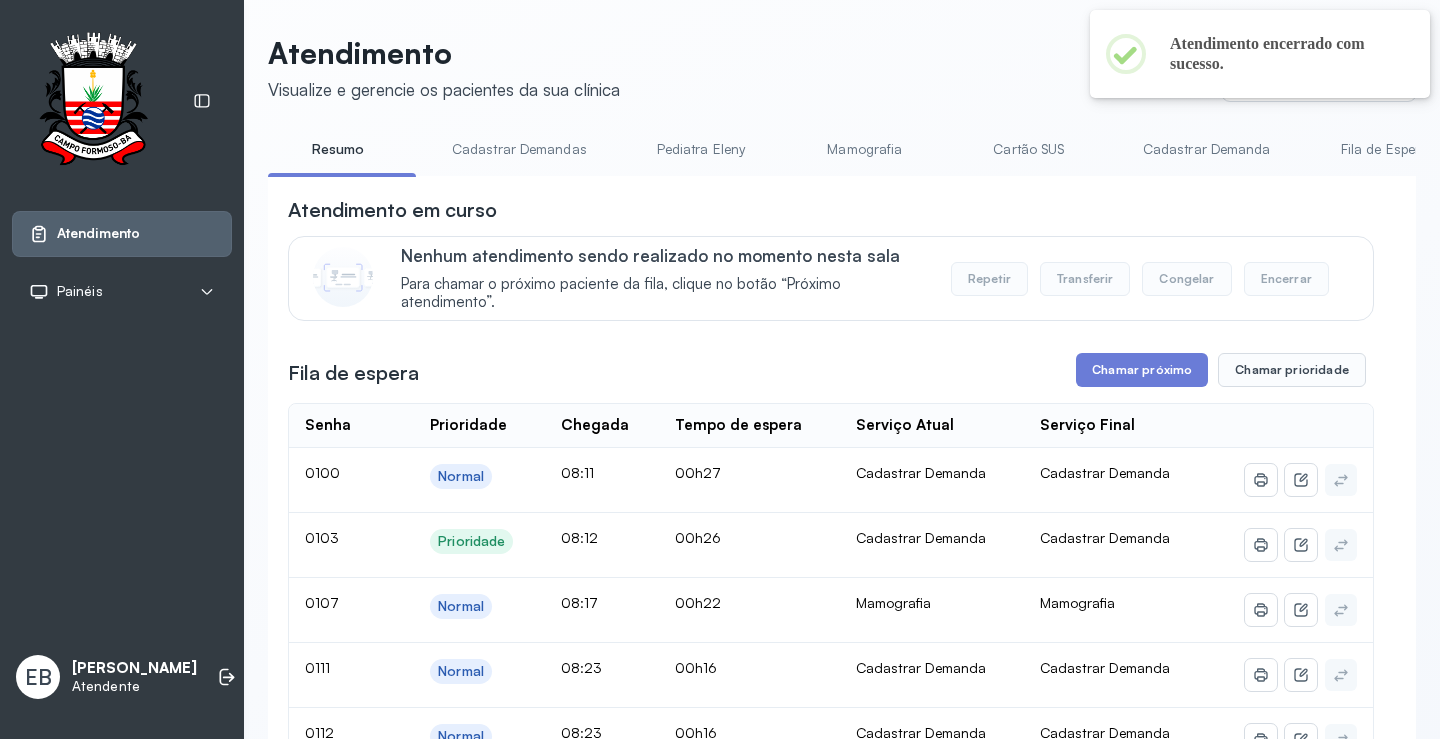 scroll, scrollTop: 100, scrollLeft: 0, axis: vertical 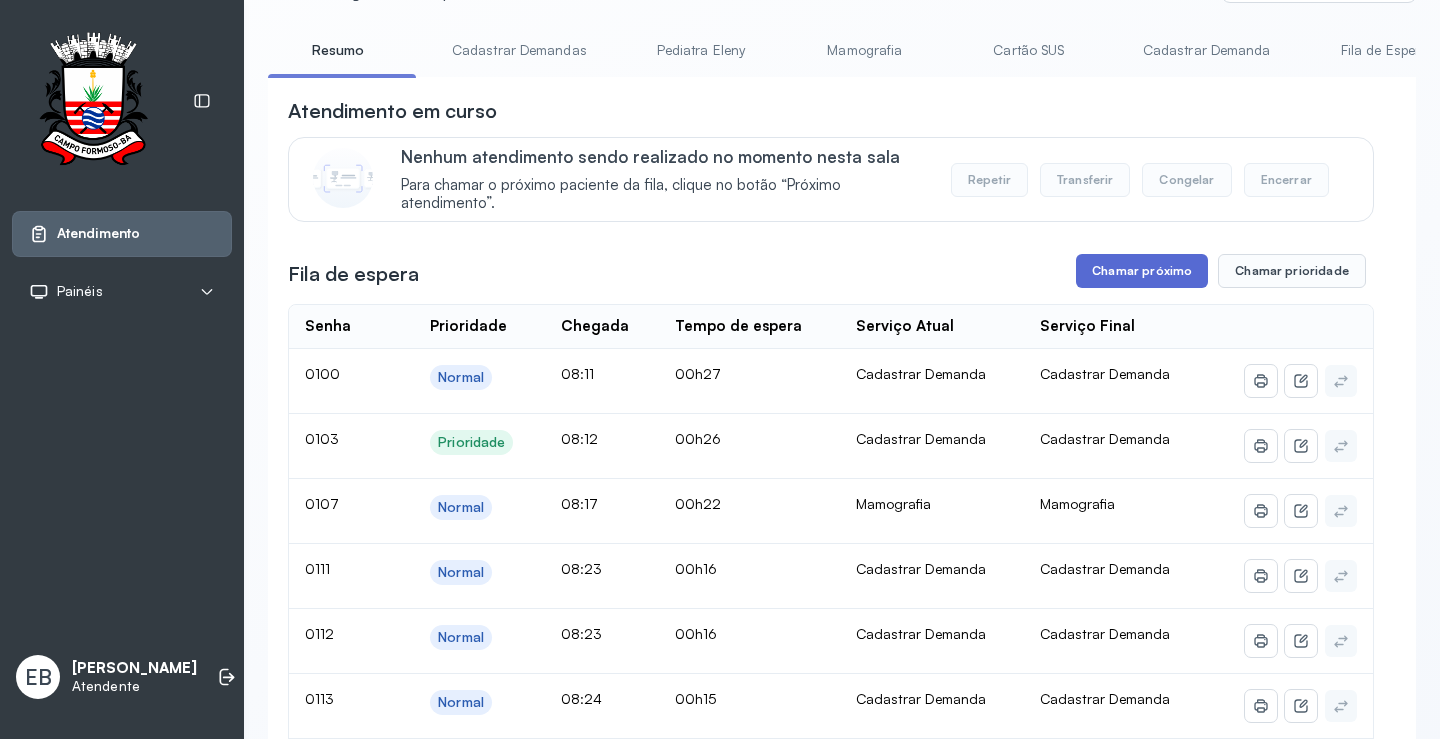 click on "Chamar próximo" at bounding box center [1142, 271] 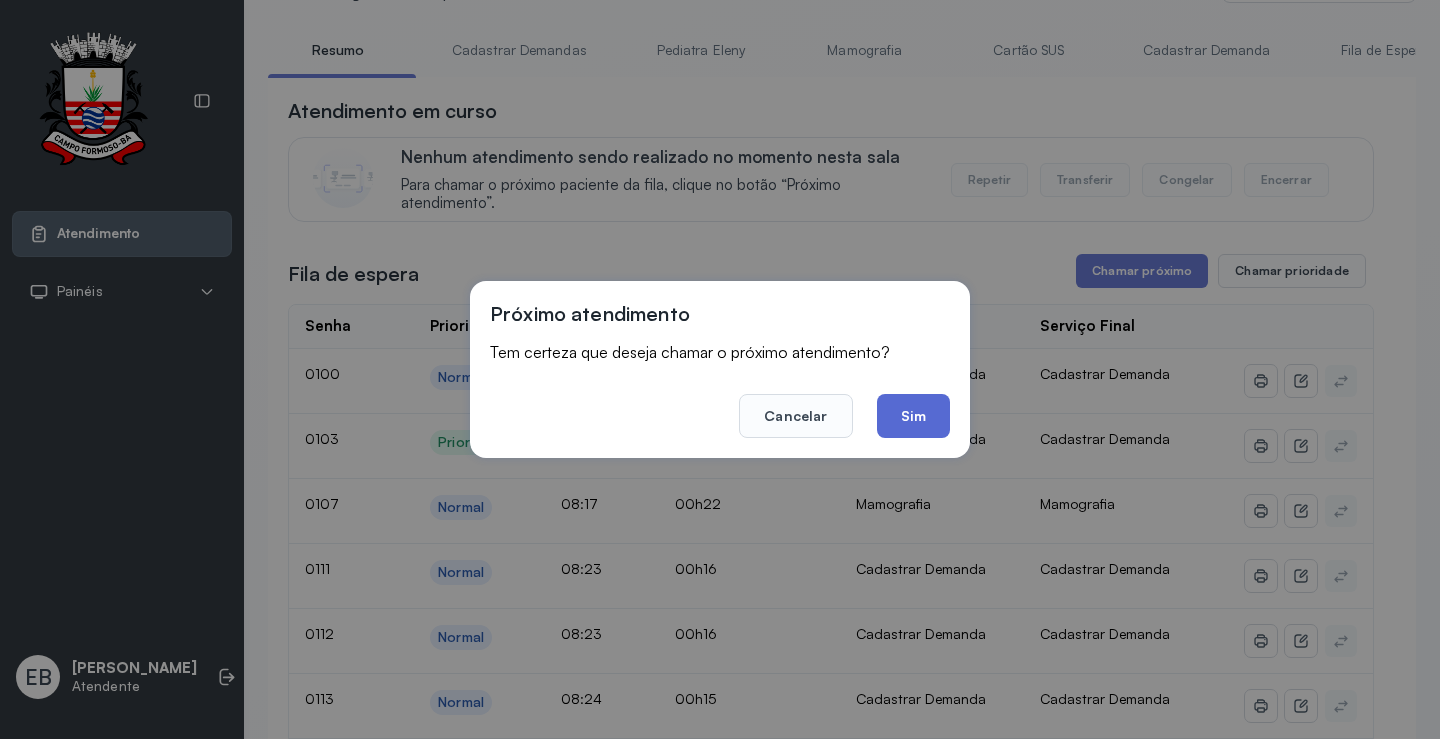 click on "Sim" 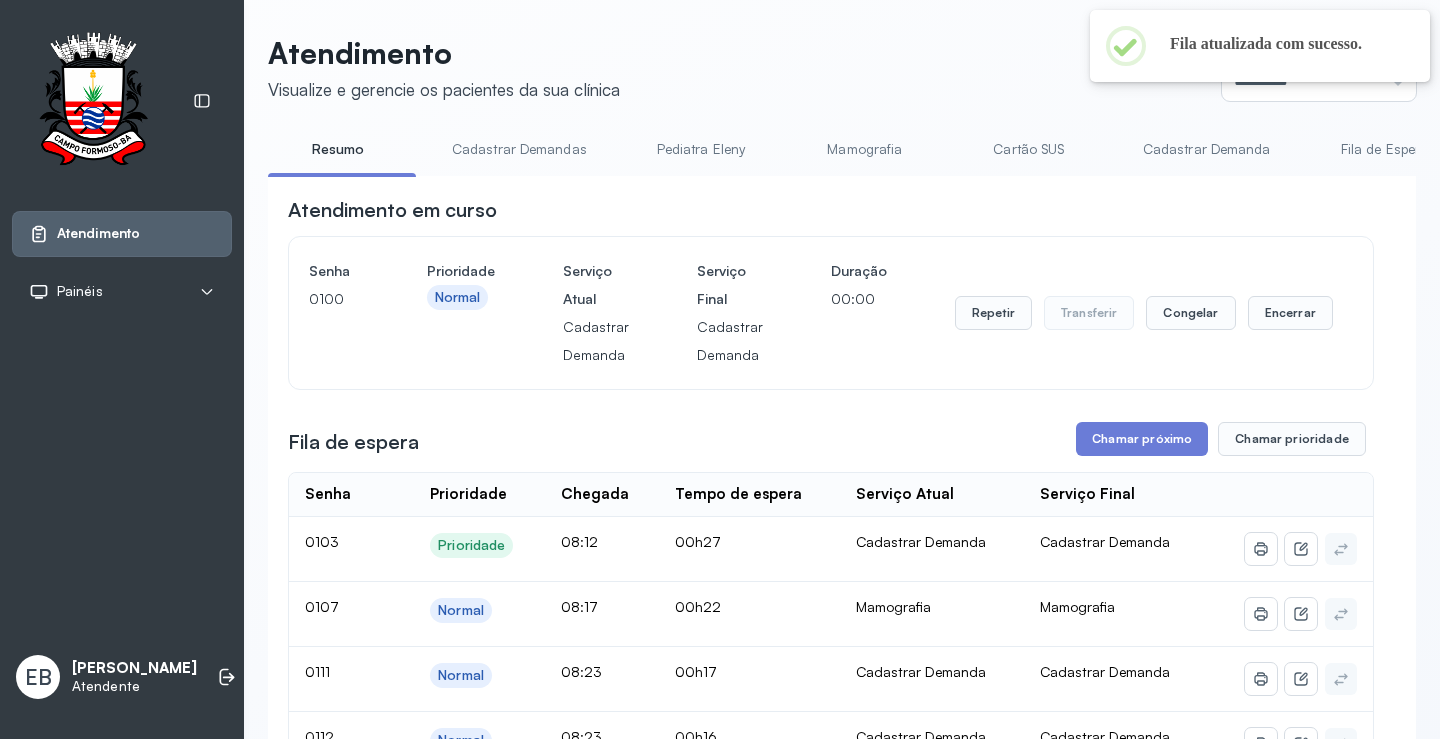 scroll, scrollTop: 100, scrollLeft: 0, axis: vertical 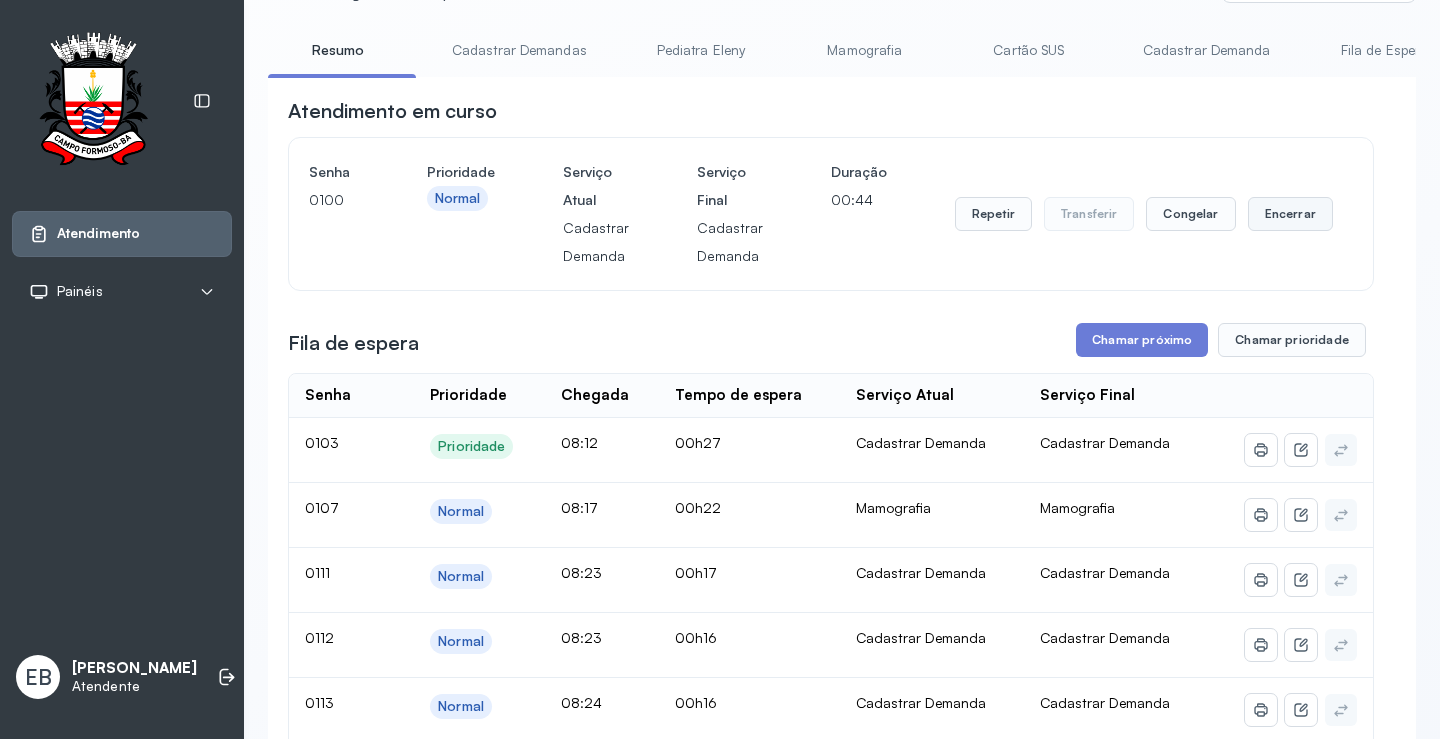 click on "Encerrar" at bounding box center (1290, 214) 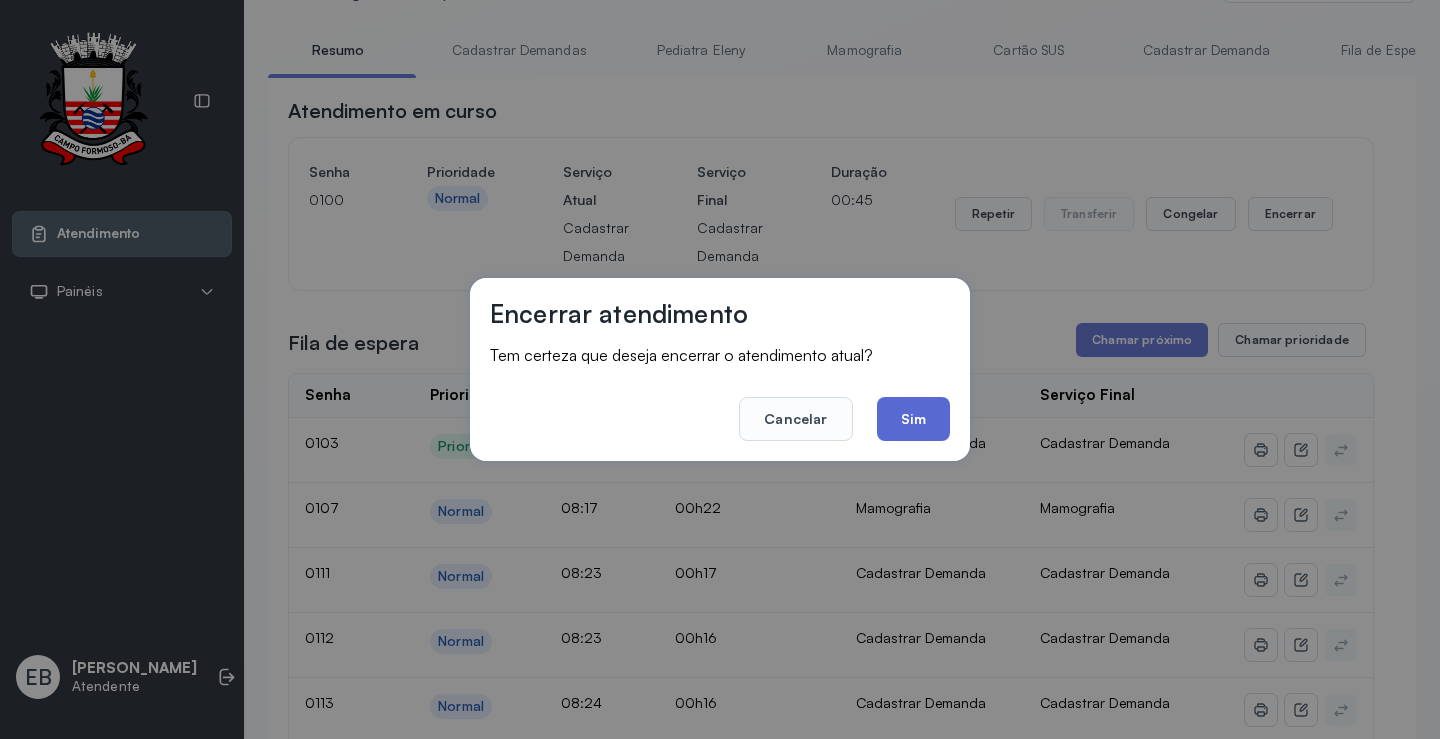 click on "Sim" 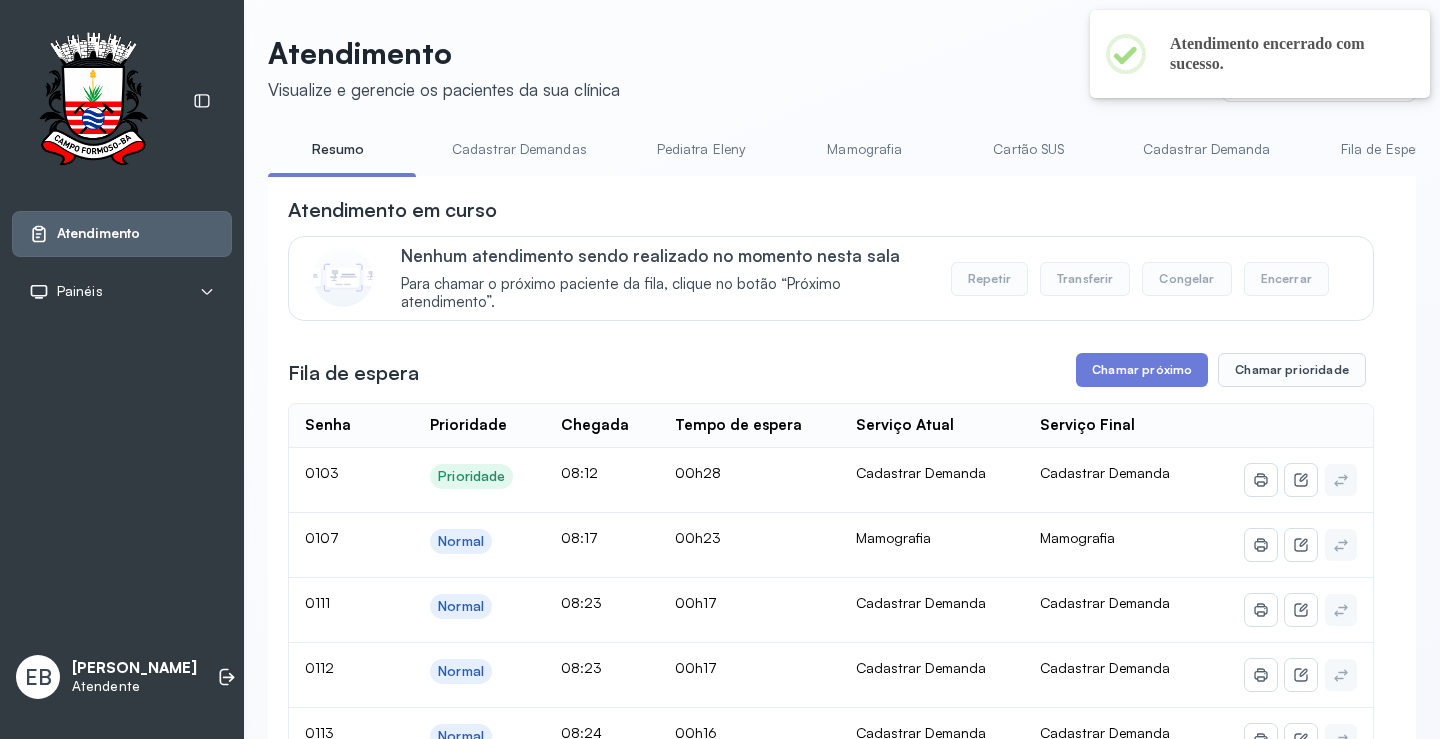 scroll, scrollTop: 100, scrollLeft: 0, axis: vertical 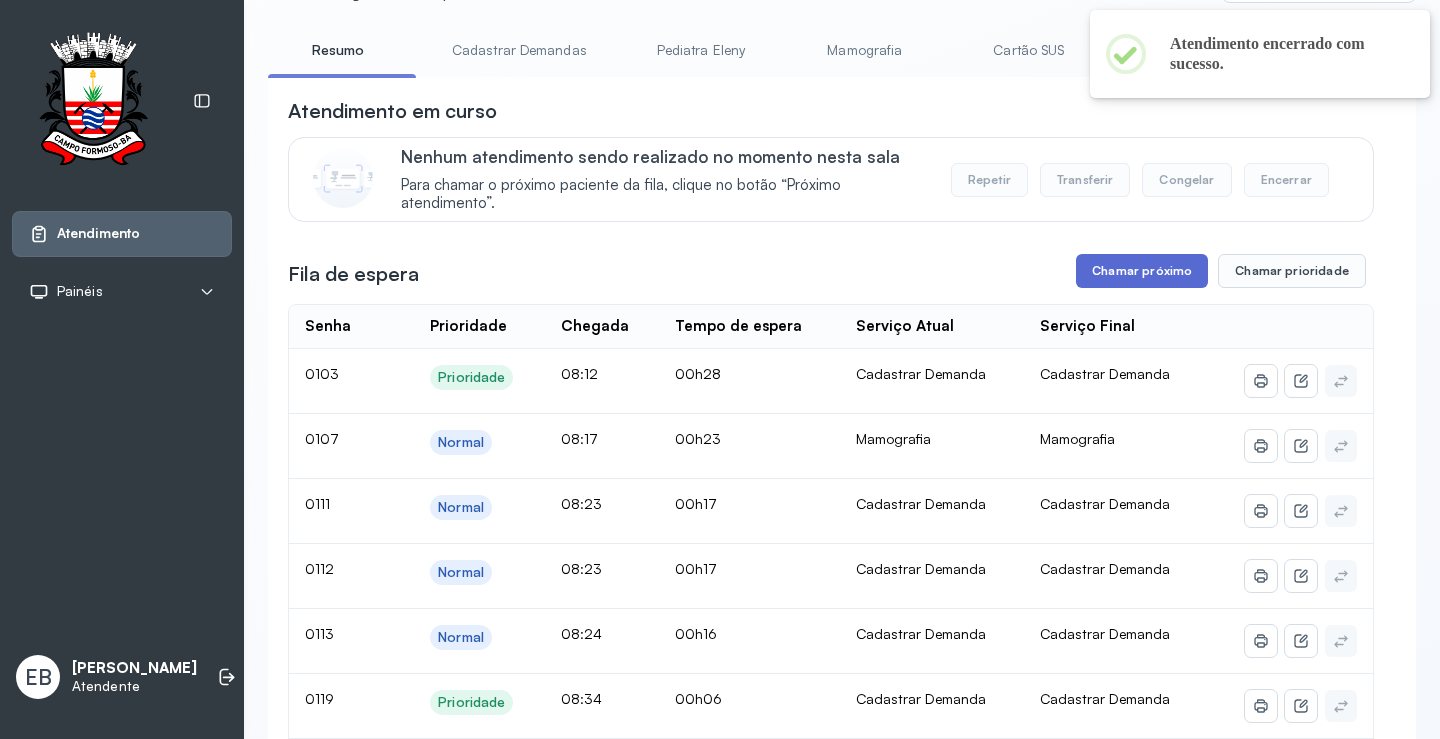 click on "Chamar próximo" at bounding box center (1142, 271) 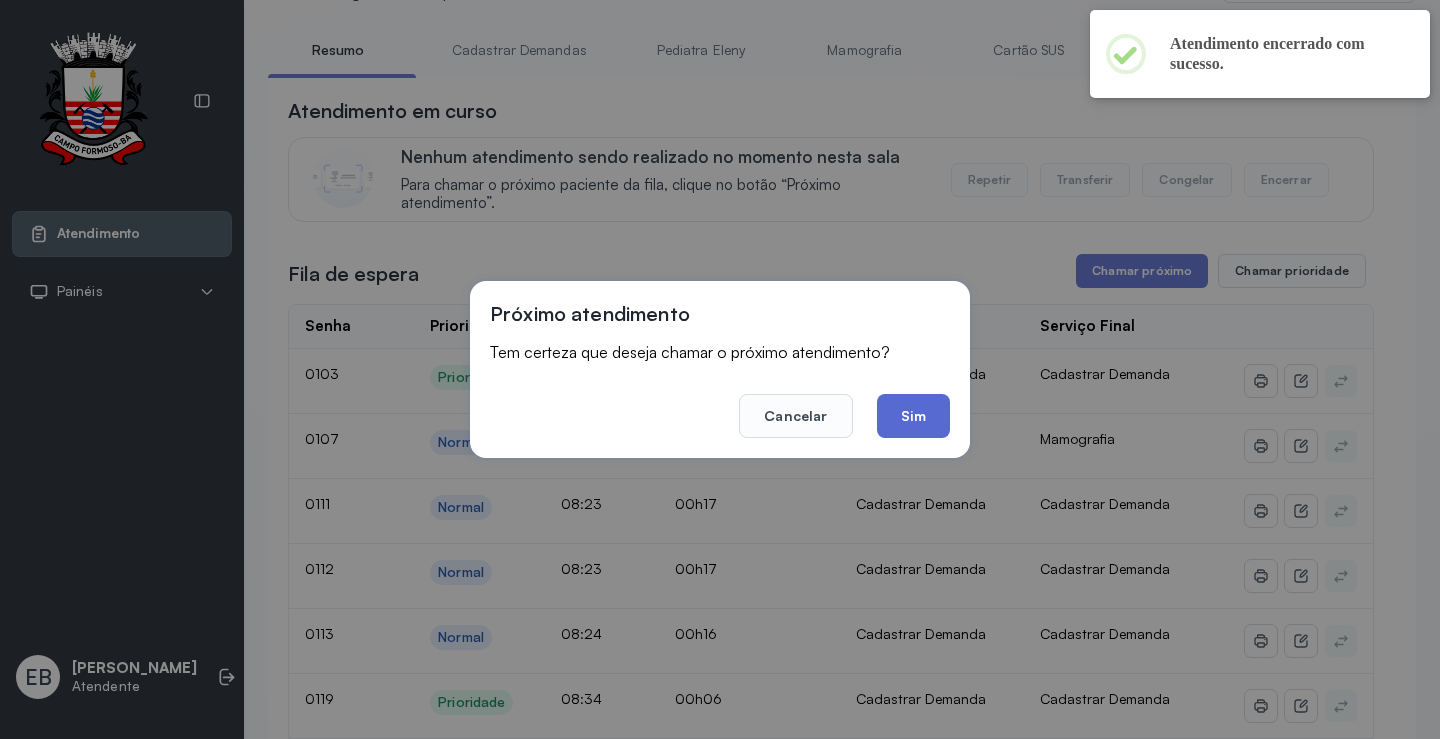 click on "Sim" 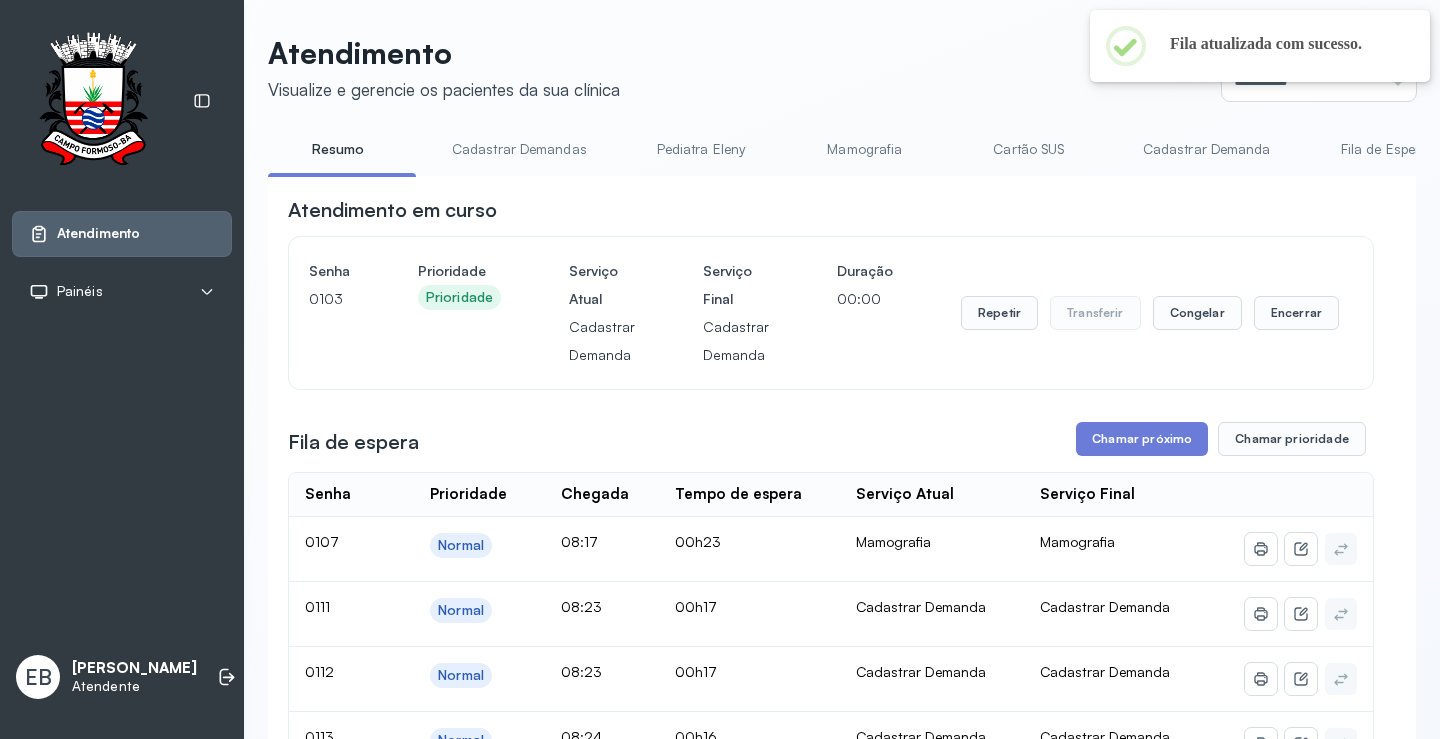 scroll, scrollTop: 100, scrollLeft: 0, axis: vertical 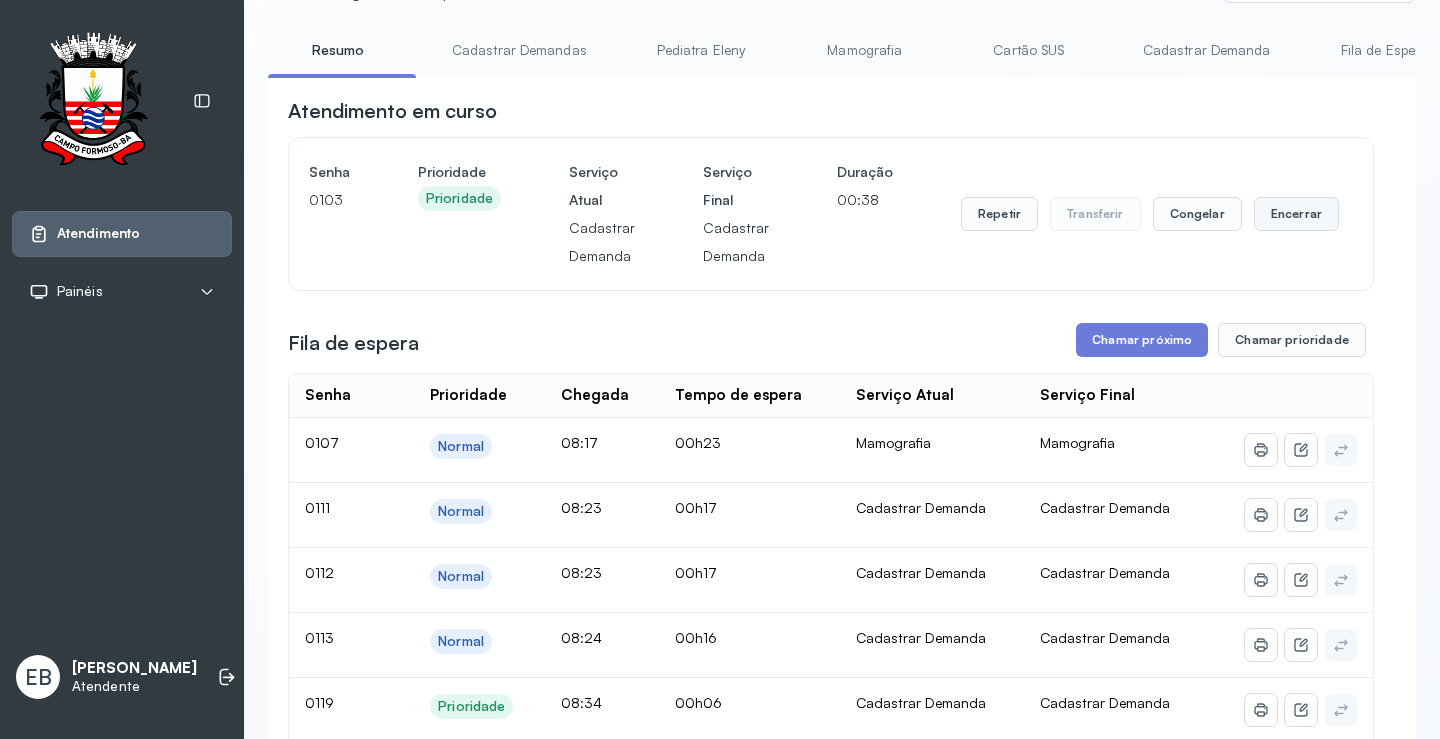 click on "Encerrar" at bounding box center (1296, 214) 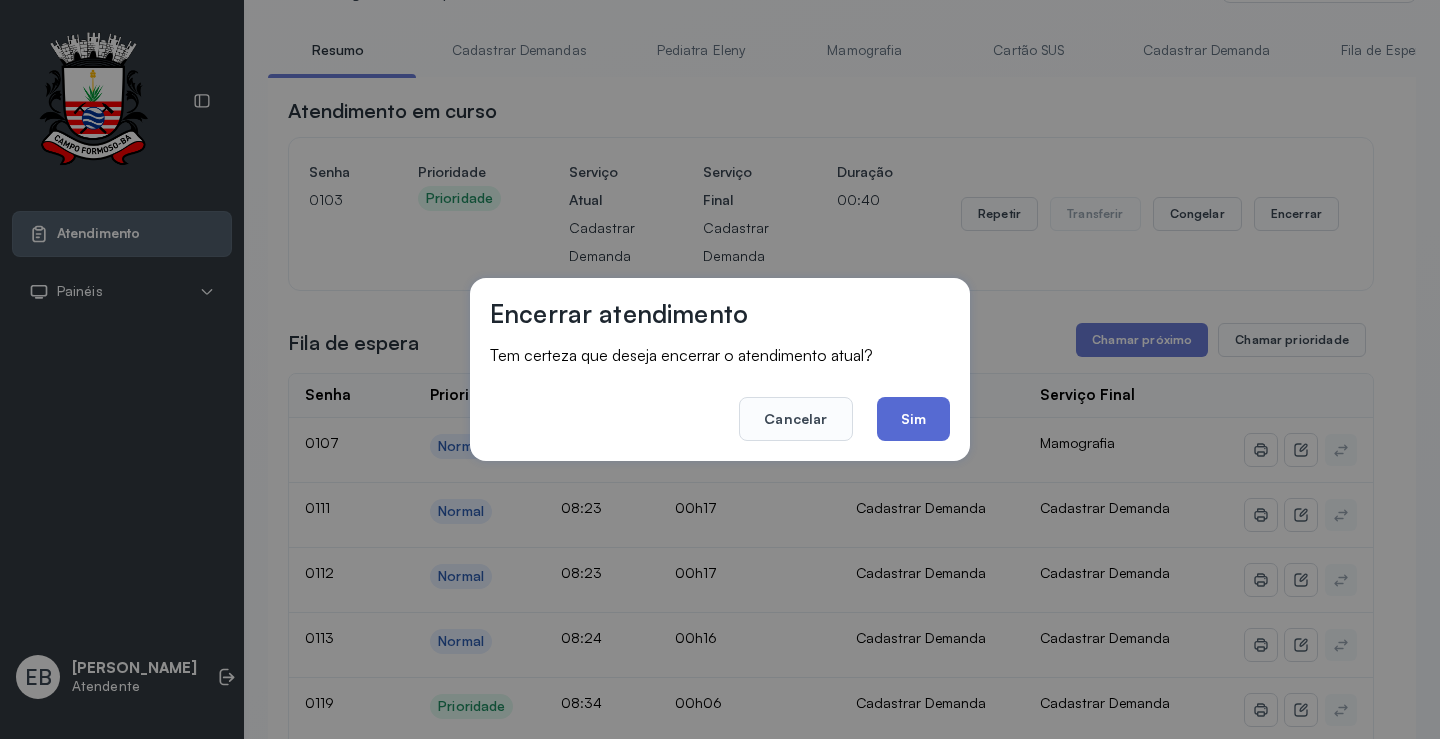 click on "Sim" 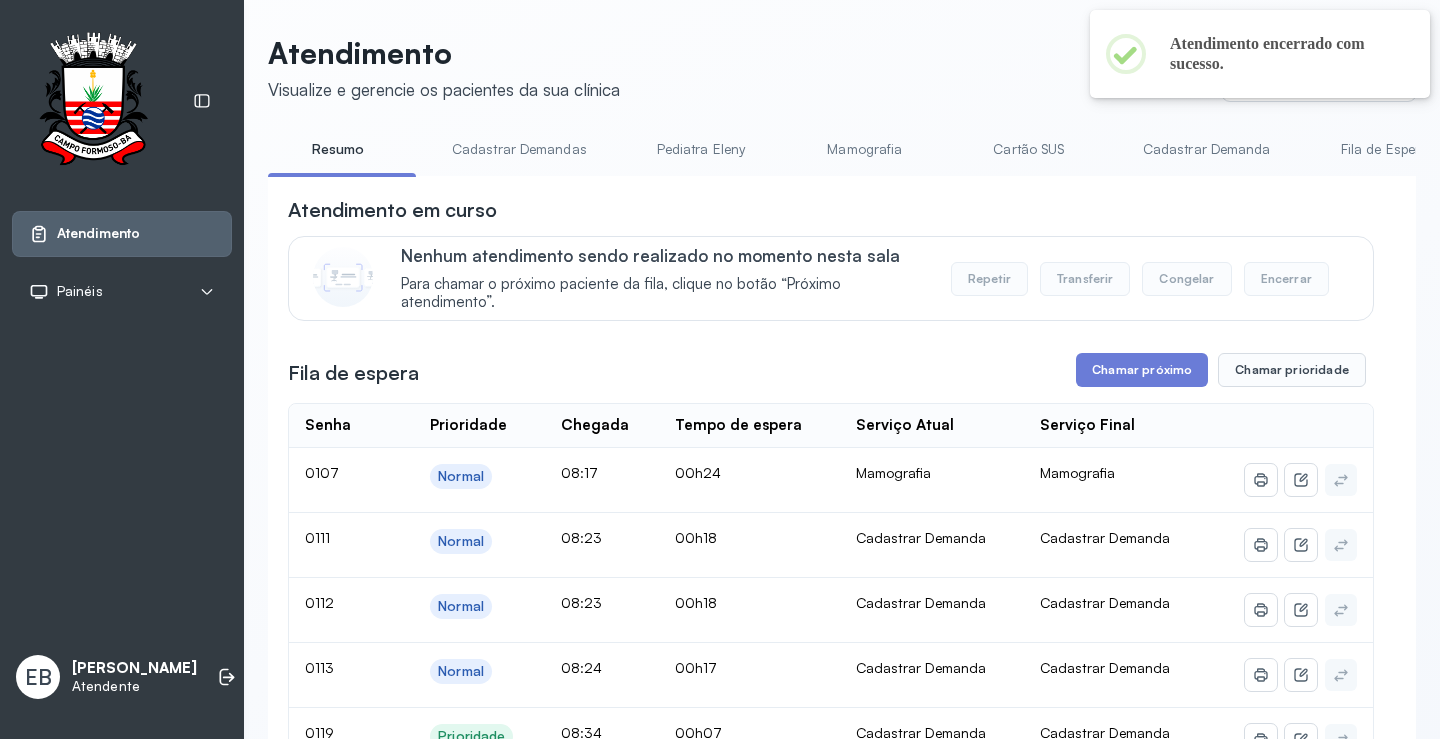 scroll, scrollTop: 100, scrollLeft: 0, axis: vertical 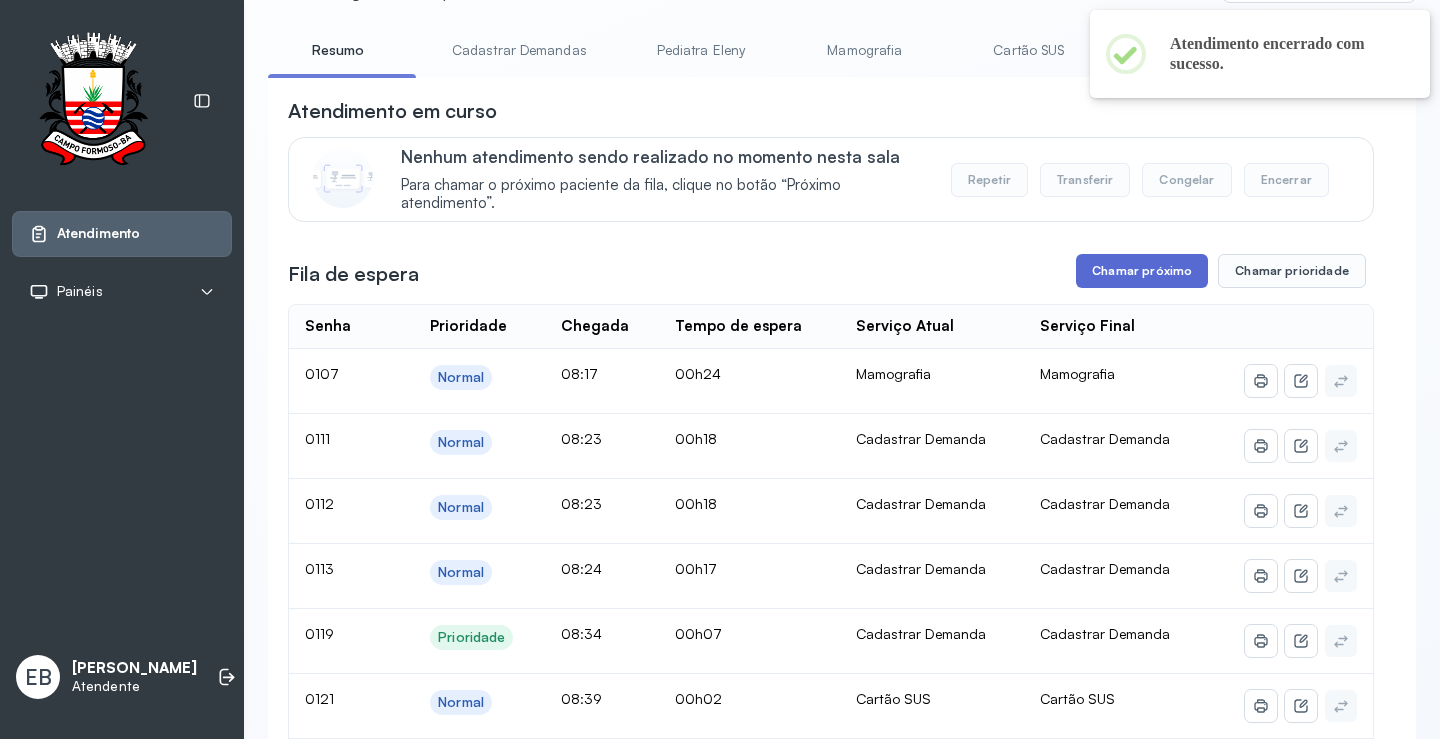 click on "Chamar próximo" at bounding box center [1142, 271] 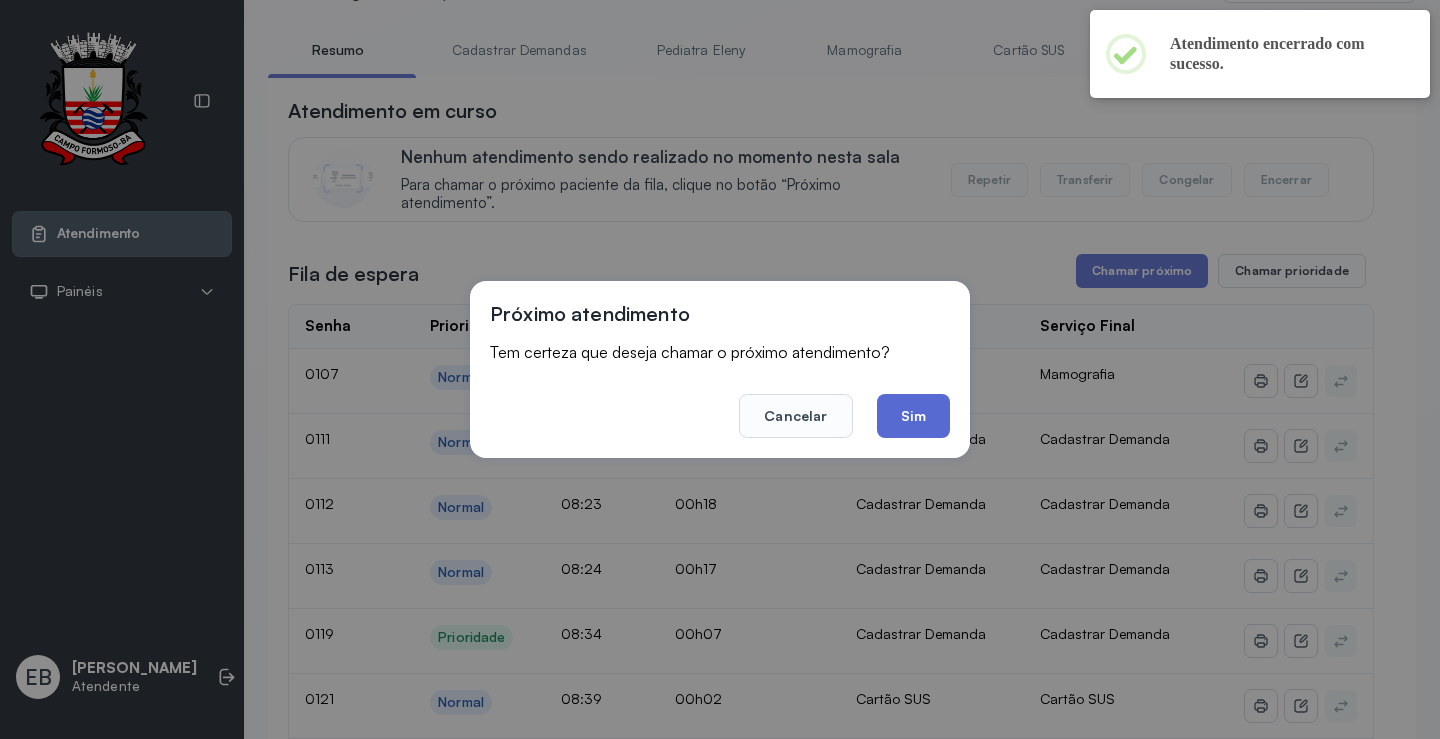 click on "Sim" 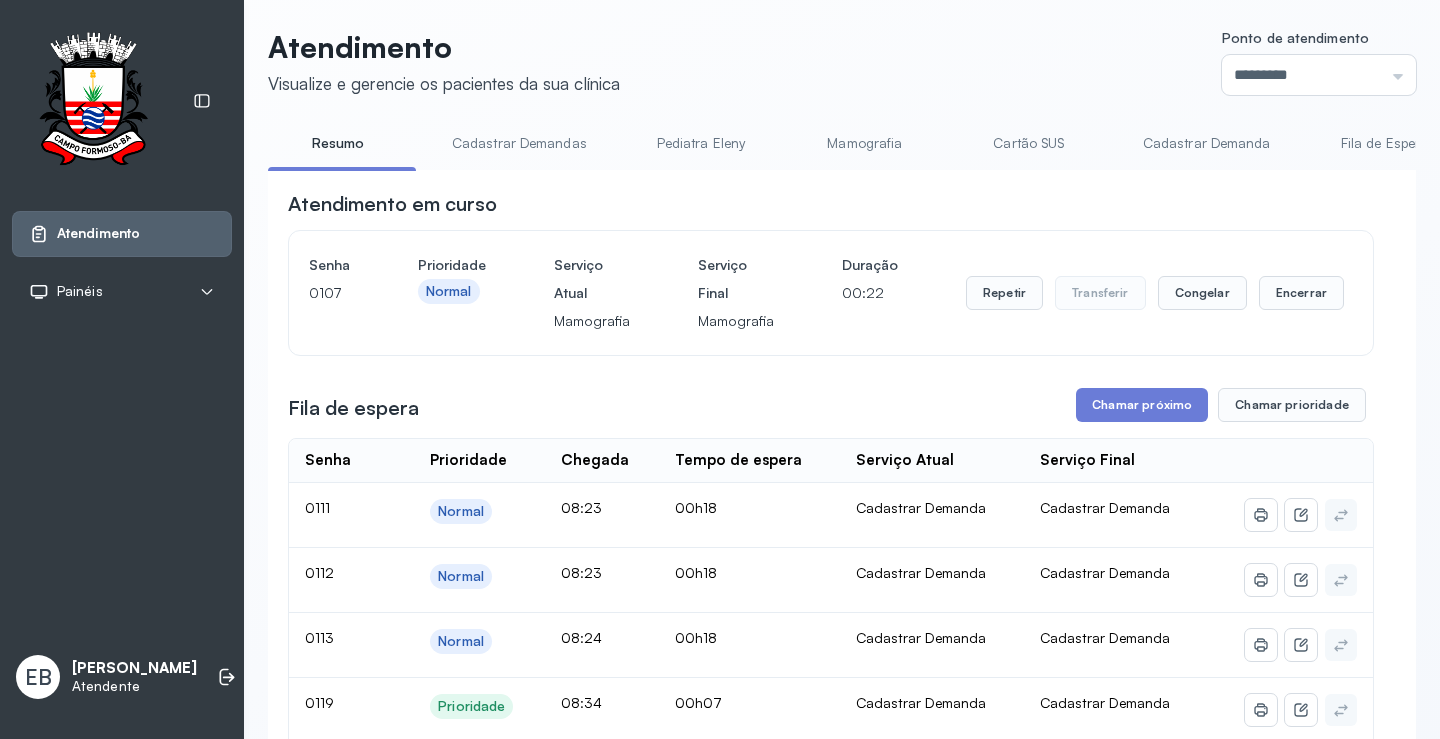 scroll, scrollTop: 0, scrollLeft: 0, axis: both 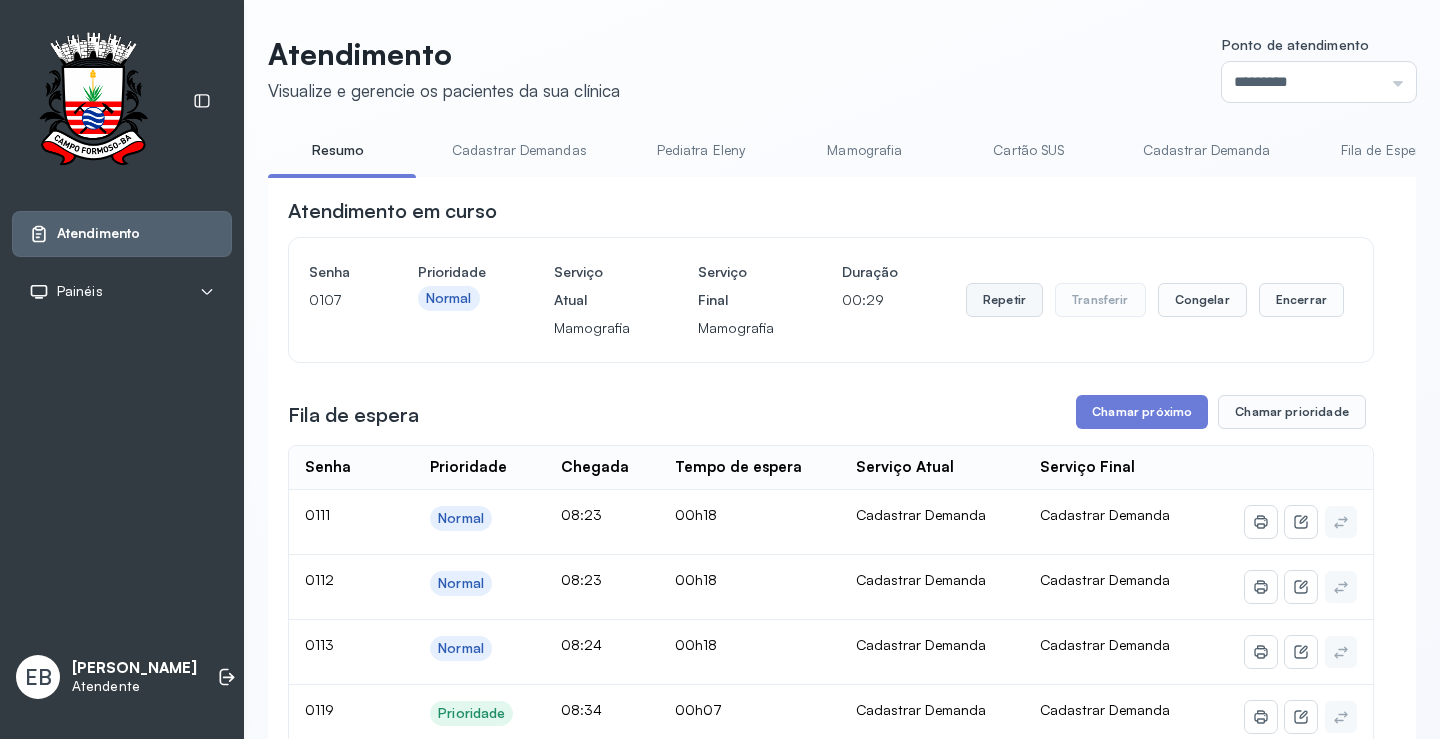 click on "Repetir" at bounding box center [1004, 300] 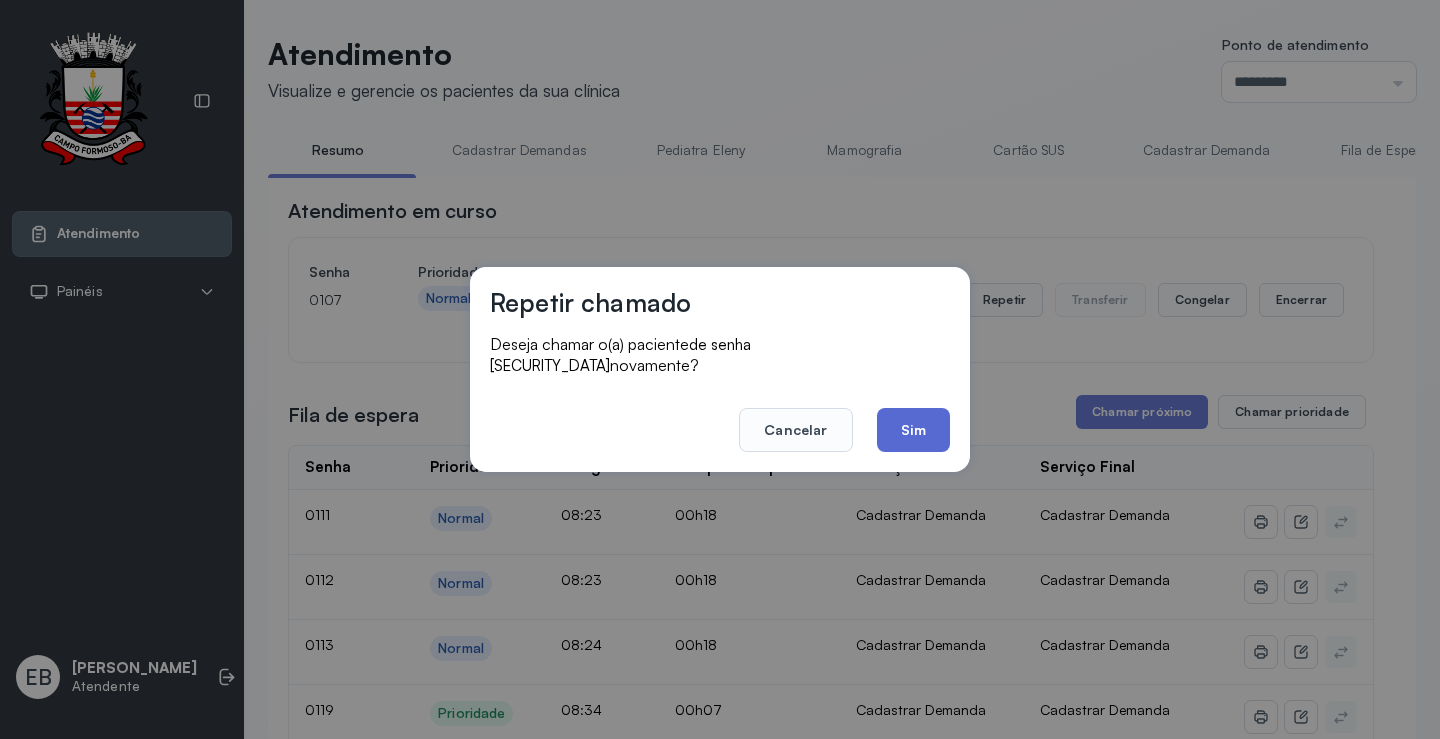 click on "Sim" 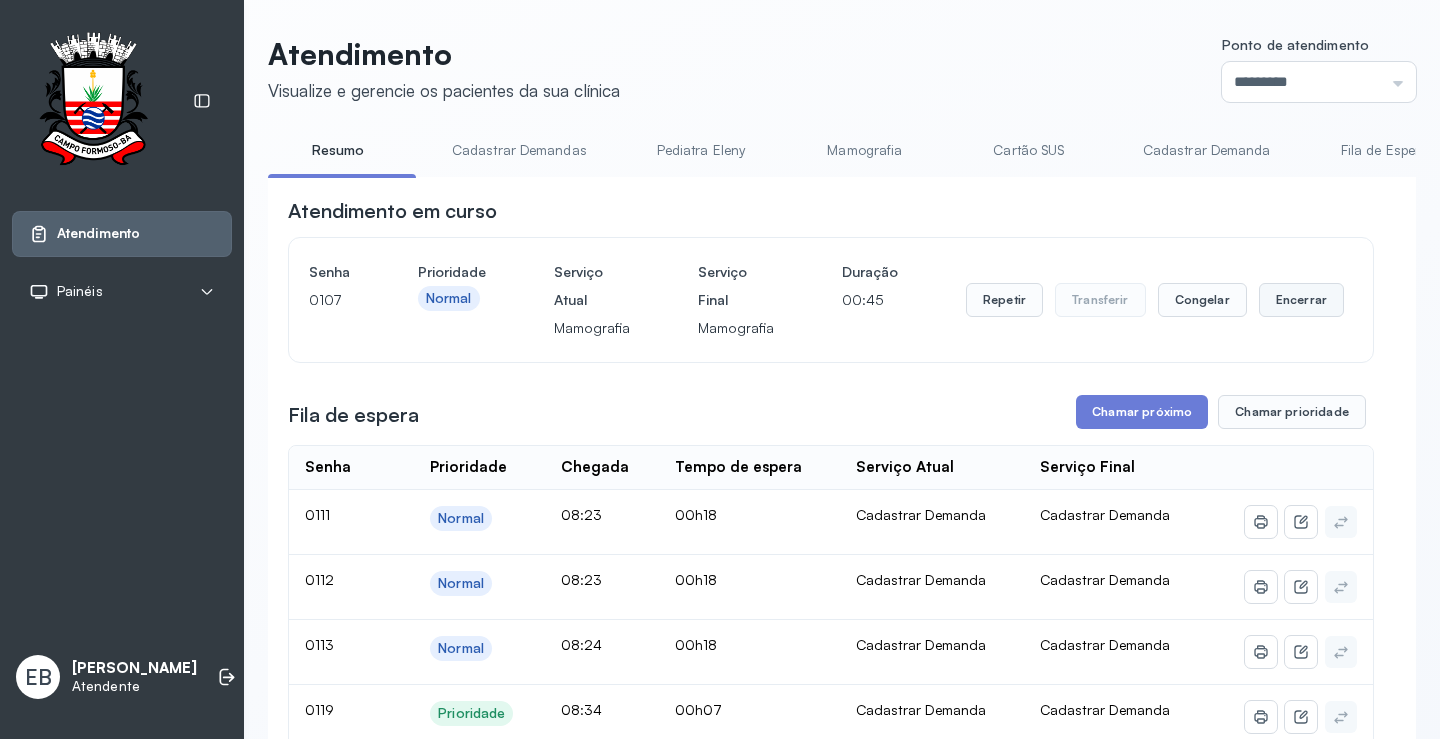 click on "Encerrar" at bounding box center (1301, 300) 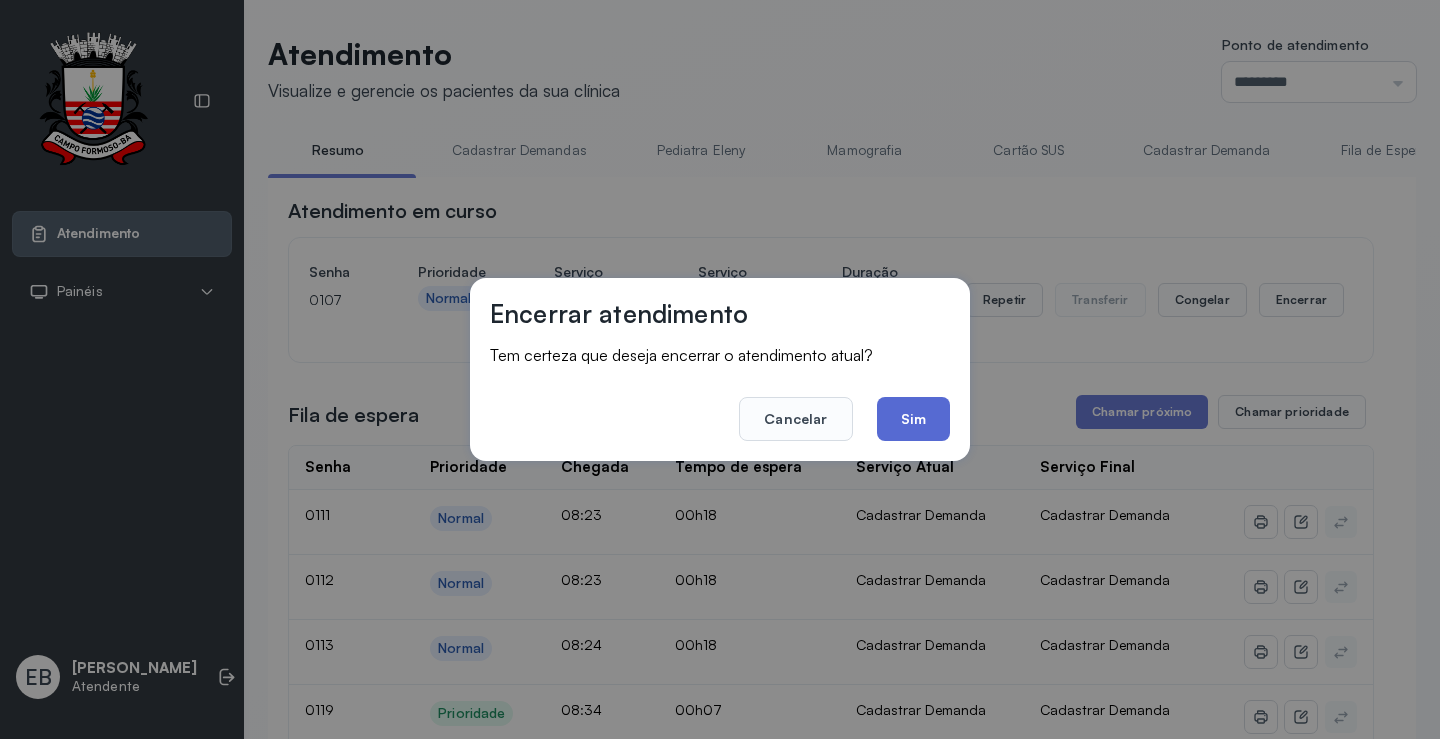 click on "Sim" 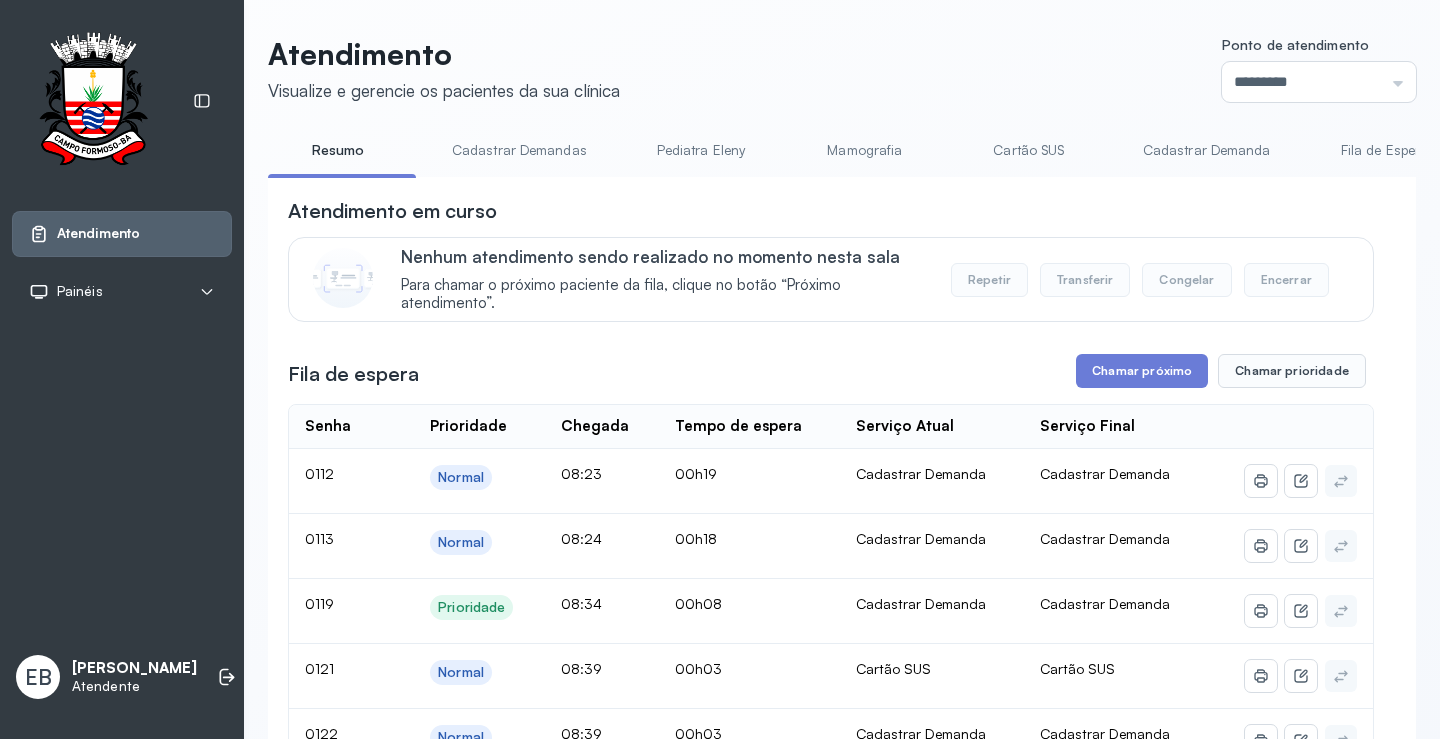 click on "Chamar próximo" at bounding box center (1142, 371) 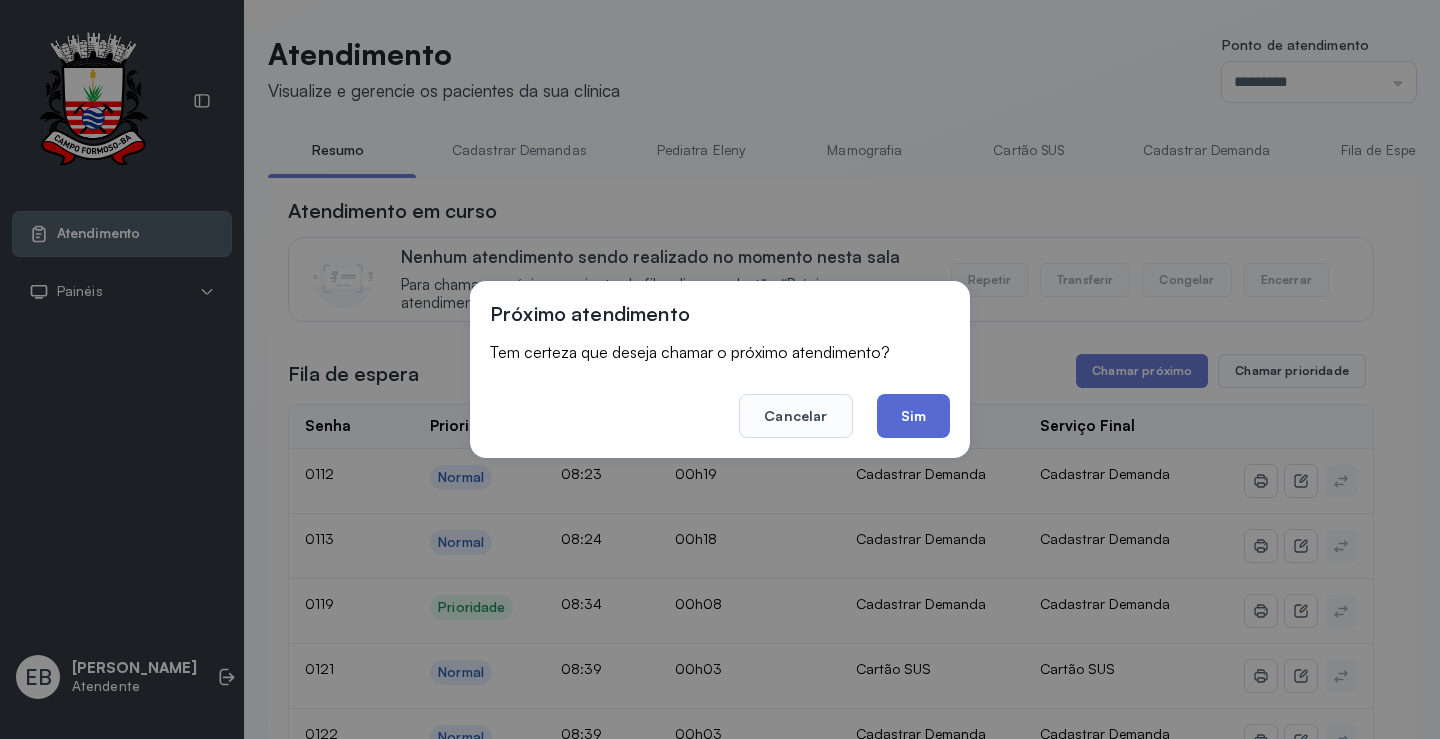 click on "Sim" 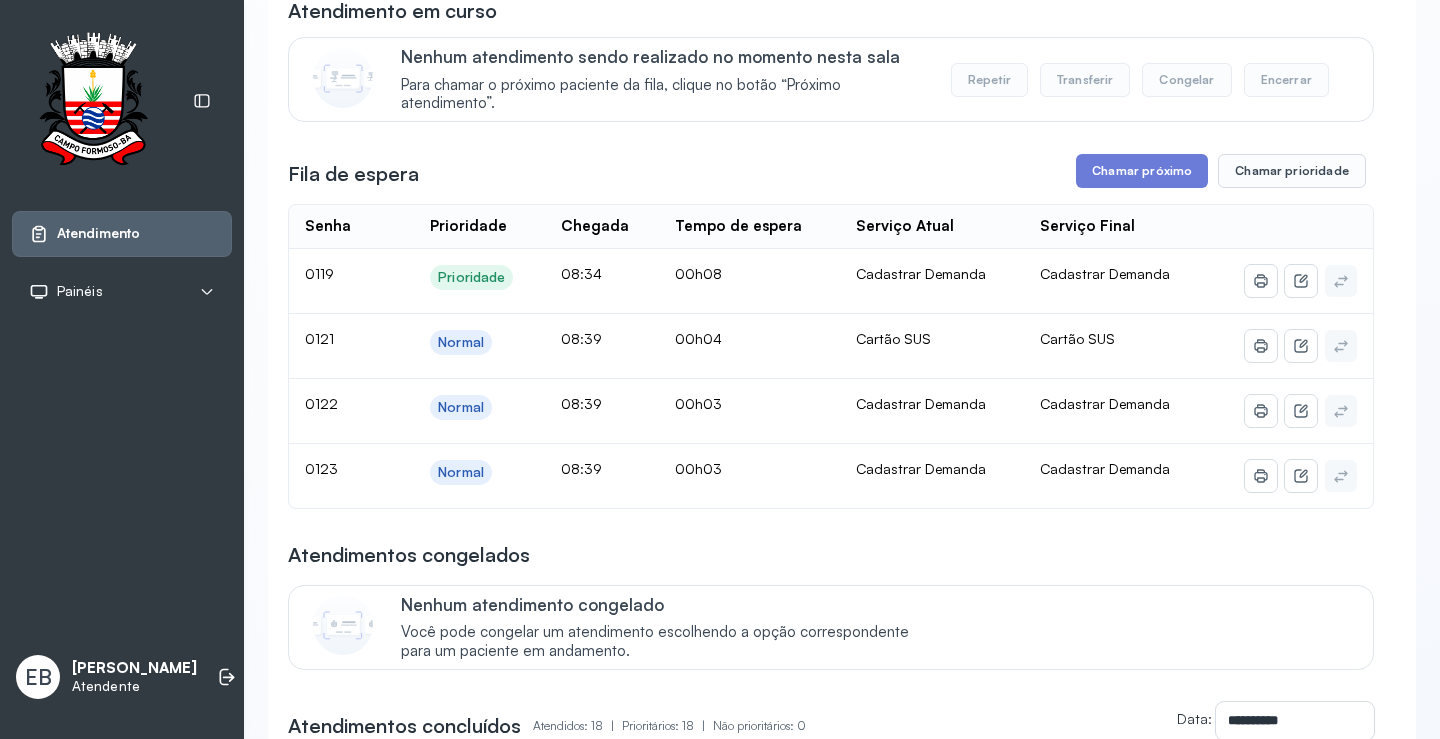 scroll, scrollTop: 0, scrollLeft: 0, axis: both 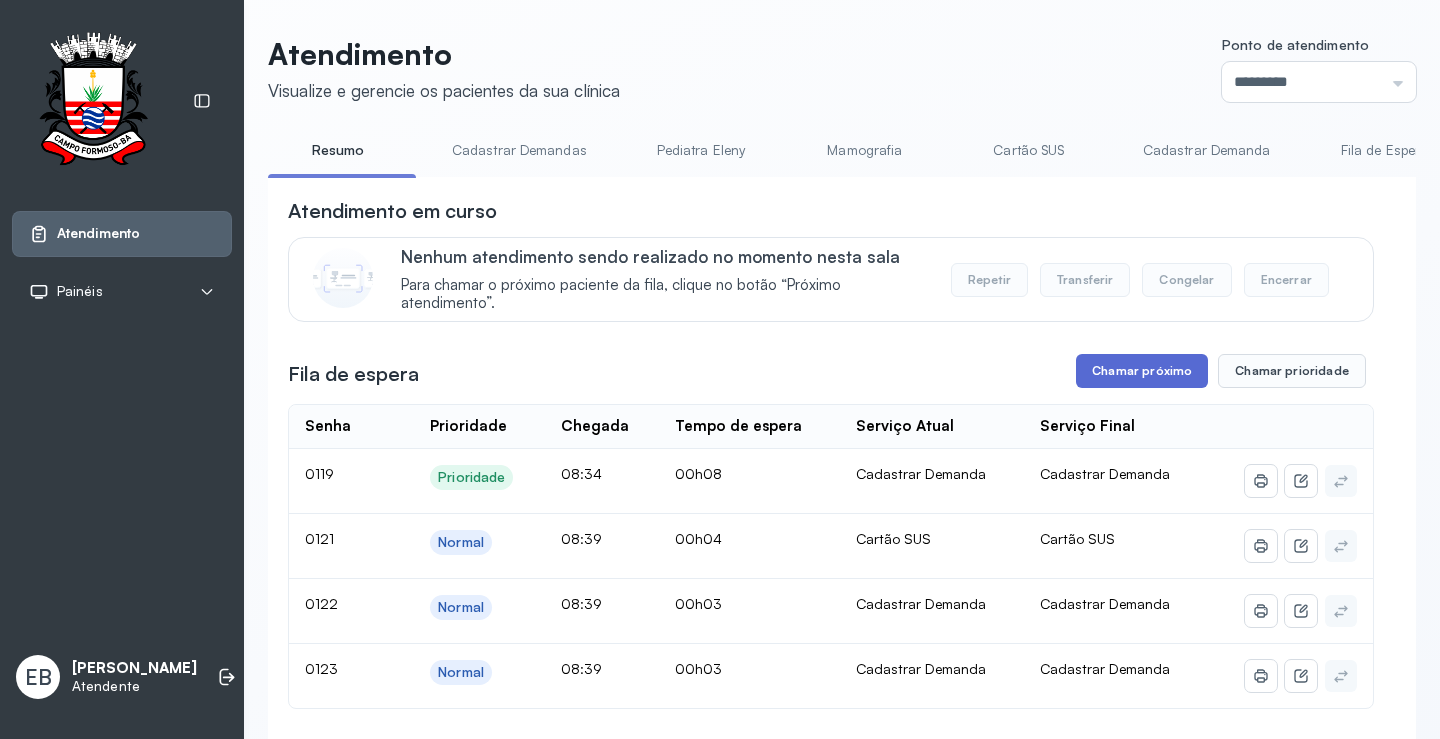 click on "Chamar próximo" at bounding box center [1142, 371] 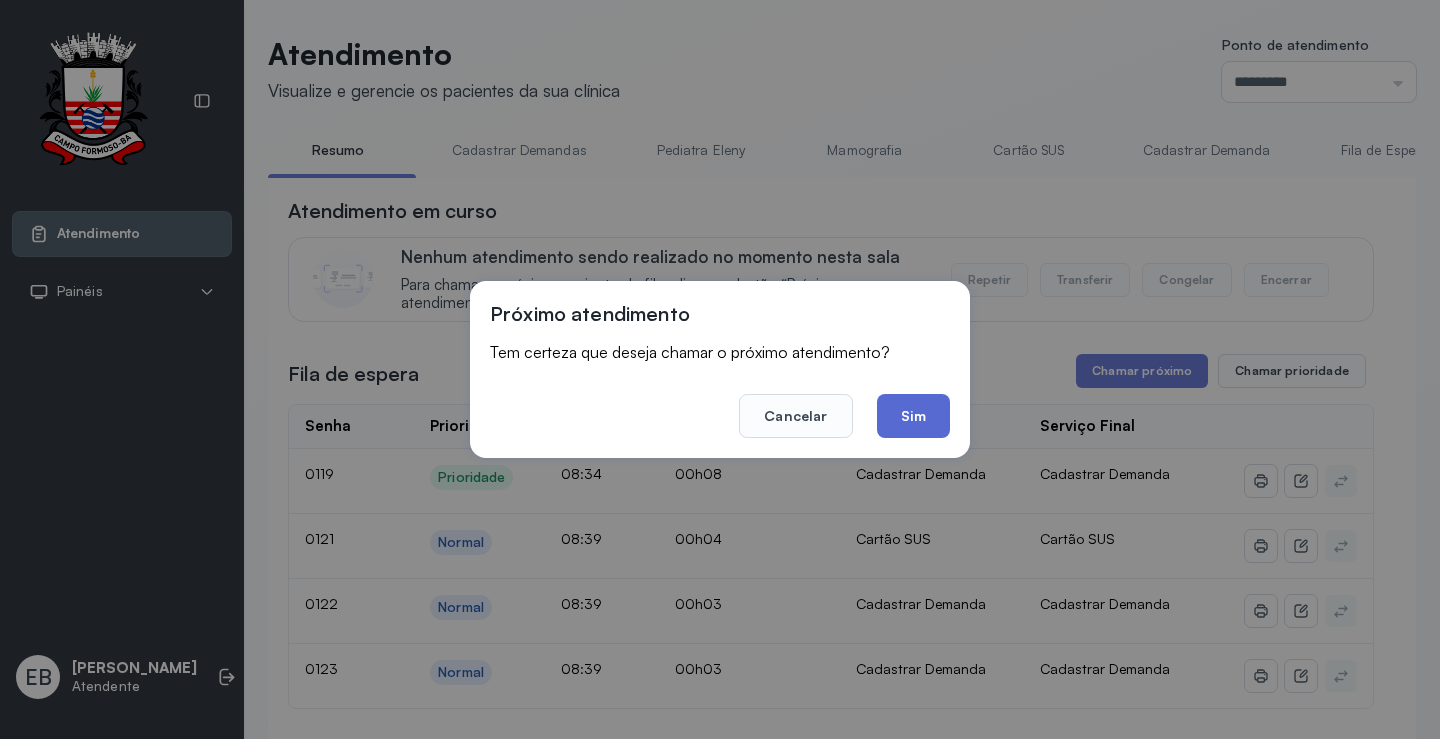 click on "Sim" 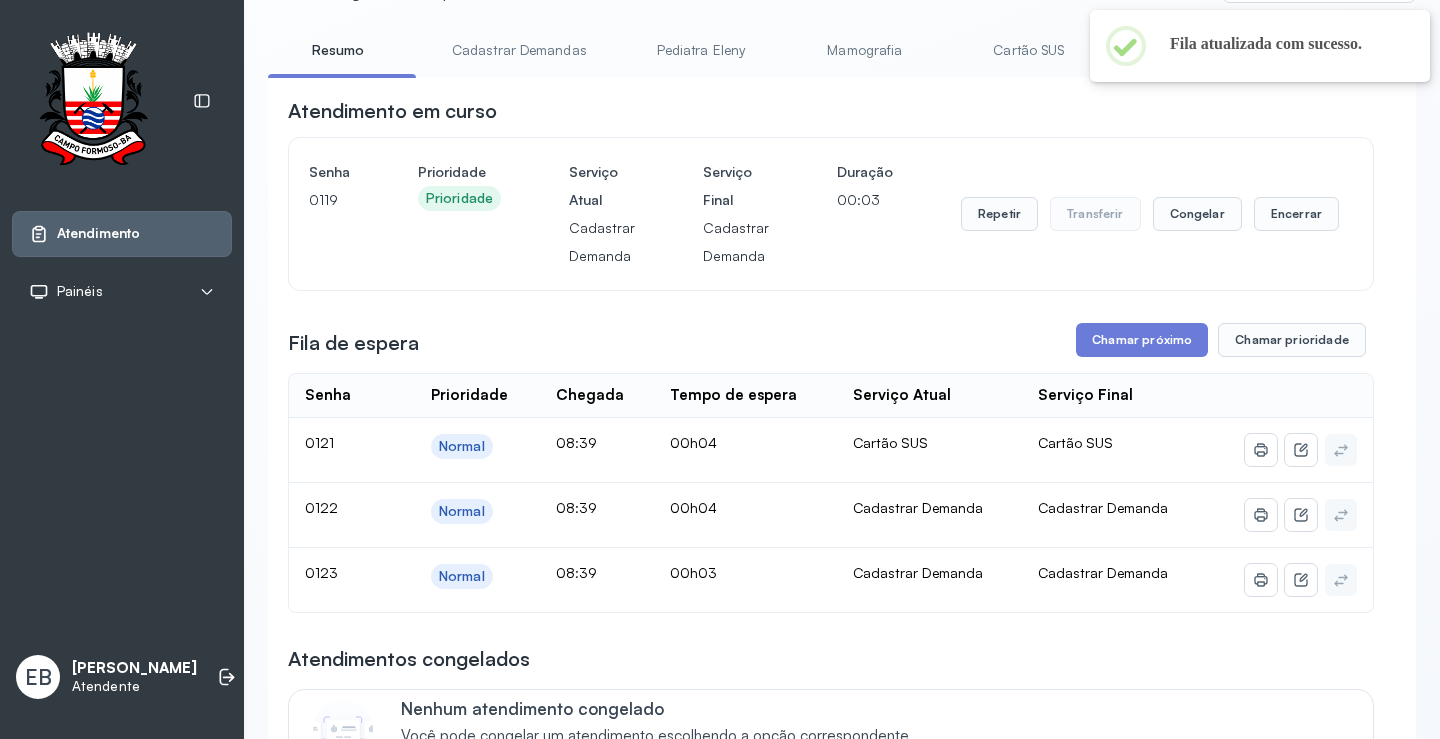 scroll, scrollTop: 200, scrollLeft: 0, axis: vertical 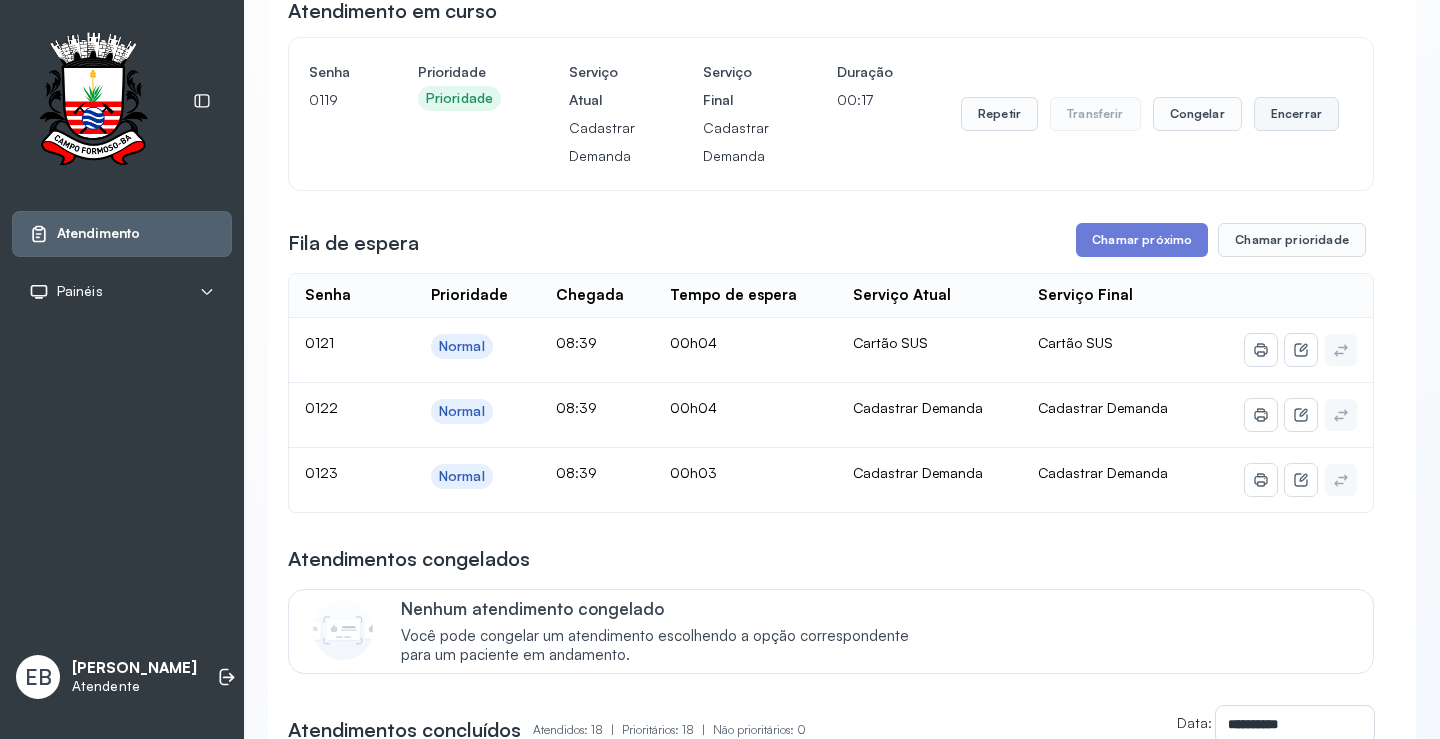click on "Encerrar" at bounding box center (1296, 114) 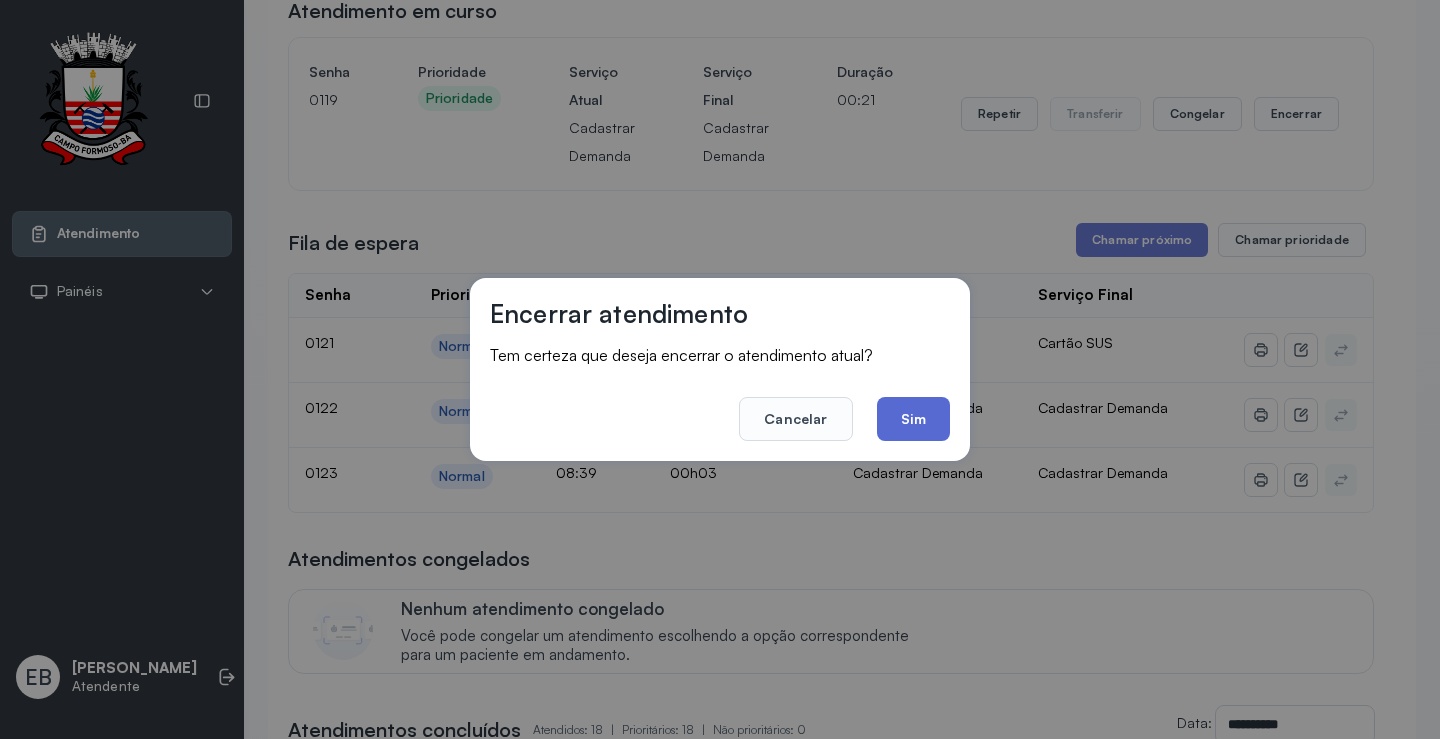 click on "Sim" 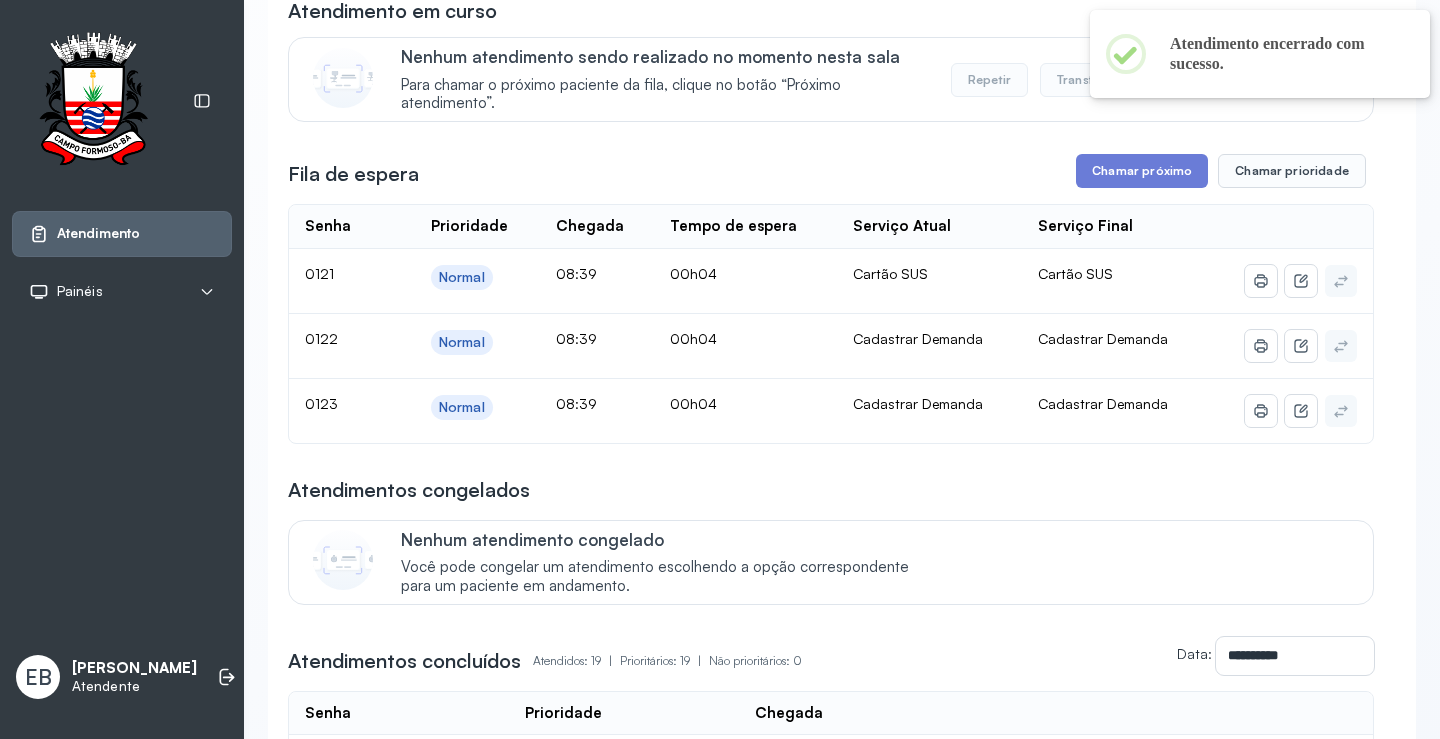 scroll, scrollTop: 0, scrollLeft: 0, axis: both 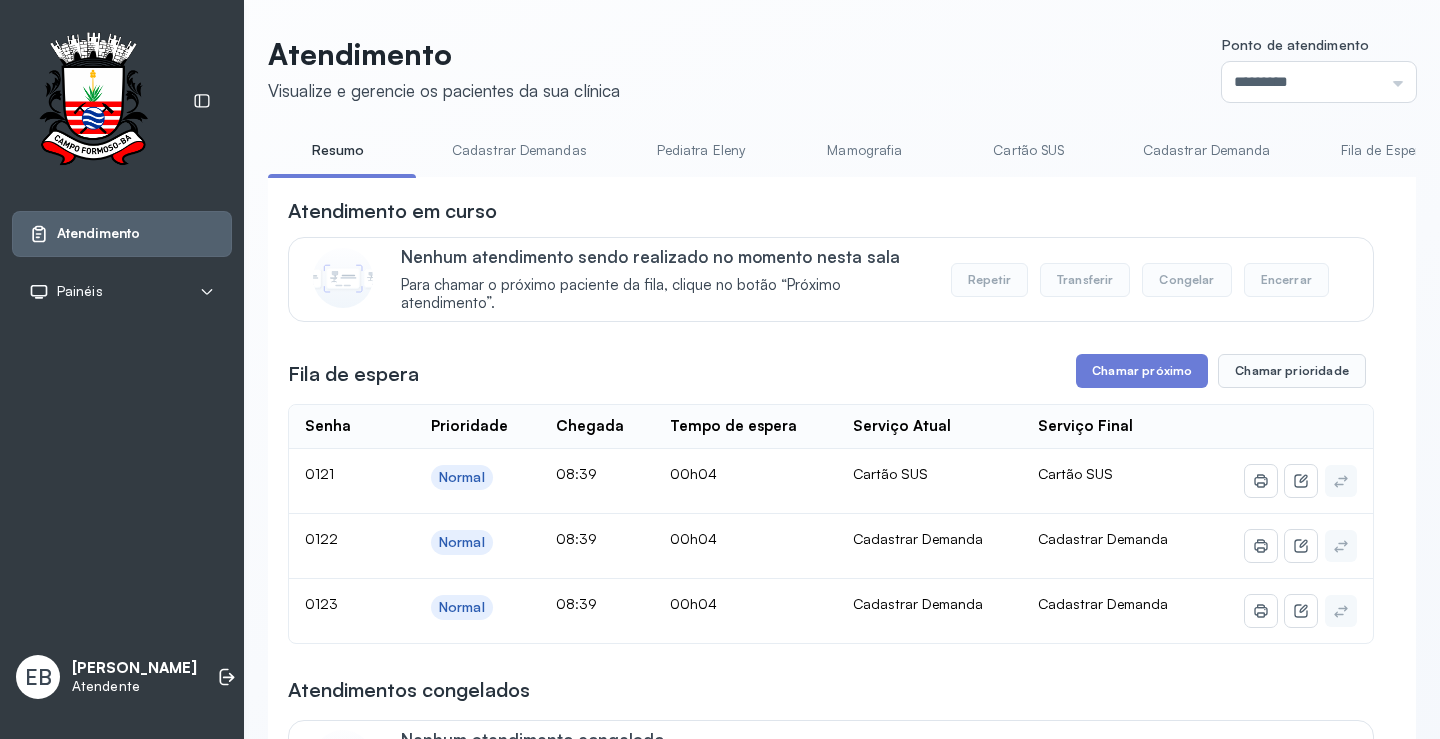 click on "Cadastrar Demanda" at bounding box center [1207, 150] 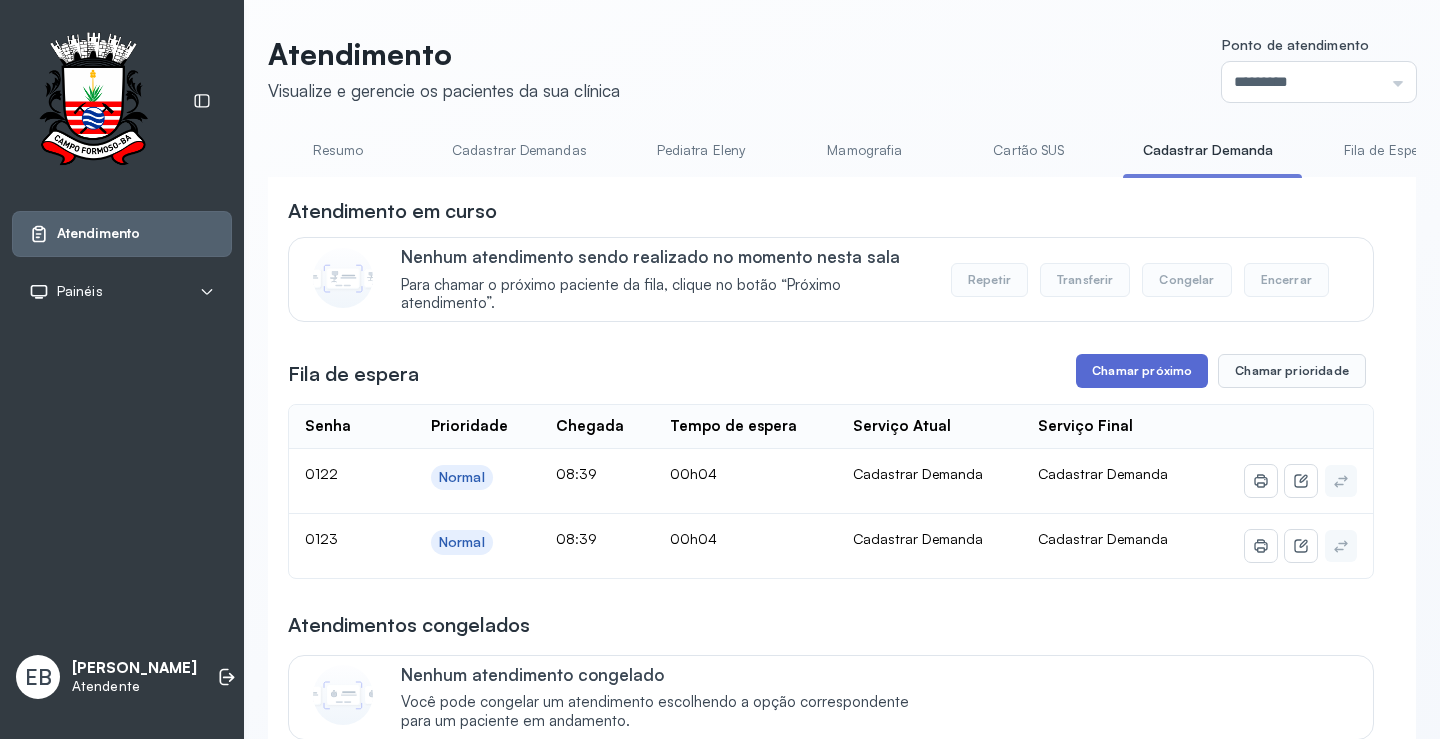 click on "Chamar próximo" at bounding box center (1142, 371) 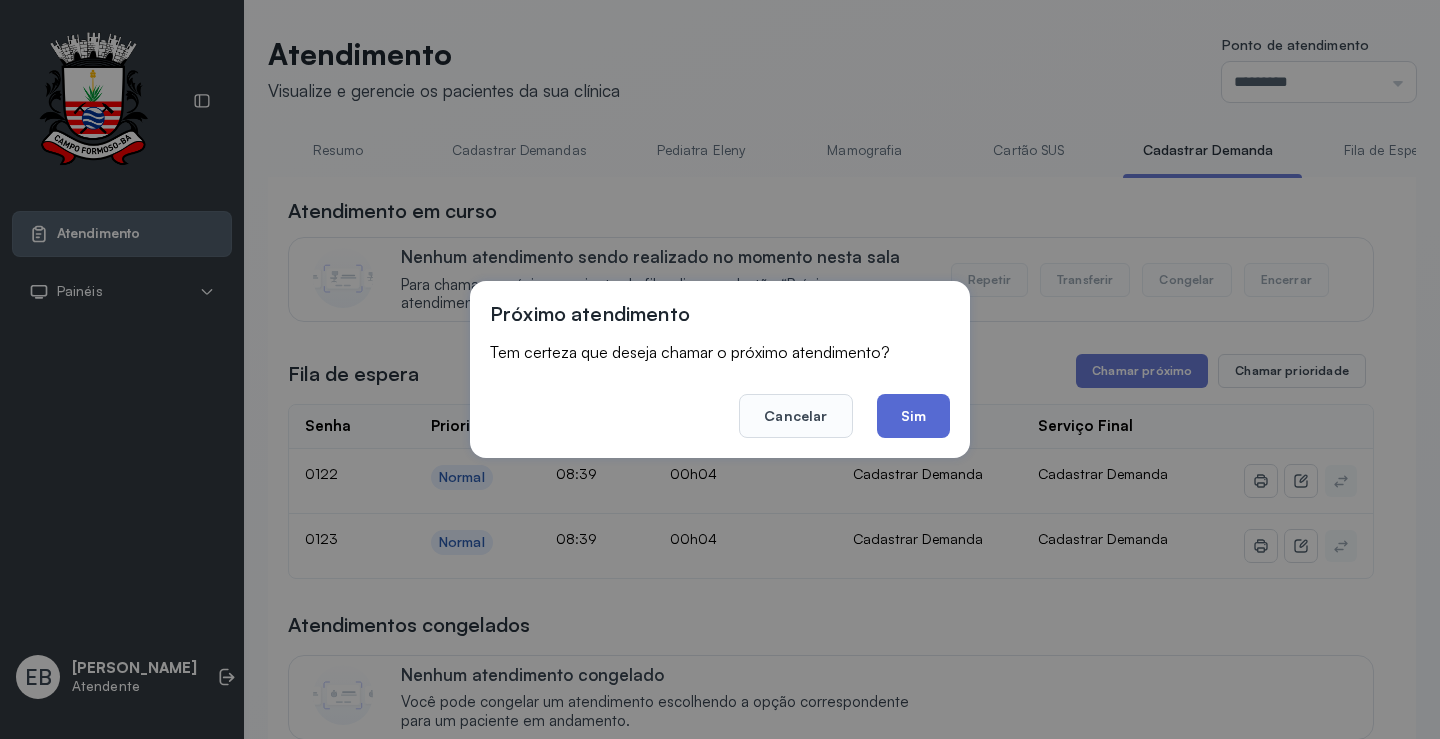 click on "Sim" 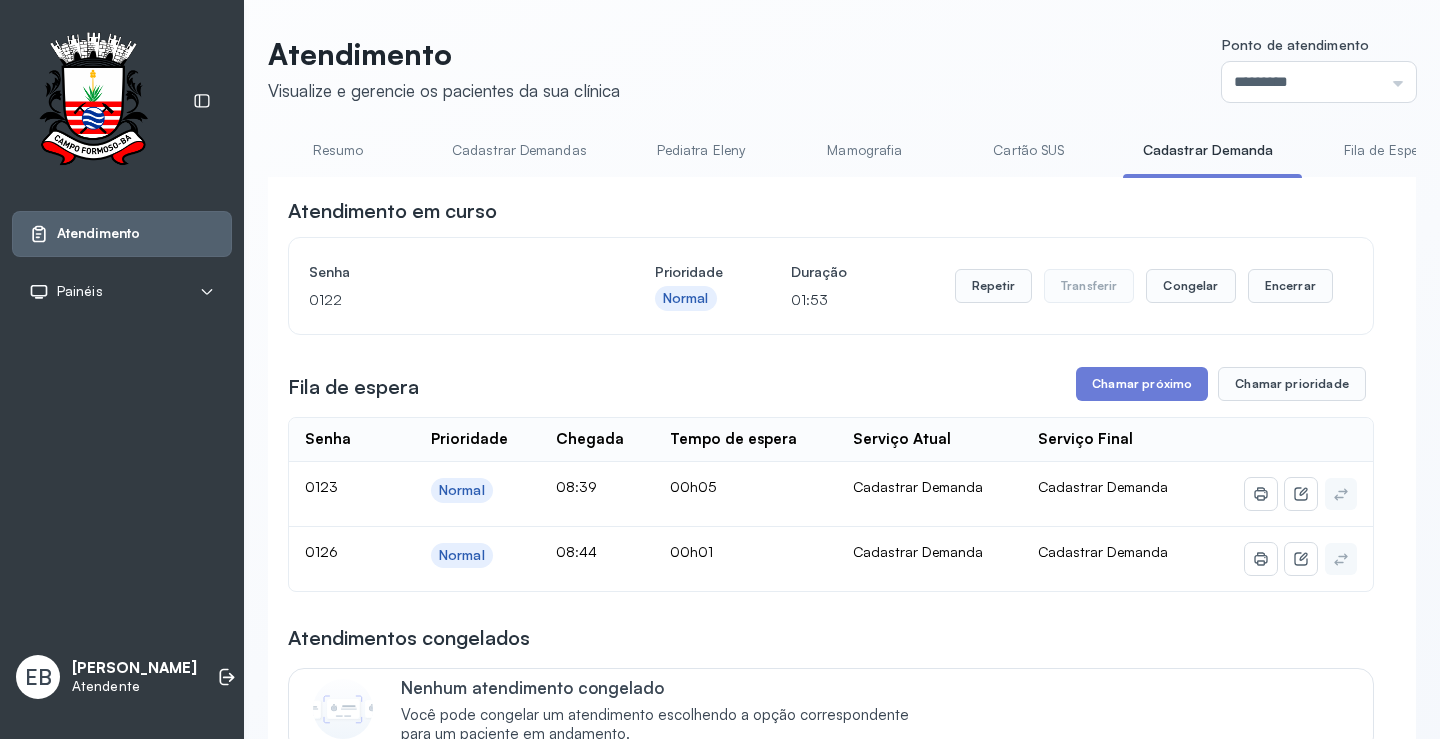 click on "Resumo" at bounding box center [338, 150] 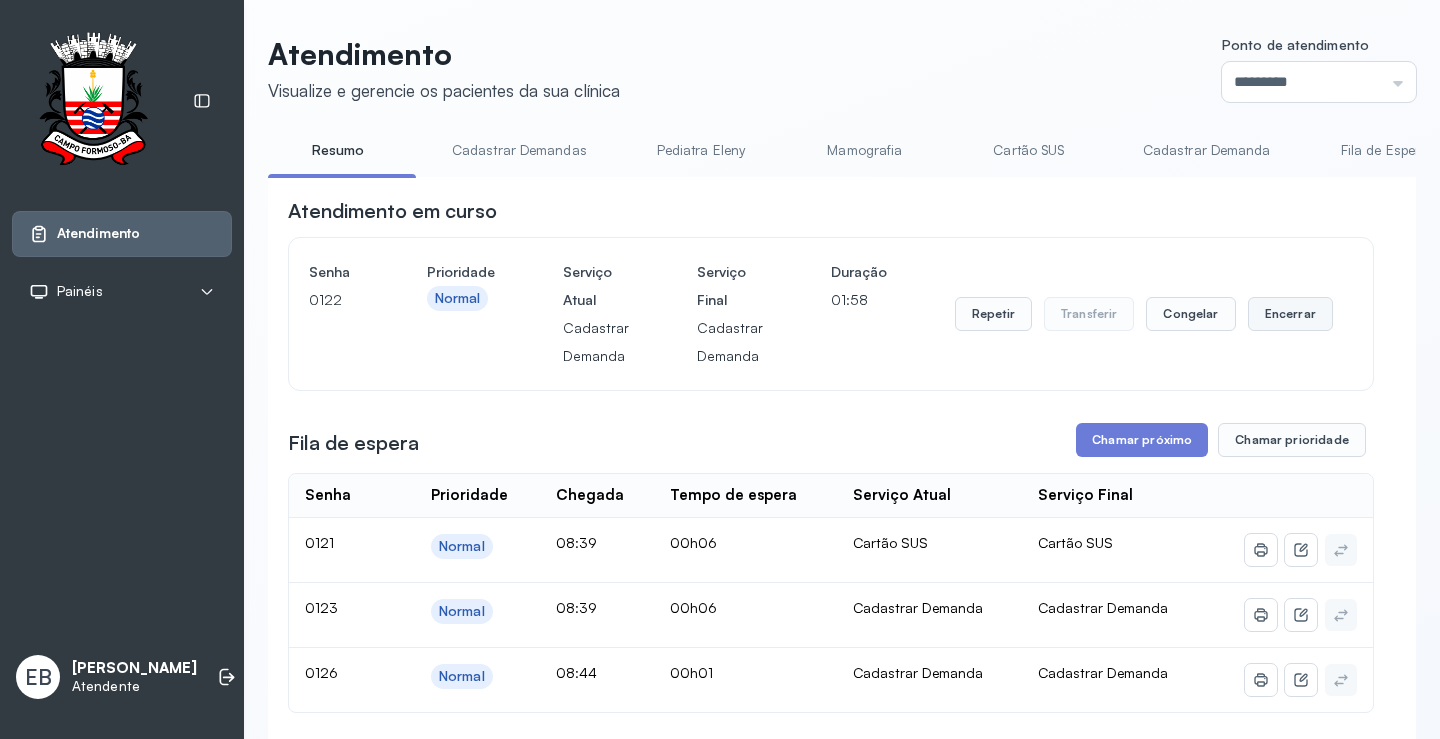 click on "Encerrar" at bounding box center [1290, 314] 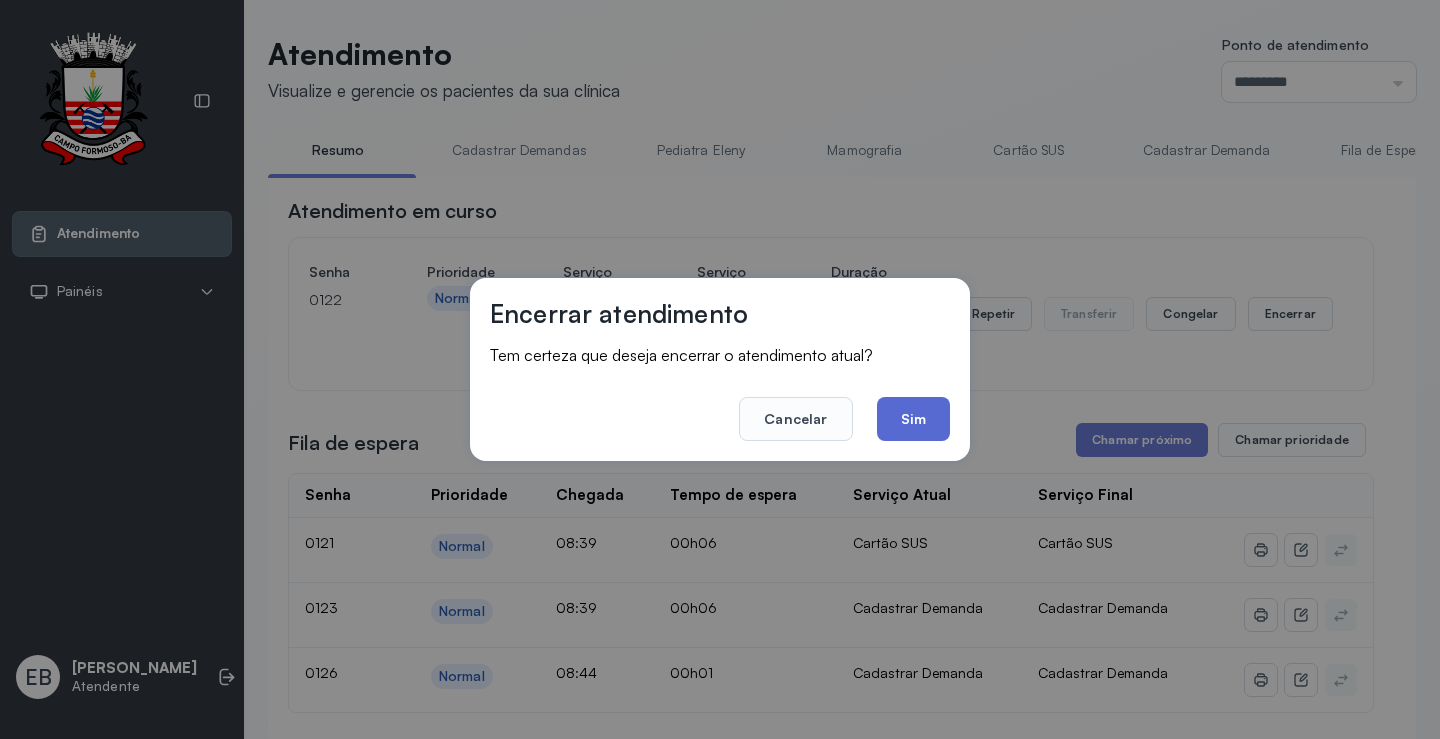 click on "Sim" 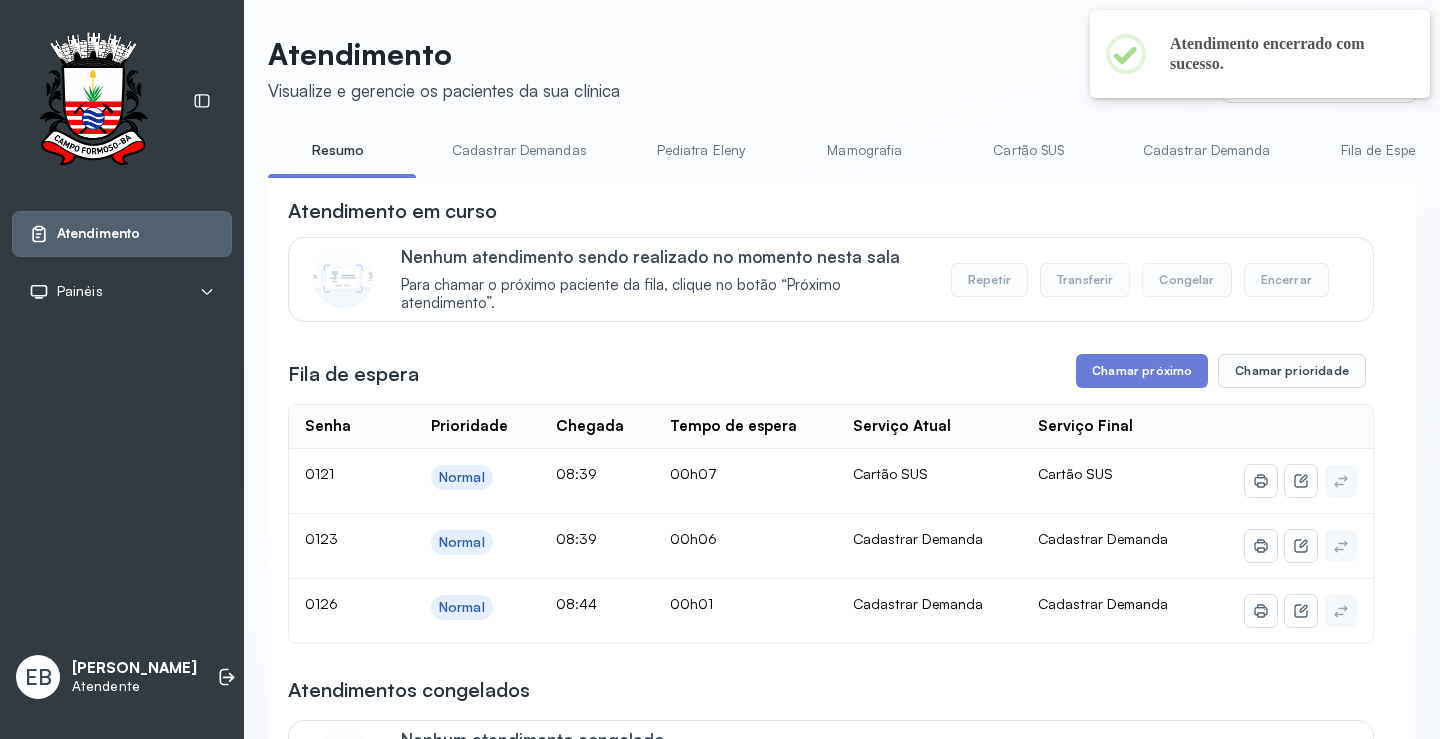 click on "Cadastrar Demandas" at bounding box center (519, 150) 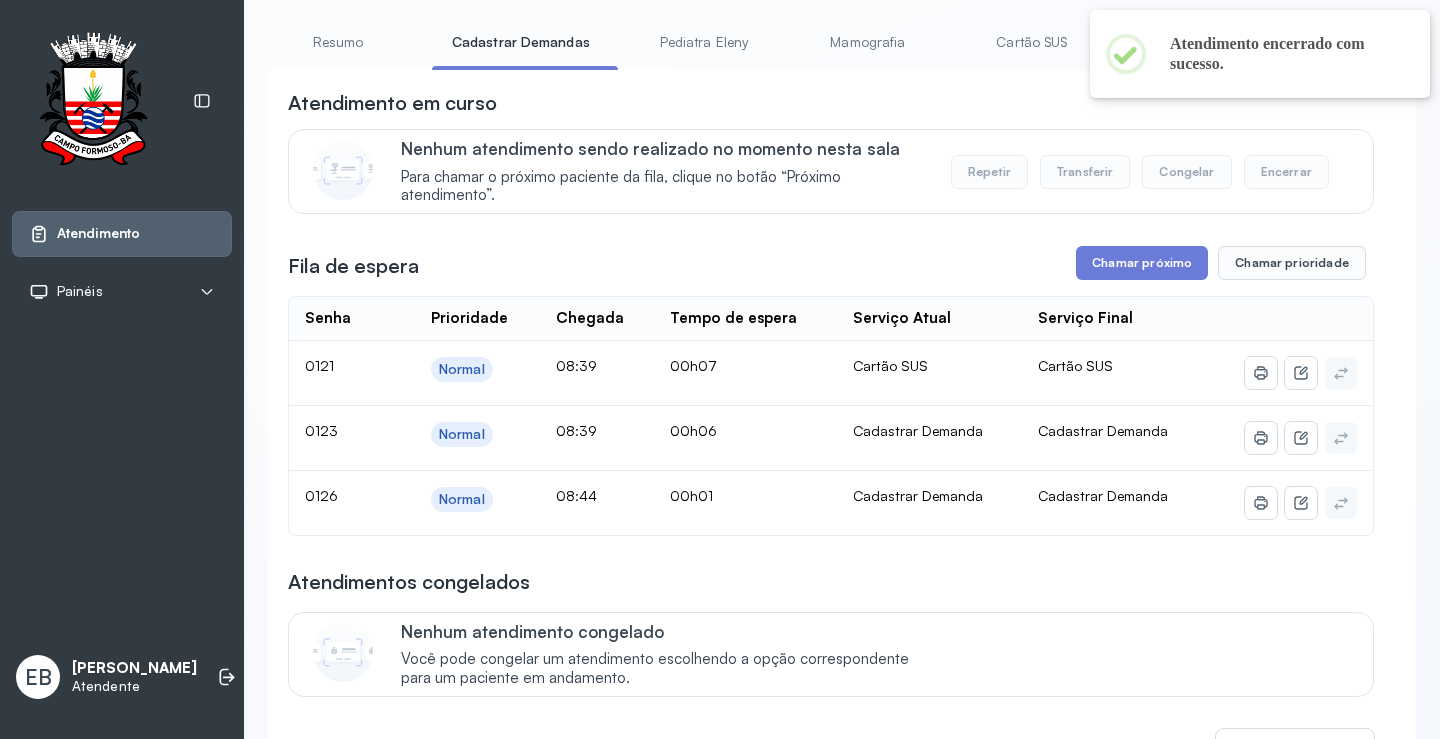scroll, scrollTop: 100, scrollLeft: 0, axis: vertical 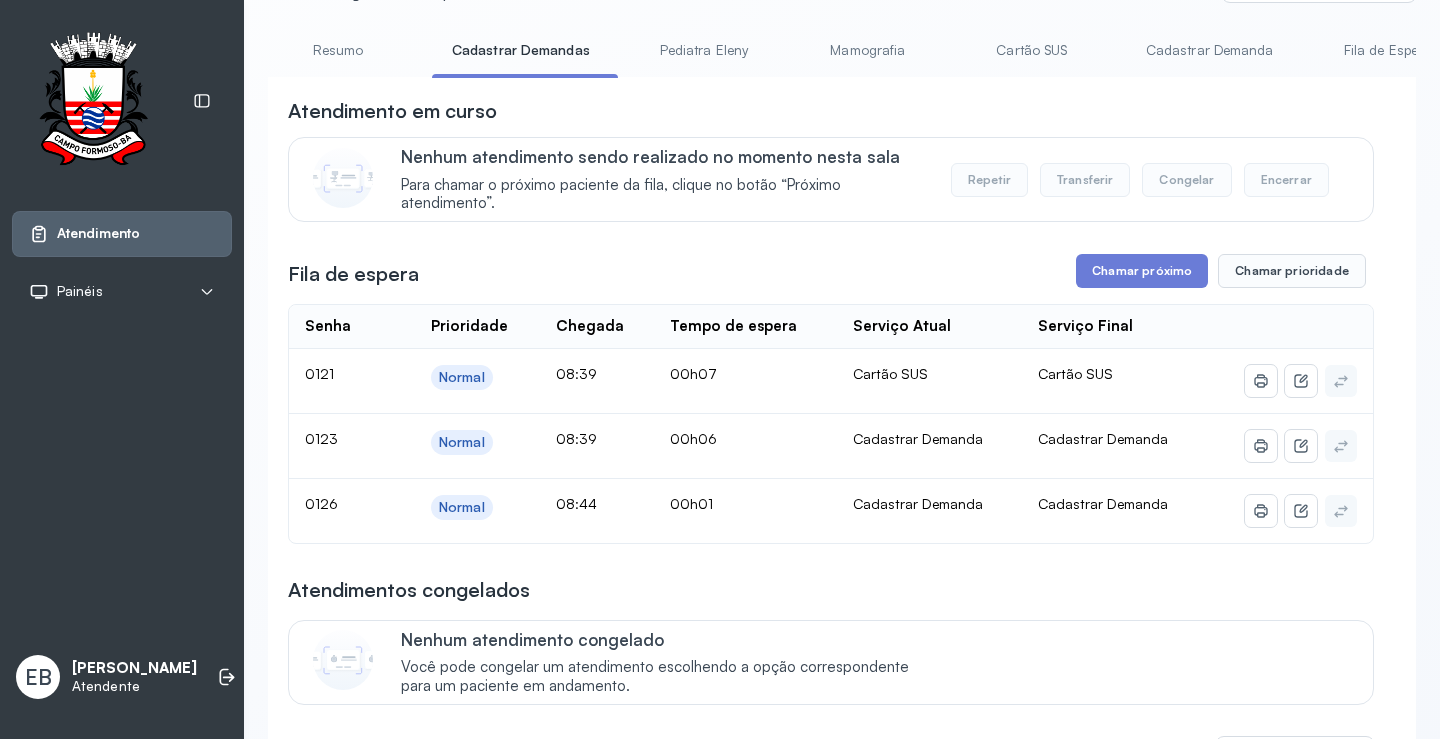 click on "Cadastrar Demanda" at bounding box center [1210, 50] 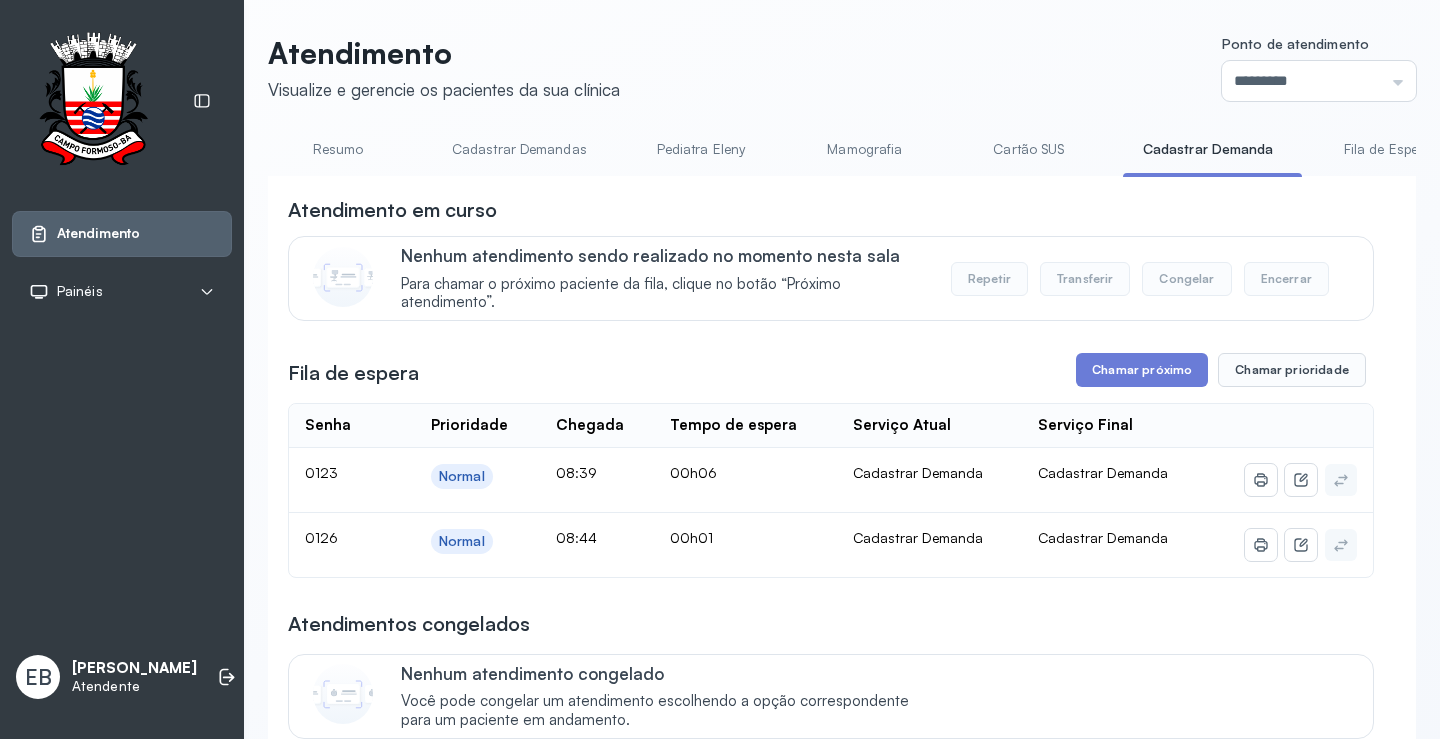 scroll, scrollTop: 100, scrollLeft: 0, axis: vertical 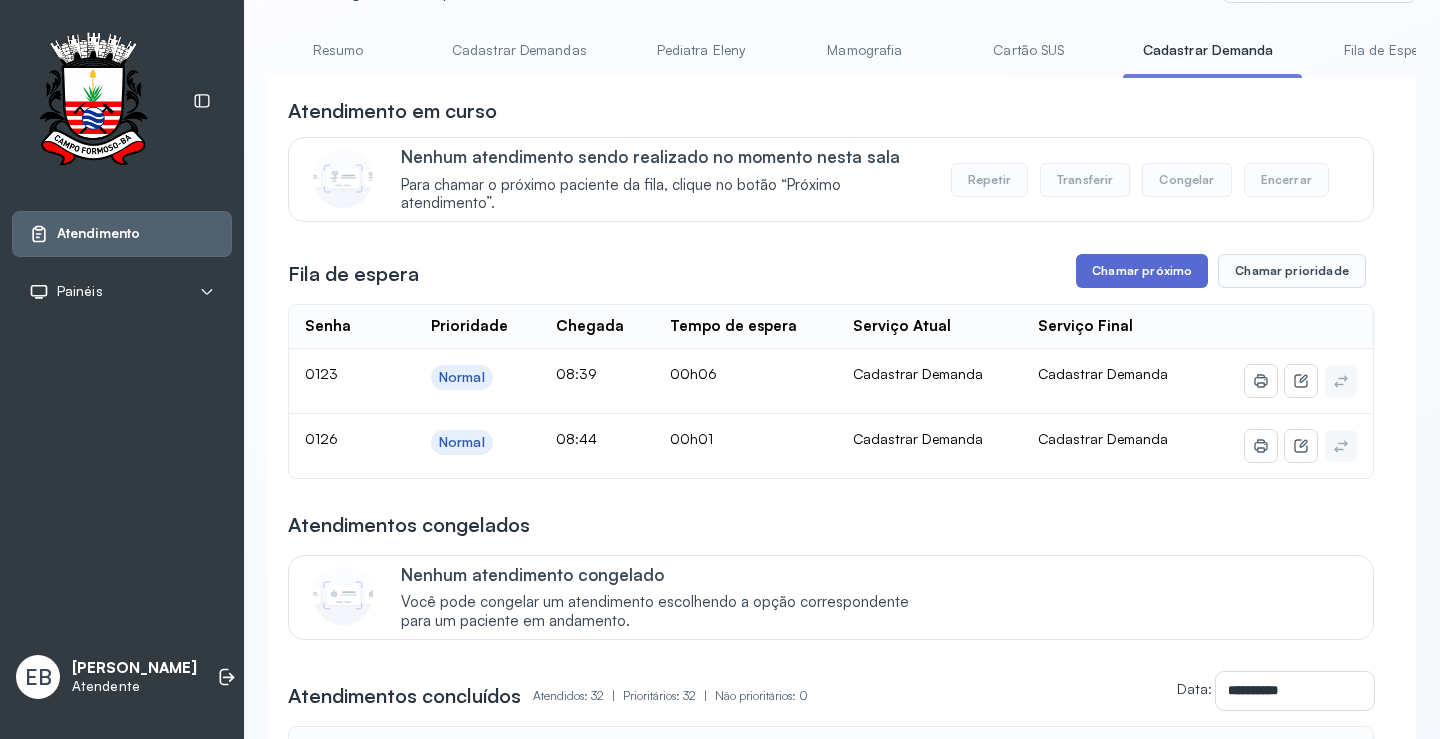 click on "Chamar próximo" at bounding box center [1142, 271] 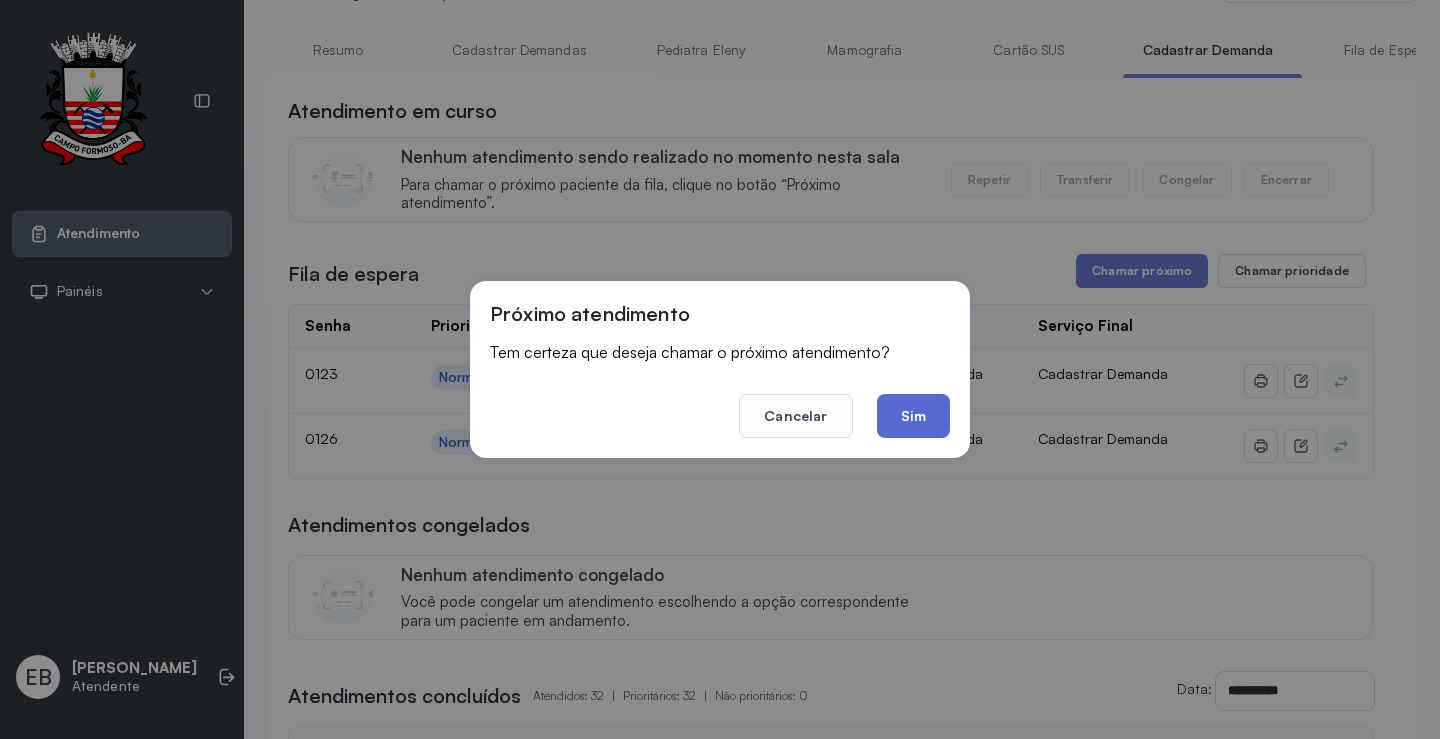 click on "Sim" 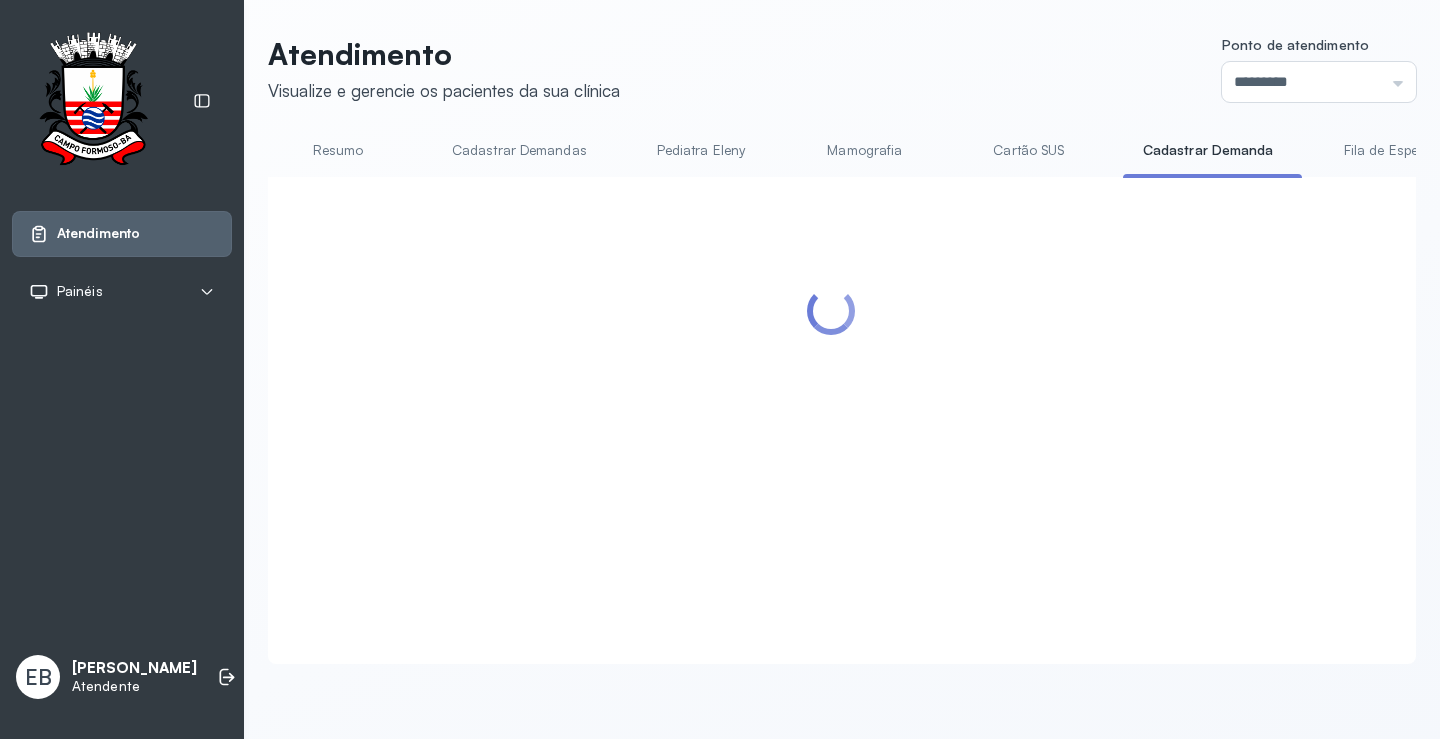 scroll, scrollTop: 100, scrollLeft: 0, axis: vertical 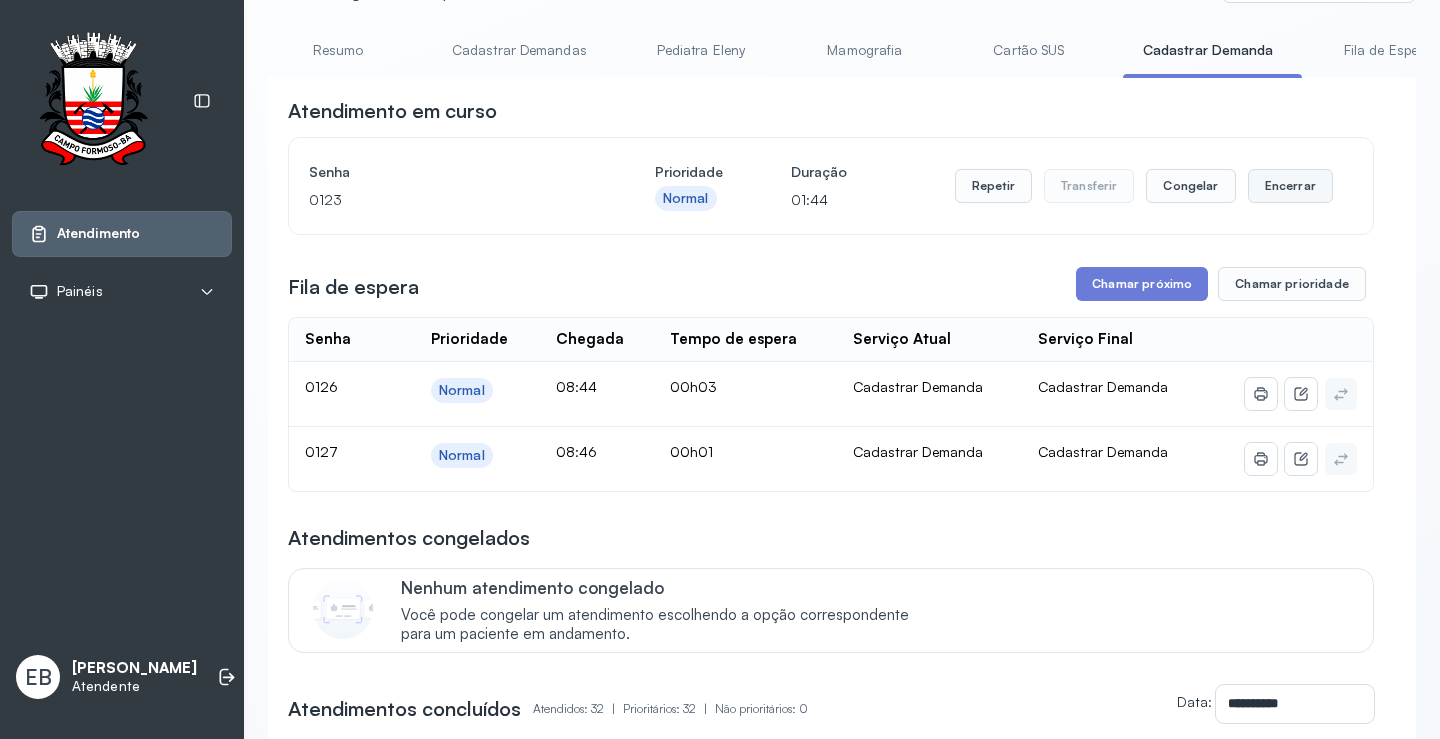 click on "Encerrar" at bounding box center (1290, 186) 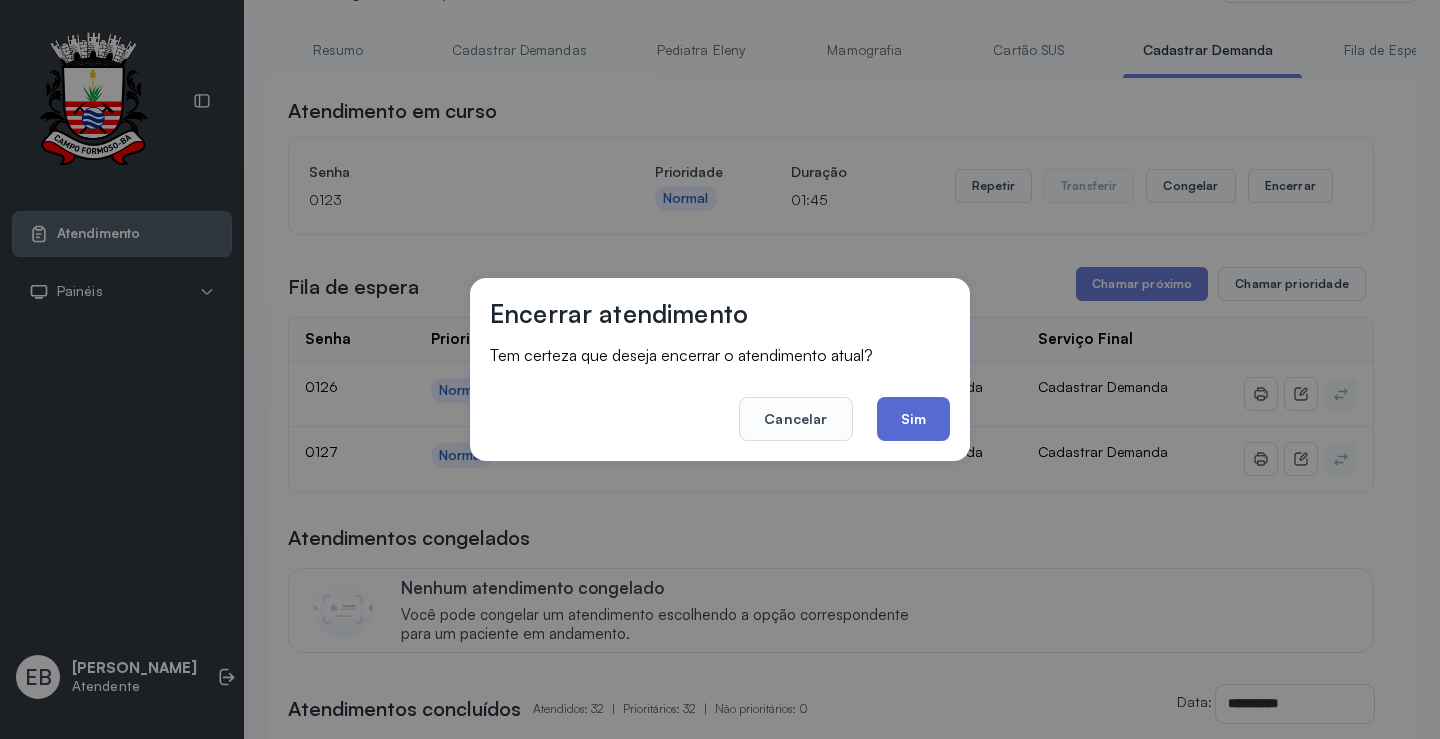 click on "Sim" 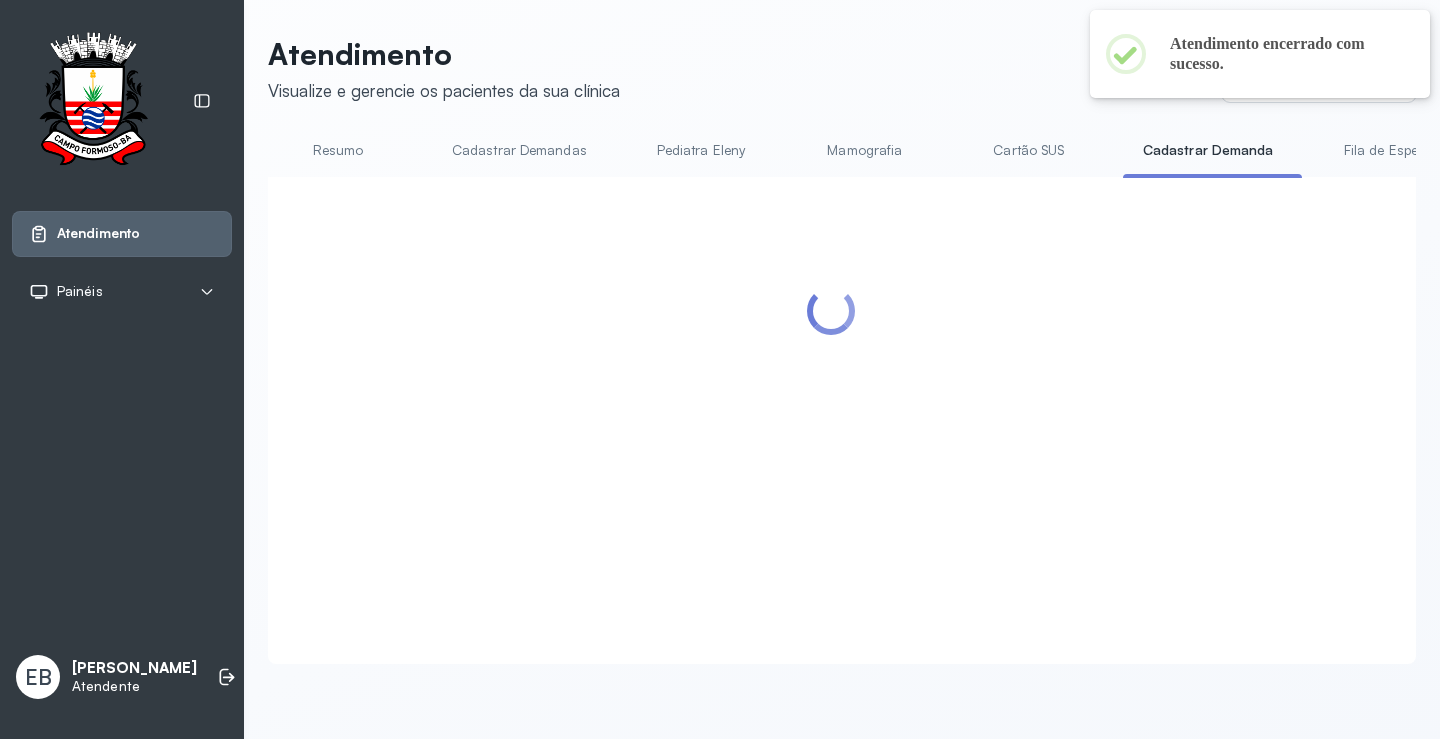 scroll, scrollTop: 100, scrollLeft: 0, axis: vertical 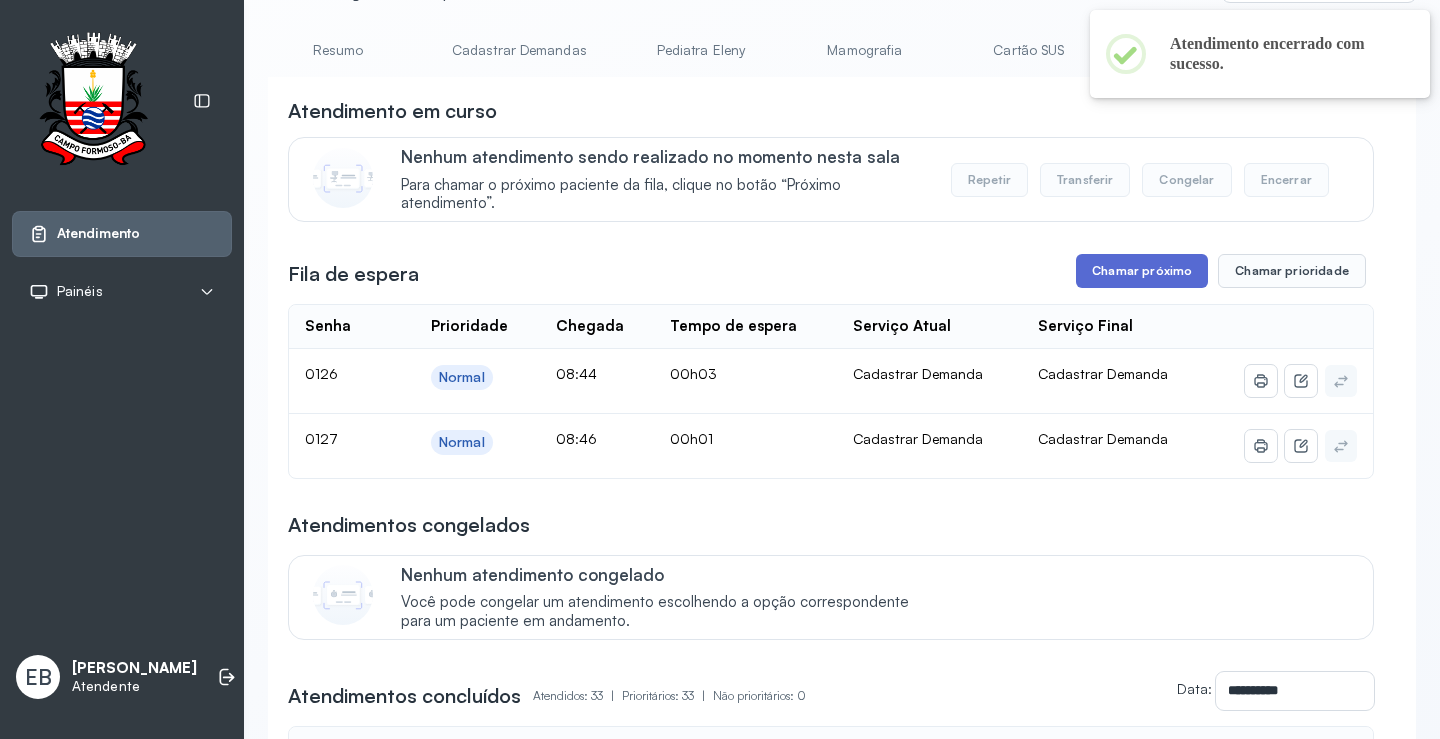click on "Chamar próximo" at bounding box center [1142, 271] 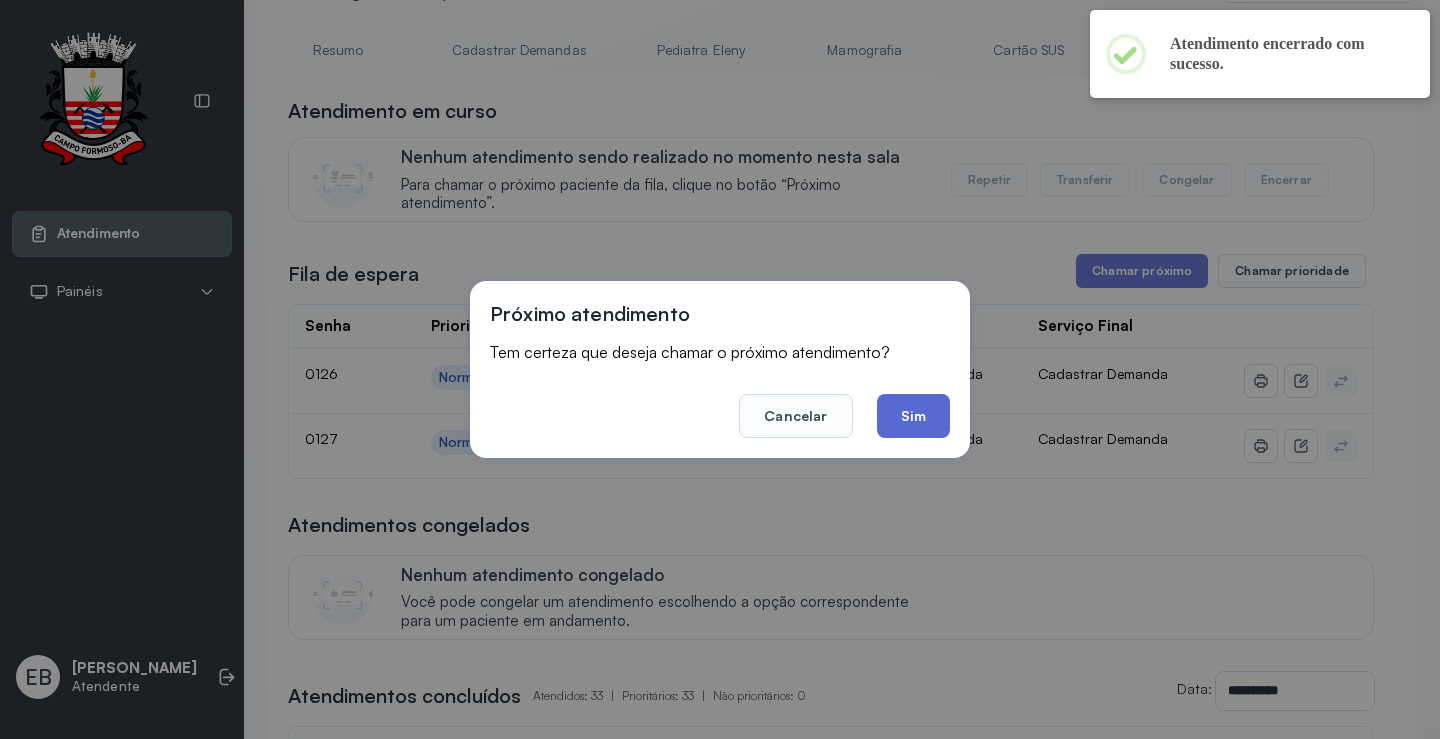 click on "Sim" 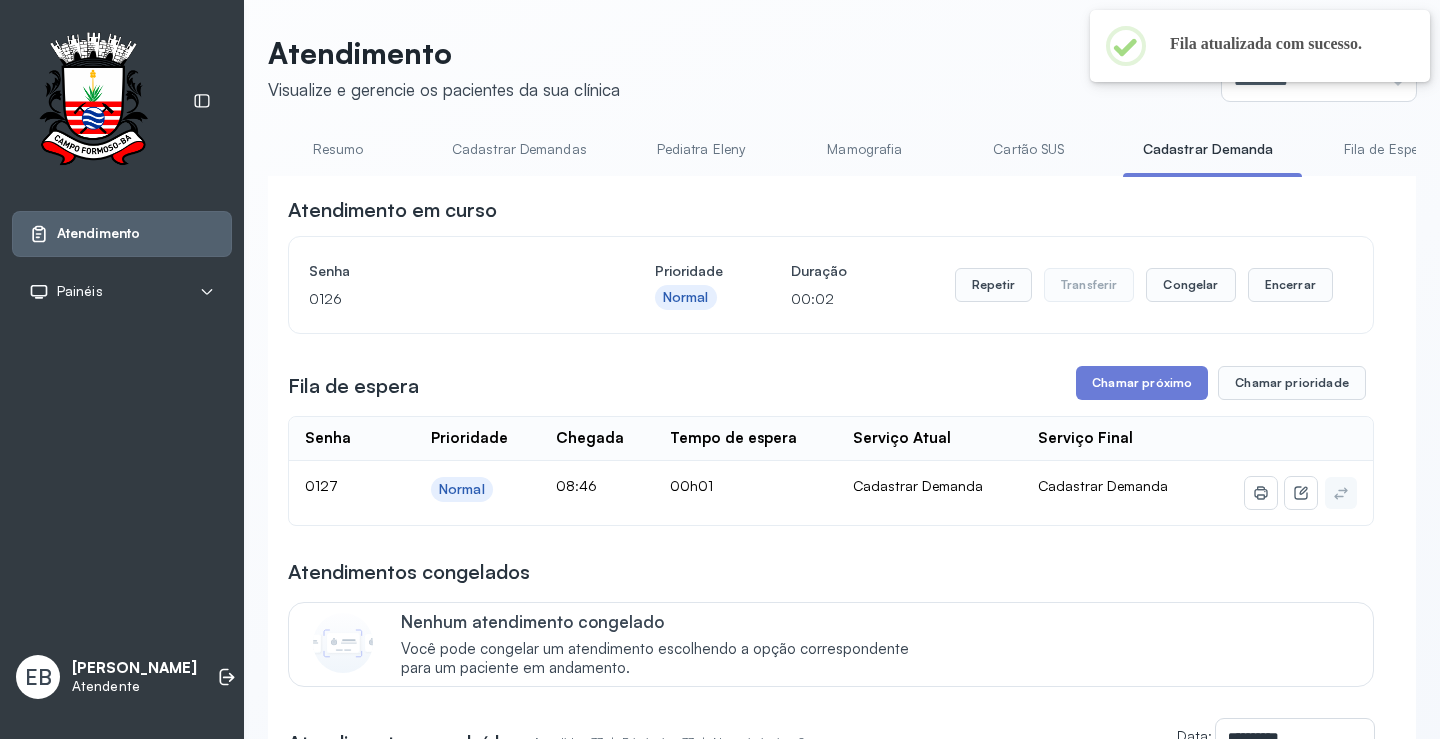 scroll, scrollTop: 100, scrollLeft: 0, axis: vertical 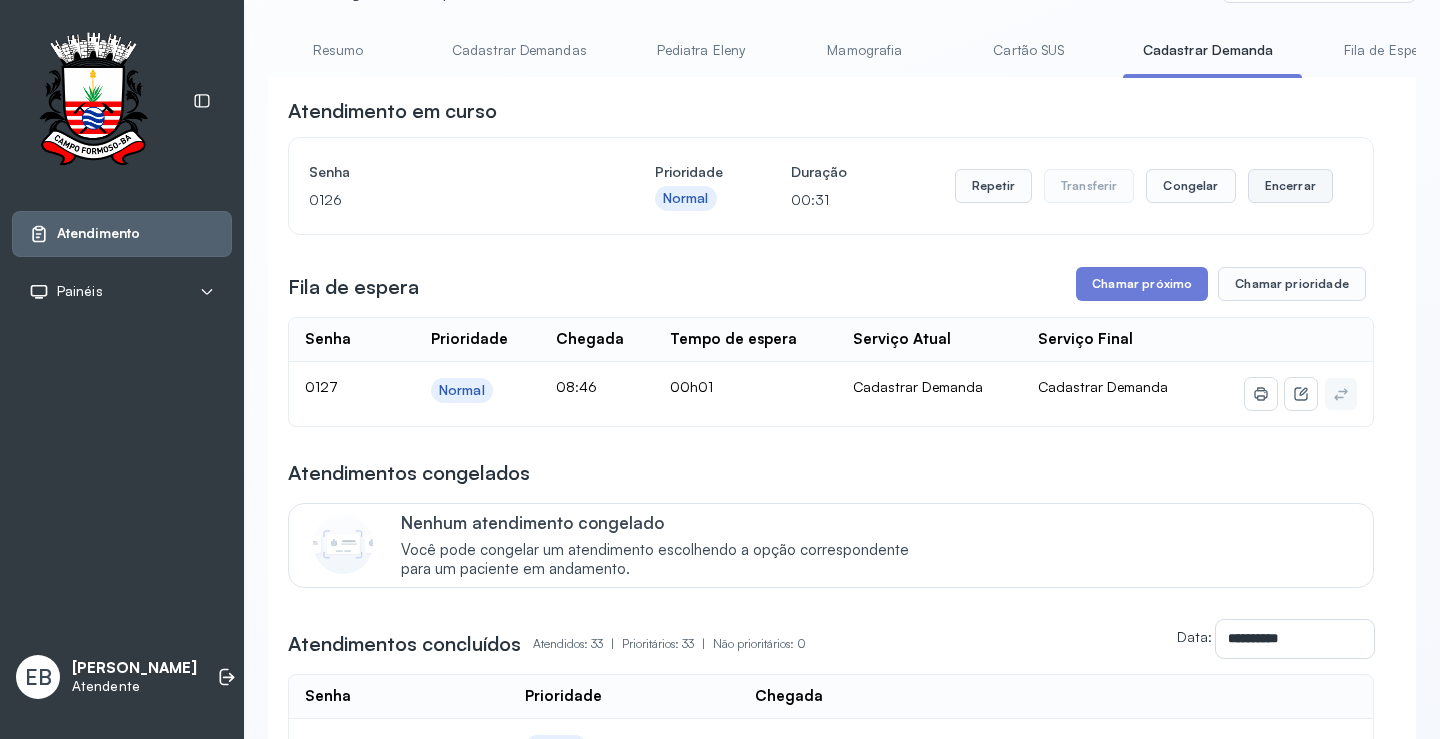 click on "Encerrar" at bounding box center (1290, 186) 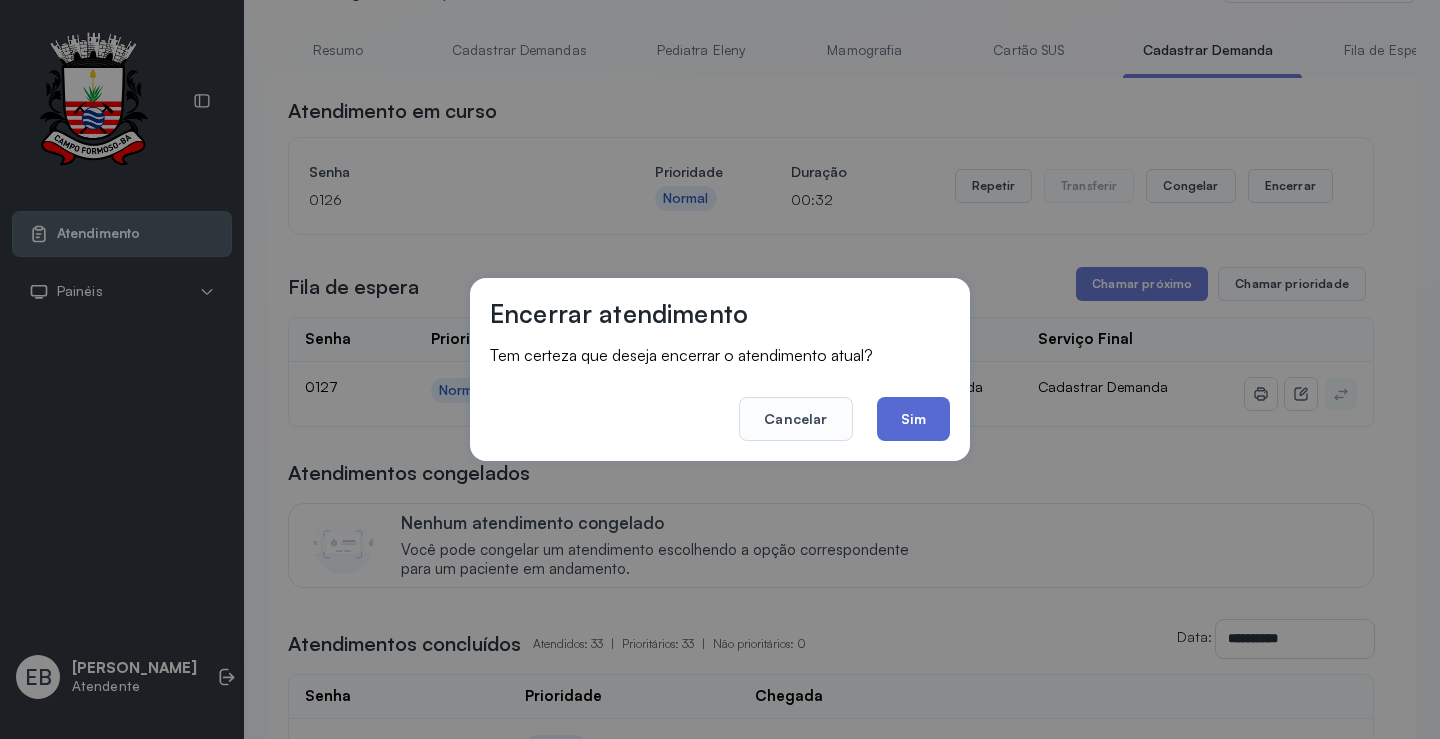 click on "Sim" 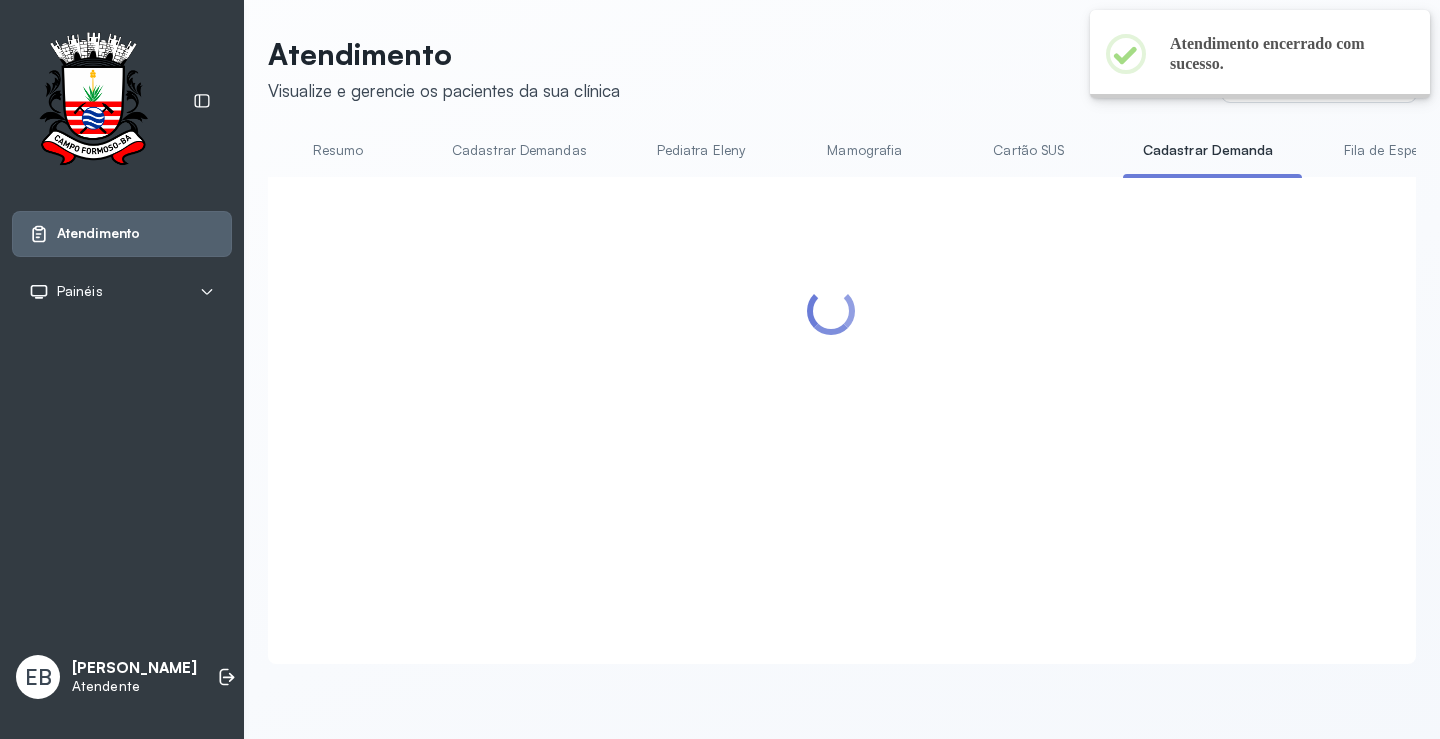 scroll, scrollTop: 1, scrollLeft: 0, axis: vertical 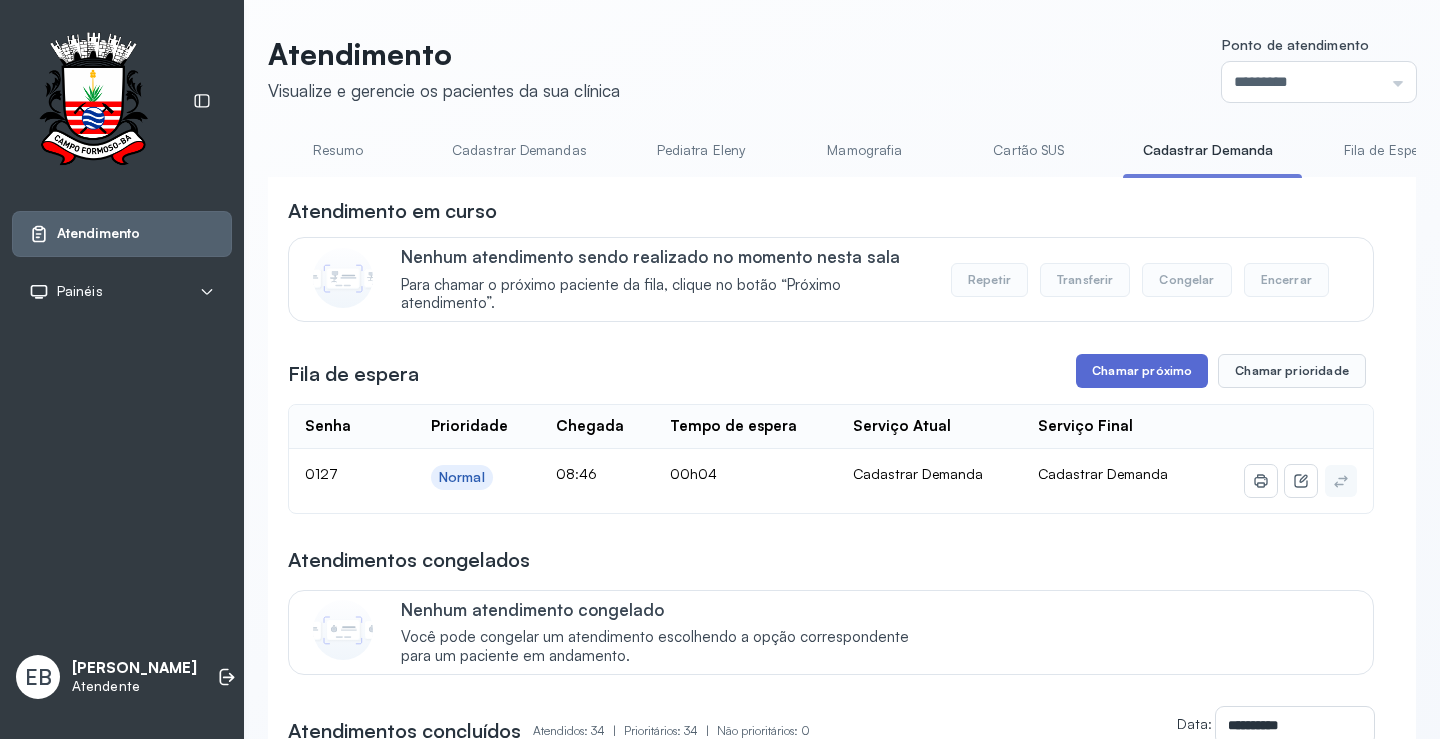 click on "Chamar próximo" at bounding box center [1142, 371] 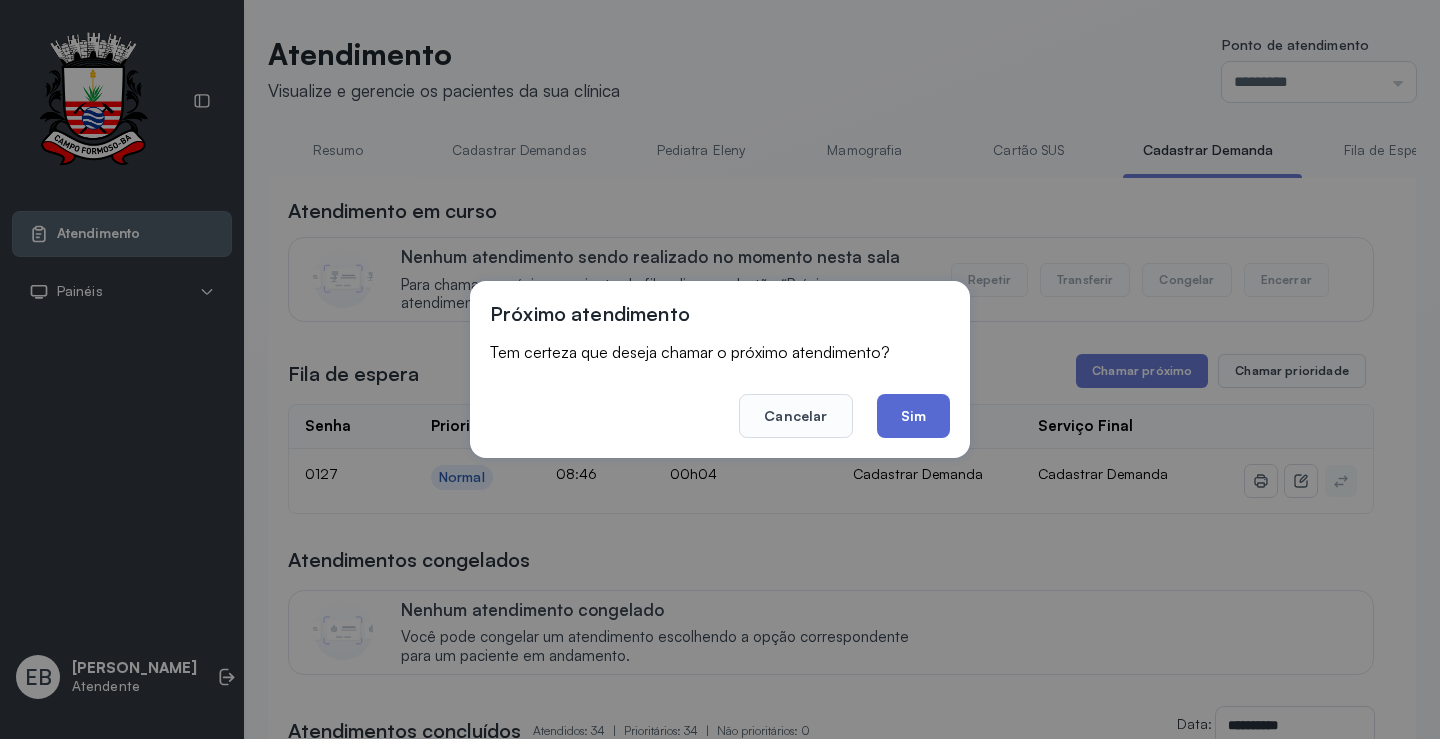 click on "Sim" 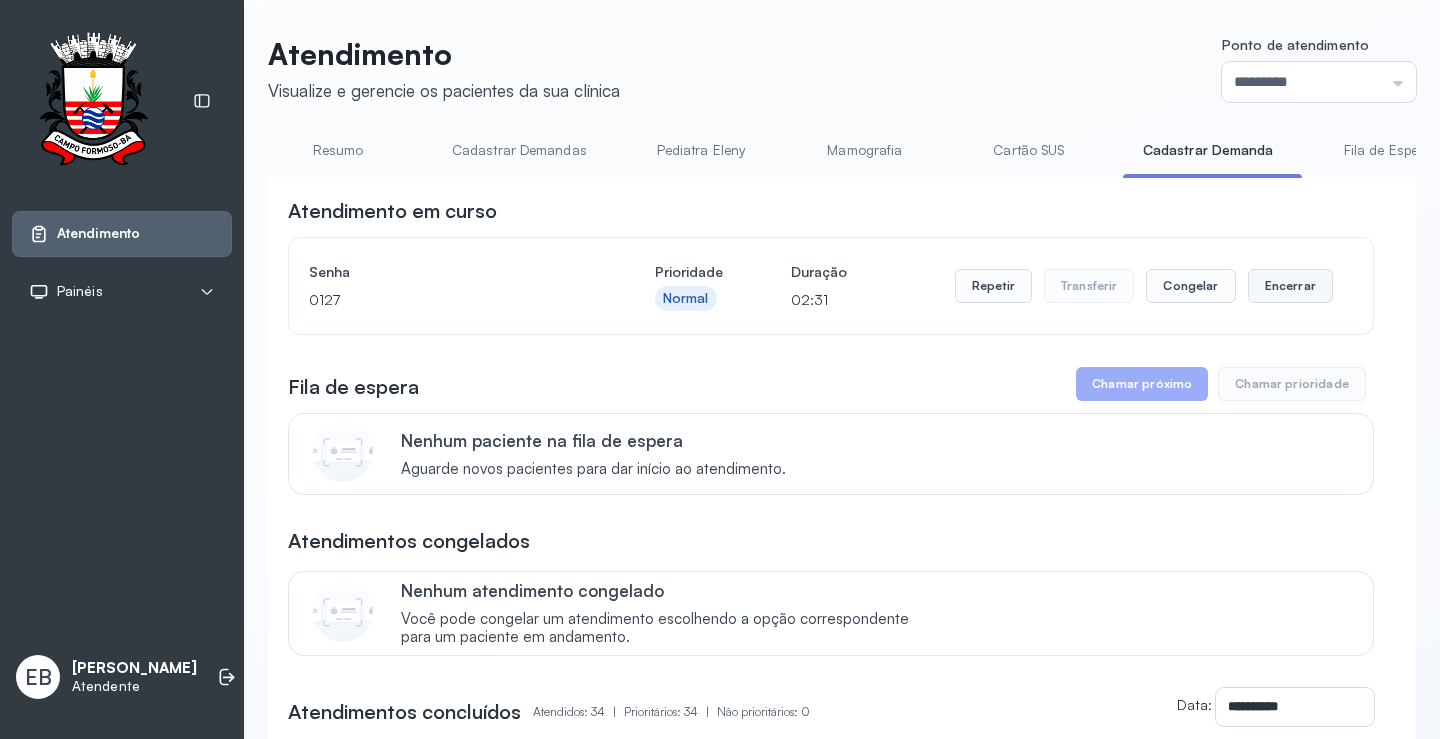click on "Encerrar" at bounding box center (1290, 286) 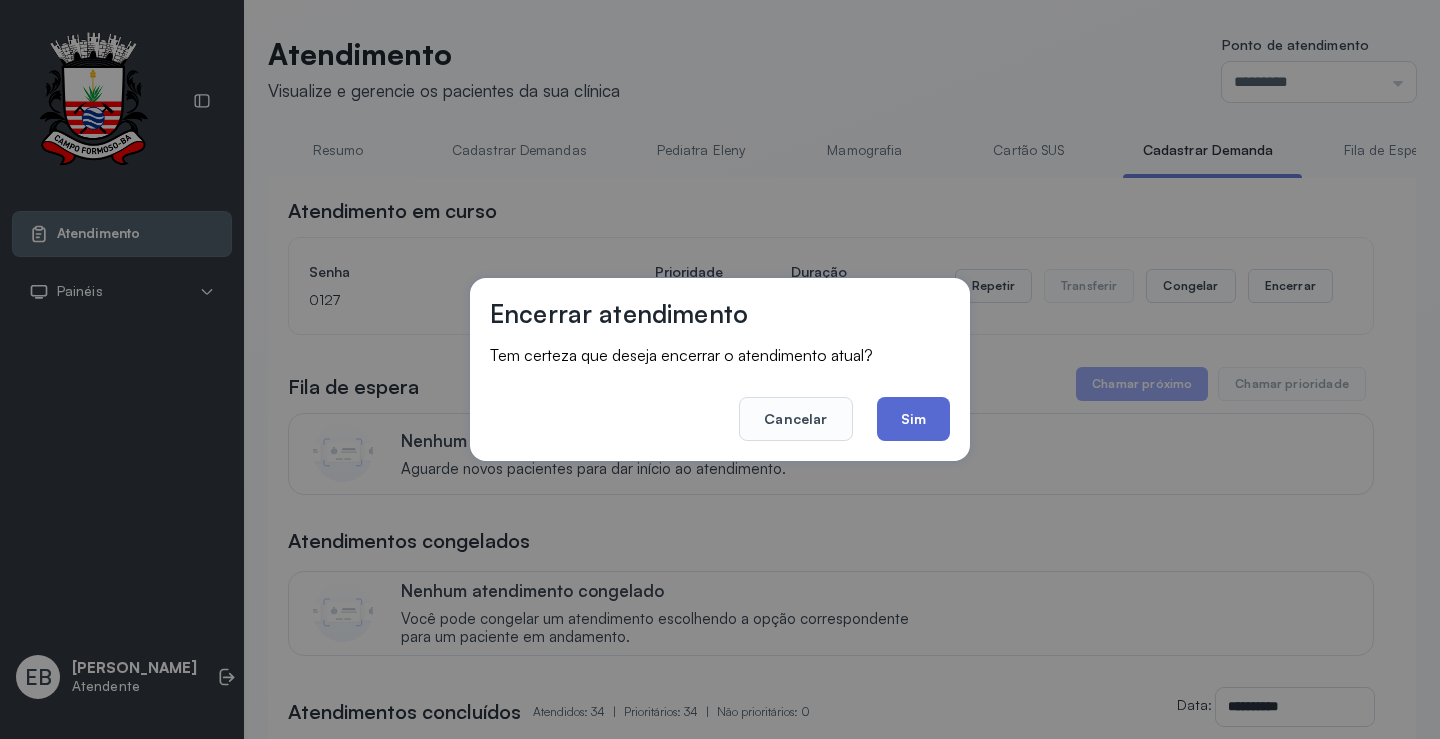 click on "Sim" 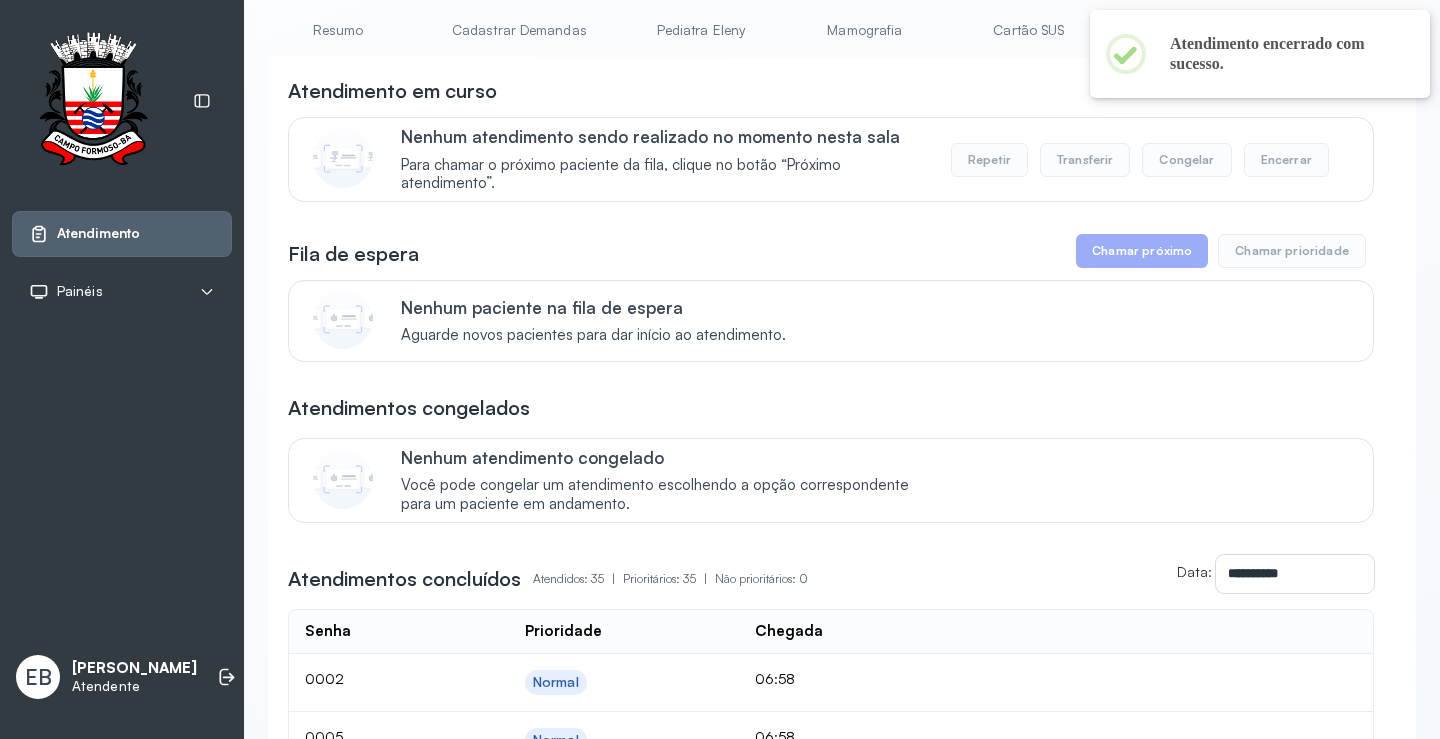 scroll, scrollTop: 0, scrollLeft: 0, axis: both 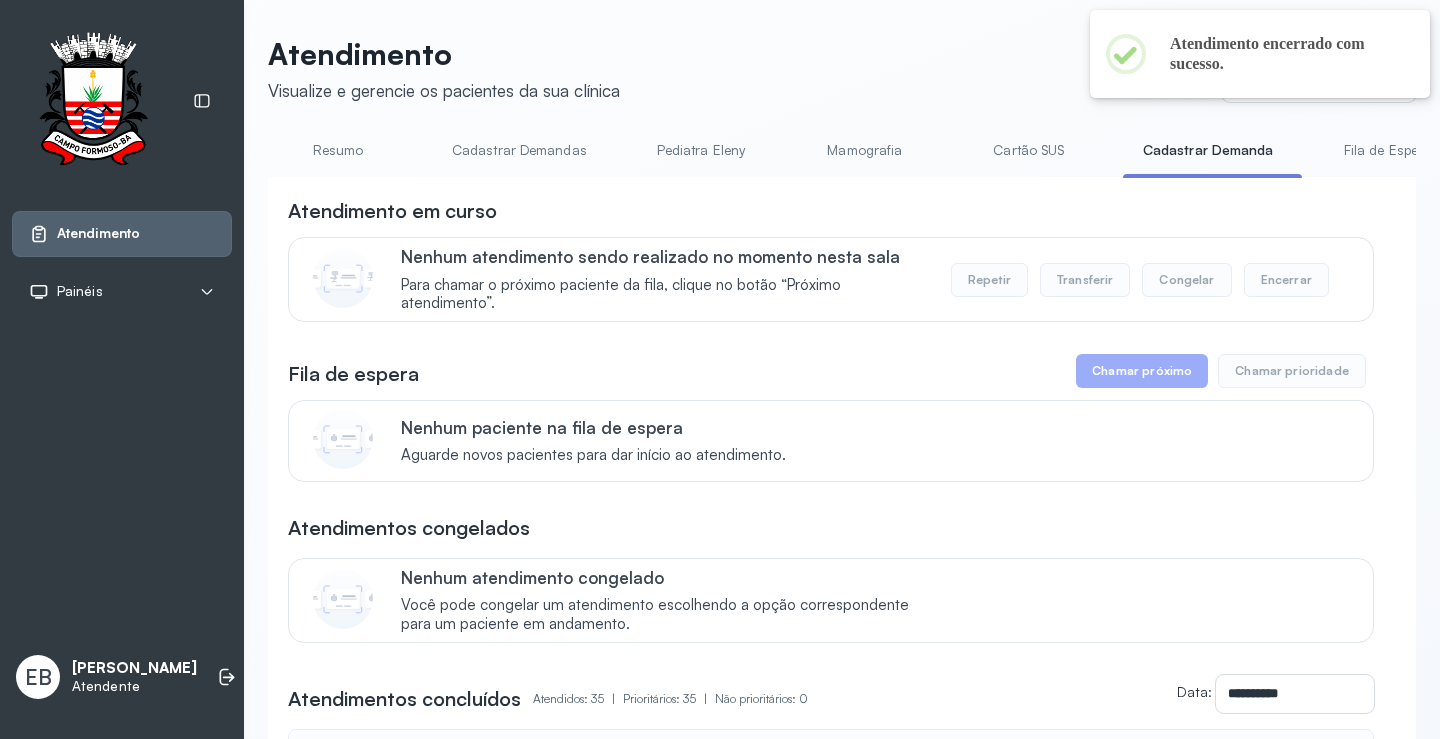 click on "Resumo" at bounding box center (338, 150) 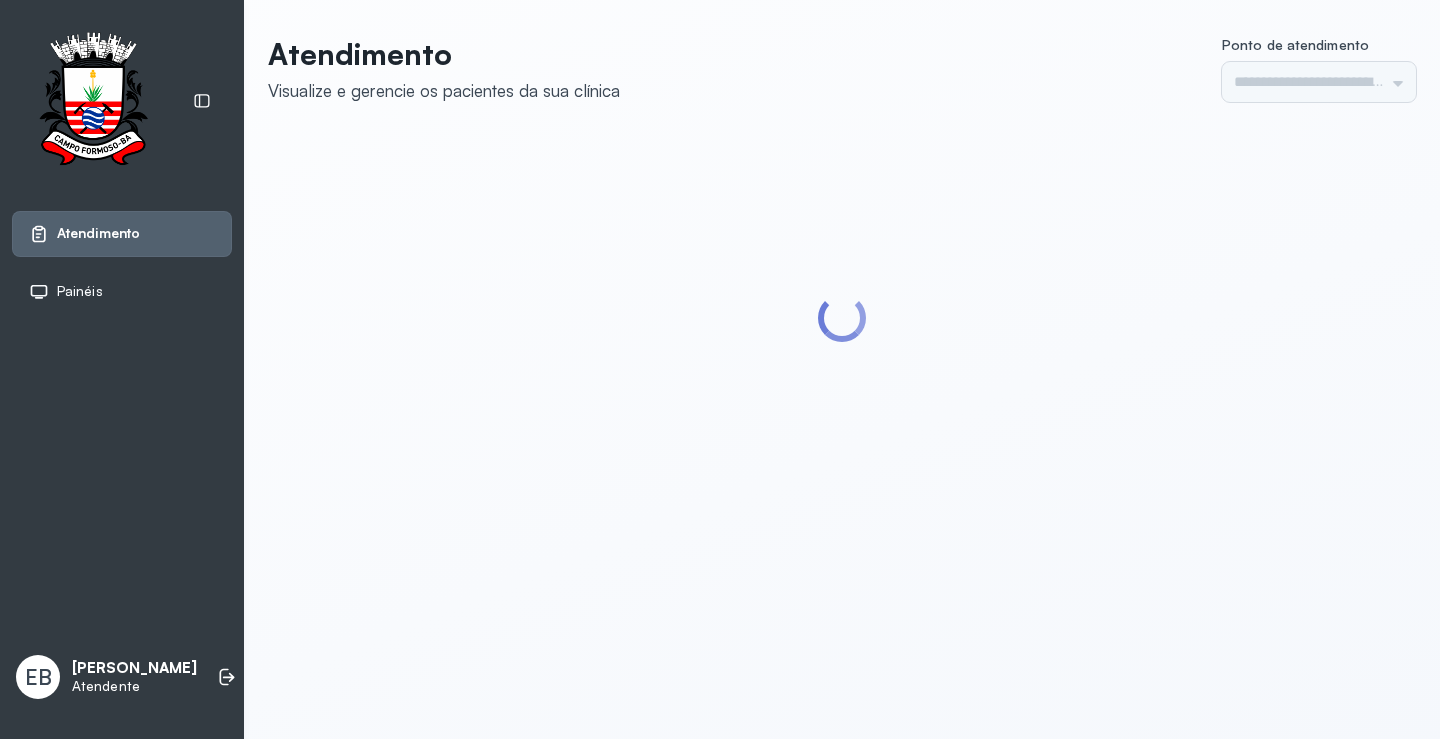 scroll, scrollTop: 0, scrollLeft: 0, axis: both 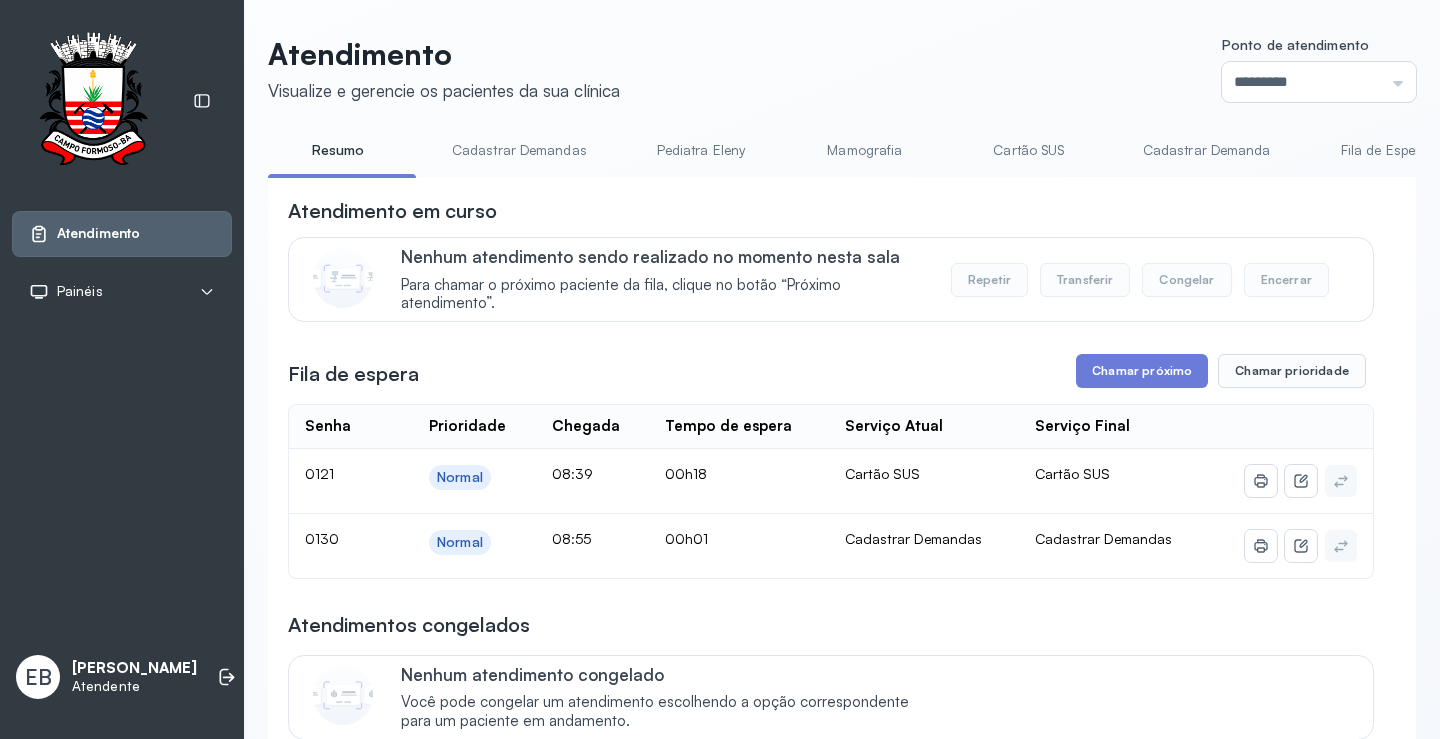 click on "Cadastrar Demanda" at bounding box center [1207, 150] 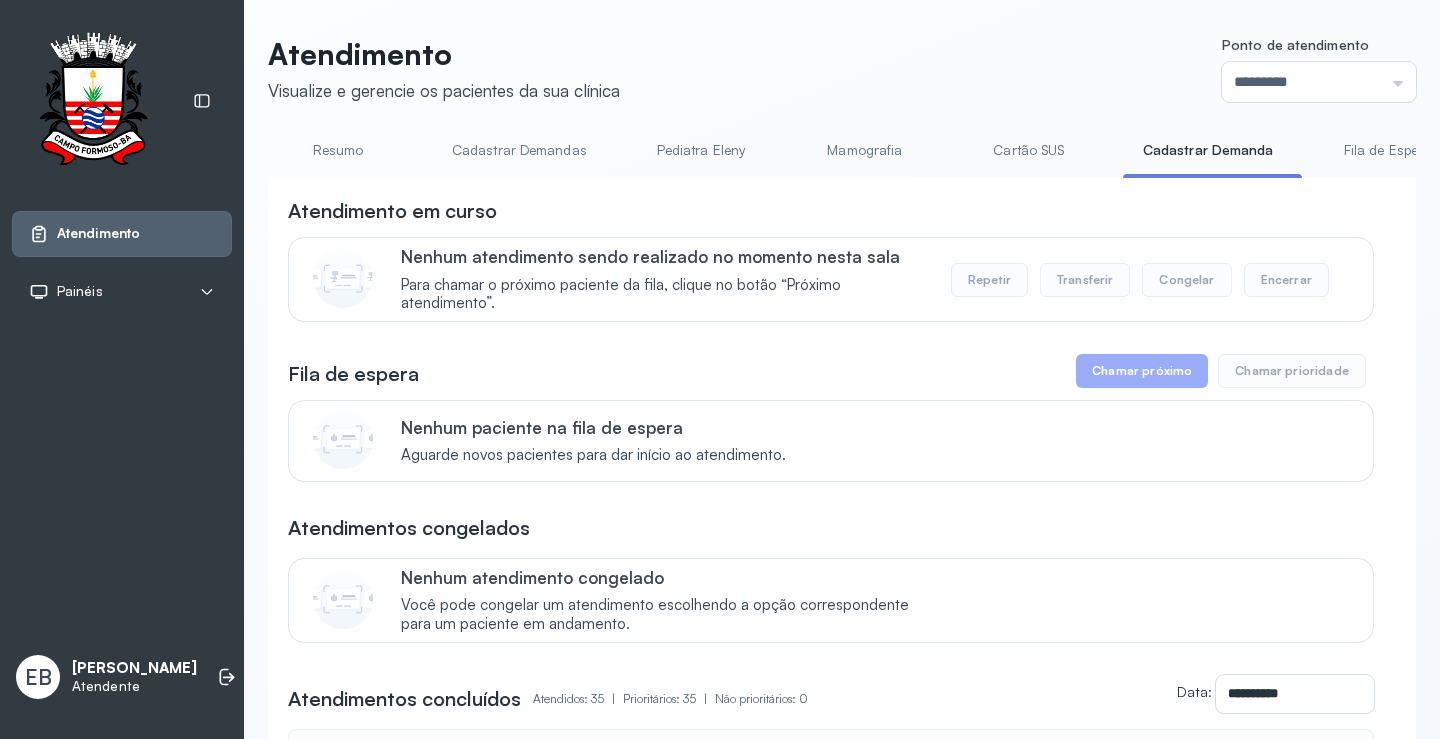 click on "Cadastrar Demandas" at bounding box center (519, 150) 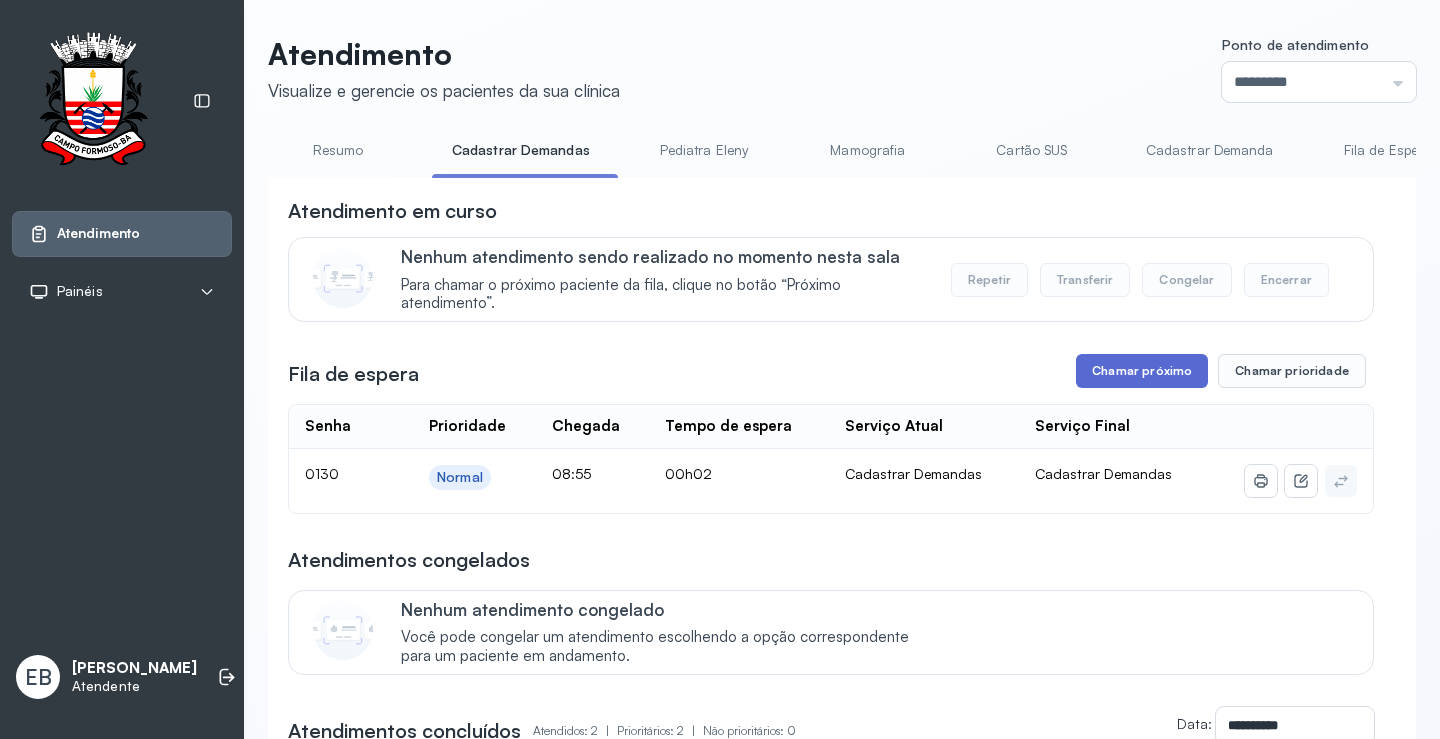 click on "Chamar próximo" at bounding box center (1142, 371) 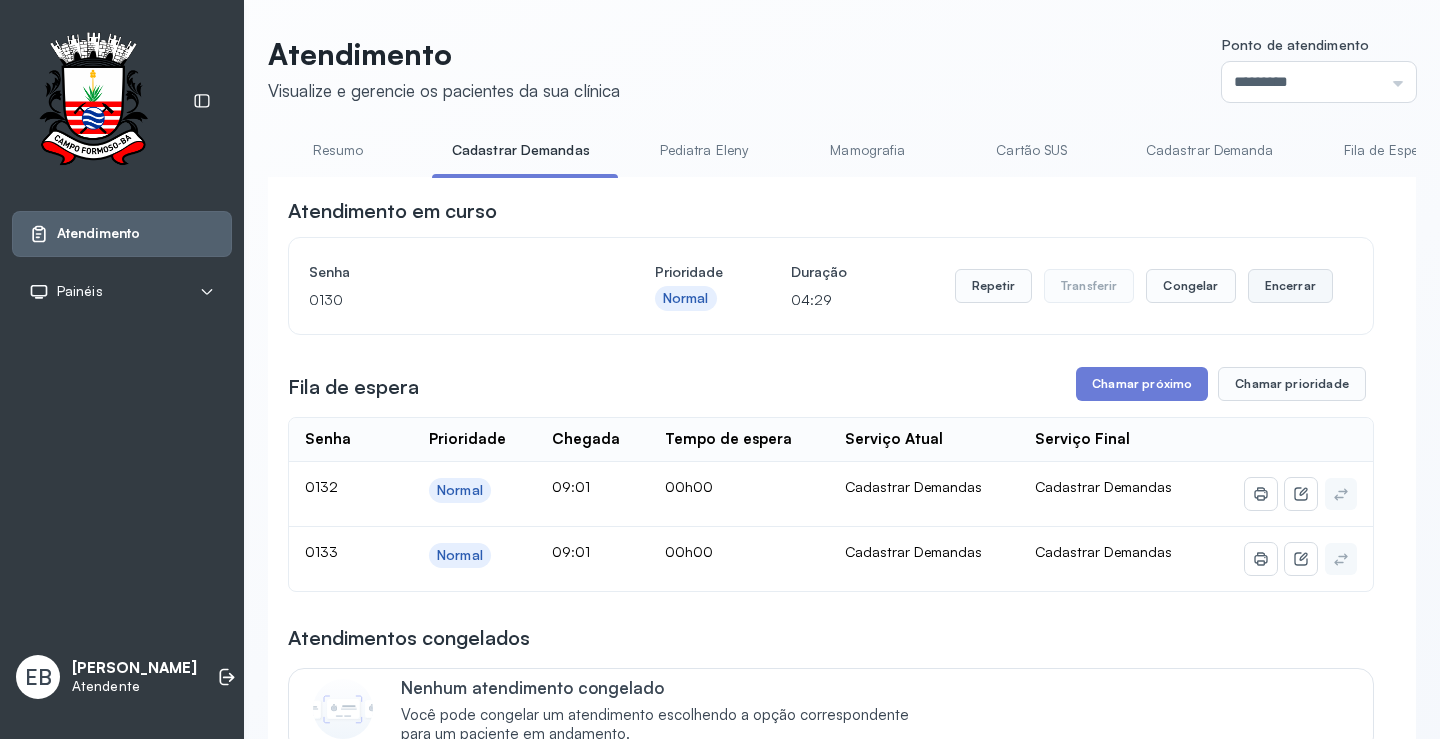 click on "Encerrar" at bounding box center (1290, 286) 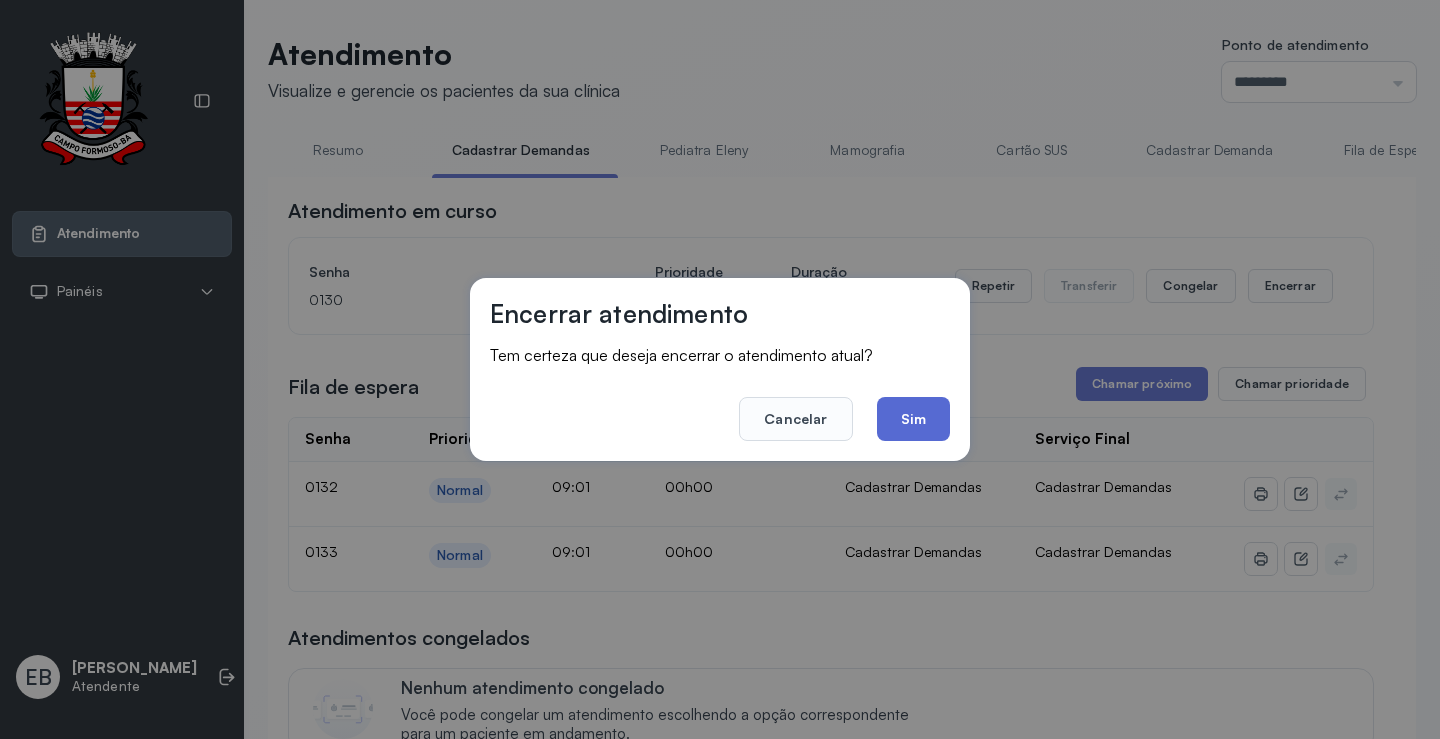 click on "Sim" 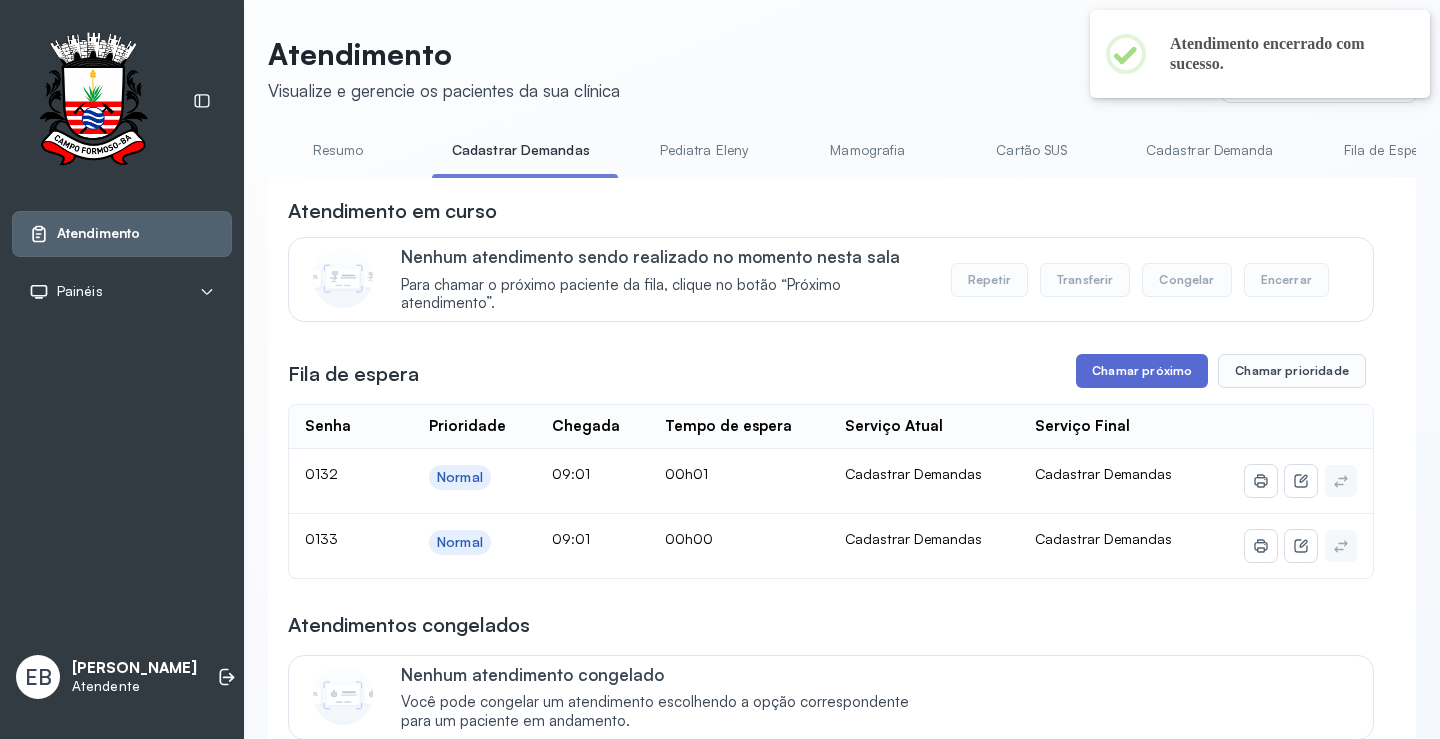 click on "Chamar próximo" at bounding box center (1142, 371) 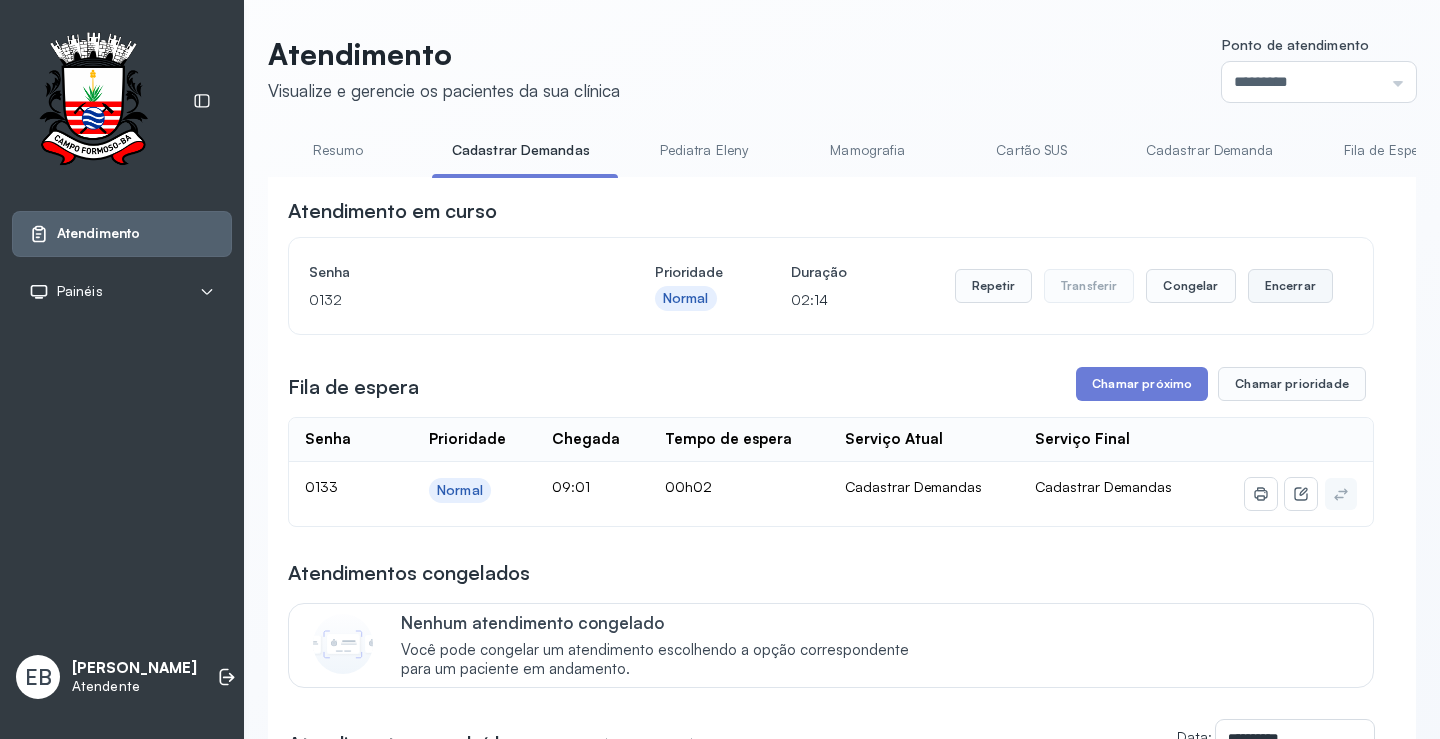 click on "Encerrar" at bounding box center [1290, 286] 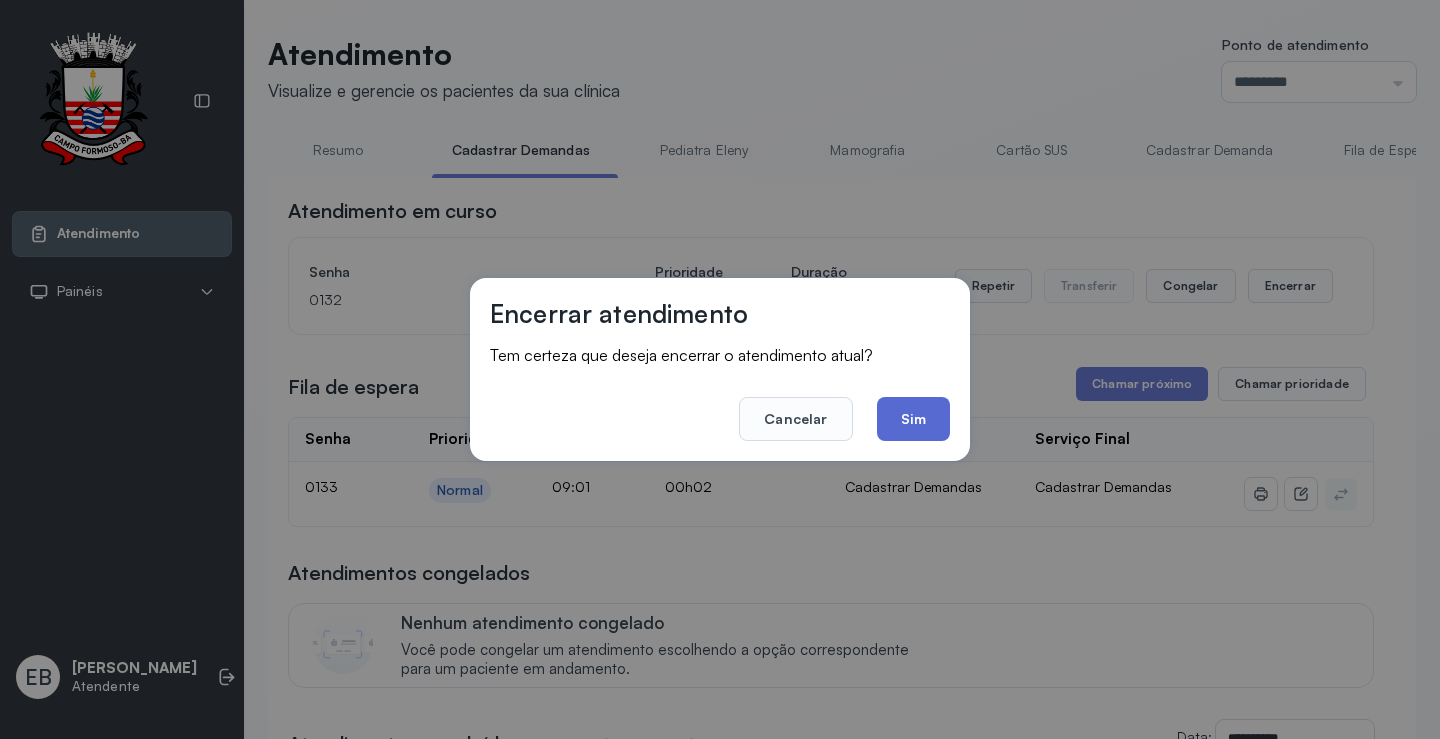 click on "Sim" 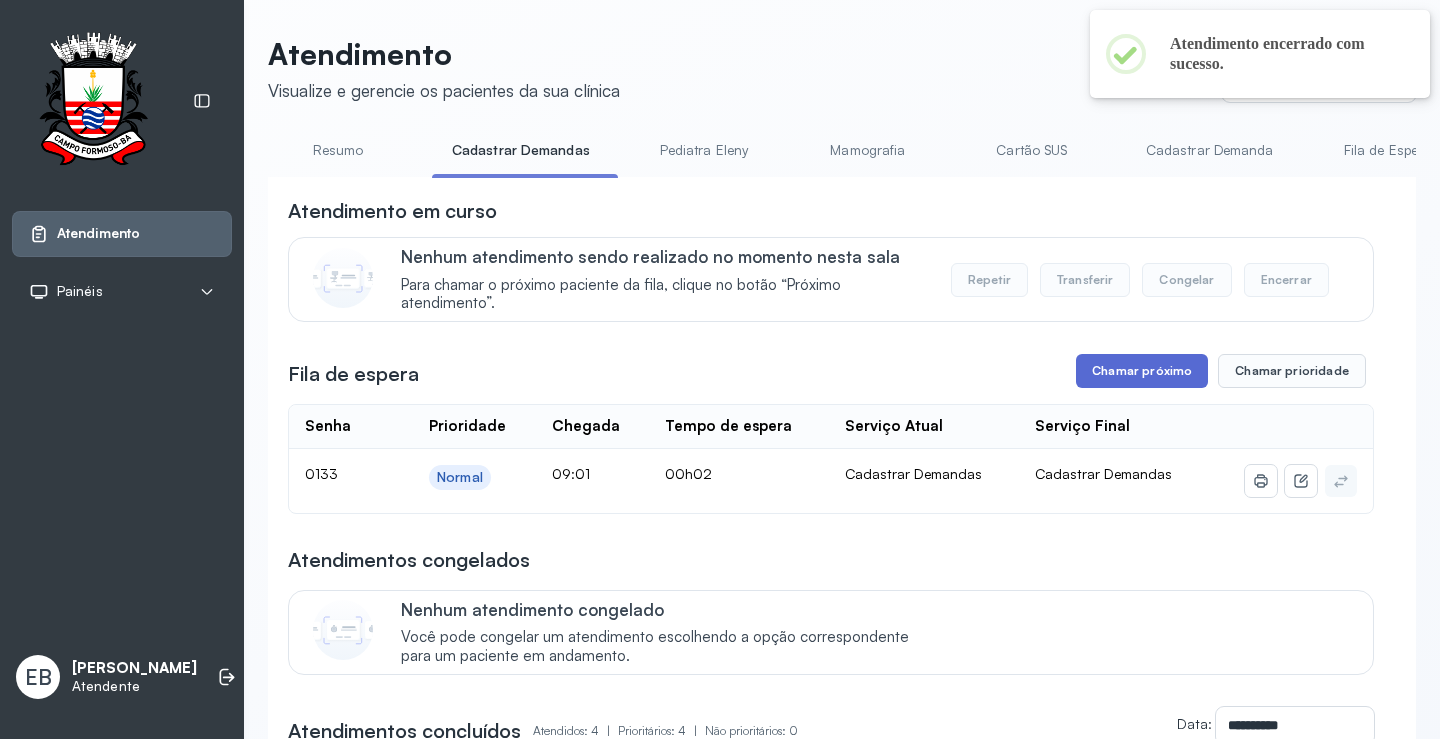 click on "Chamar próximo" at bounding box center [1142, 371] 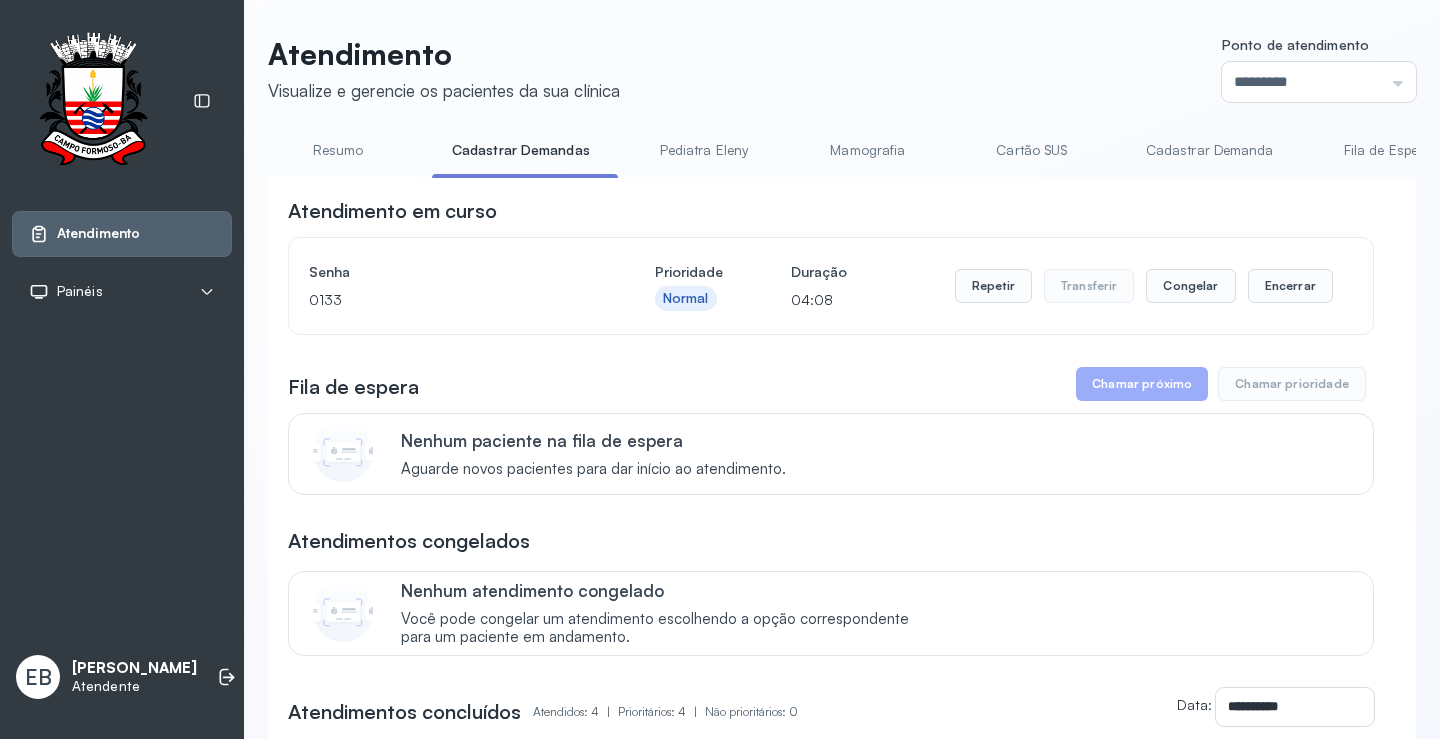 click on "Resumo" at bounding box center [338, 150] 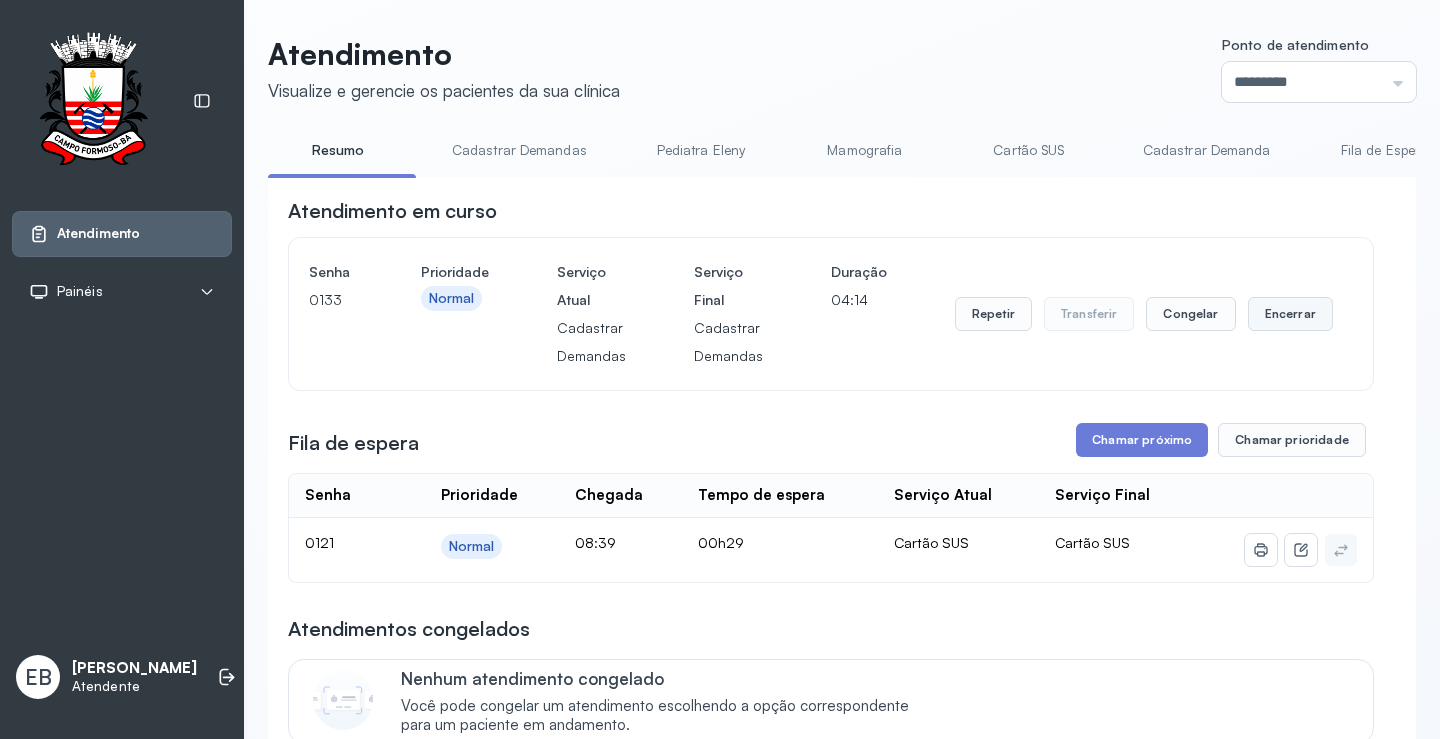 click on "Encerrar" at bounding box center [1290, 314] 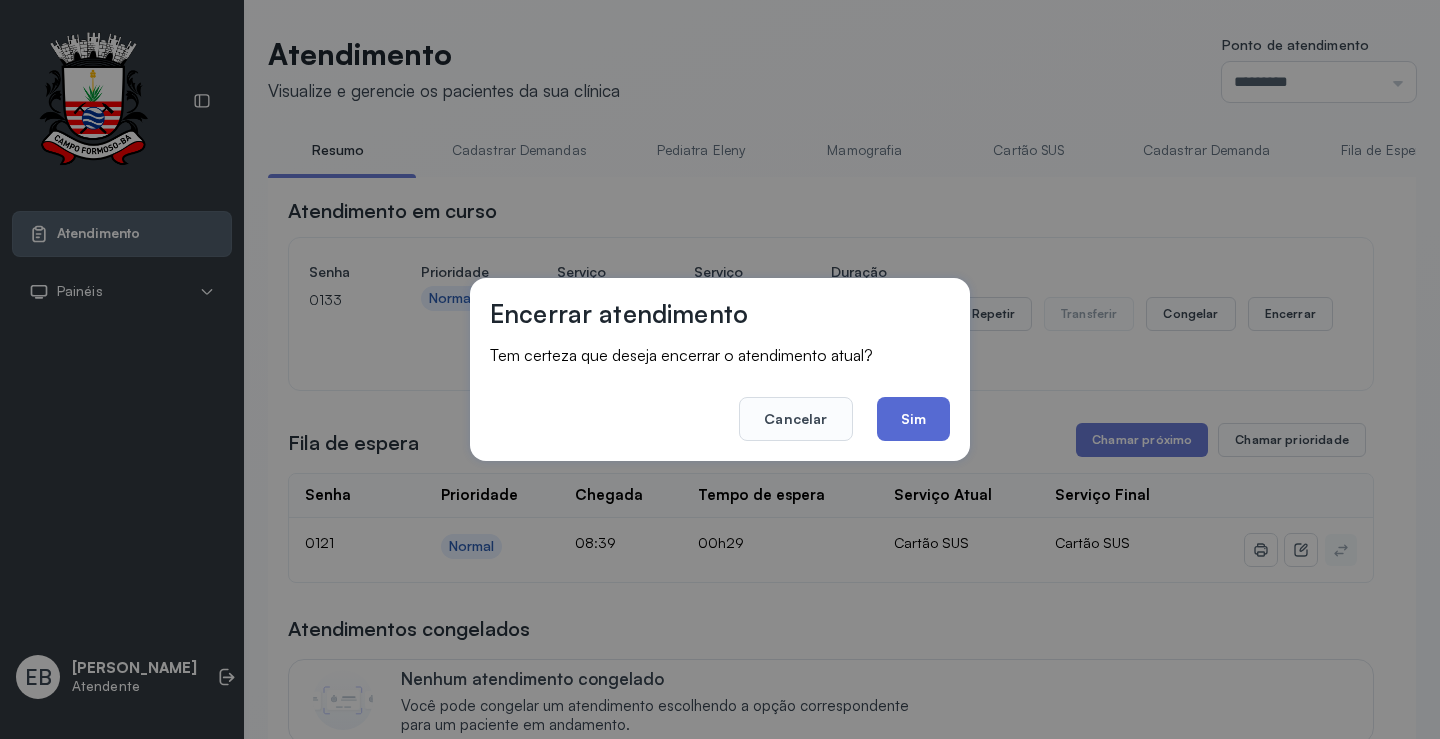 click on "Sim" 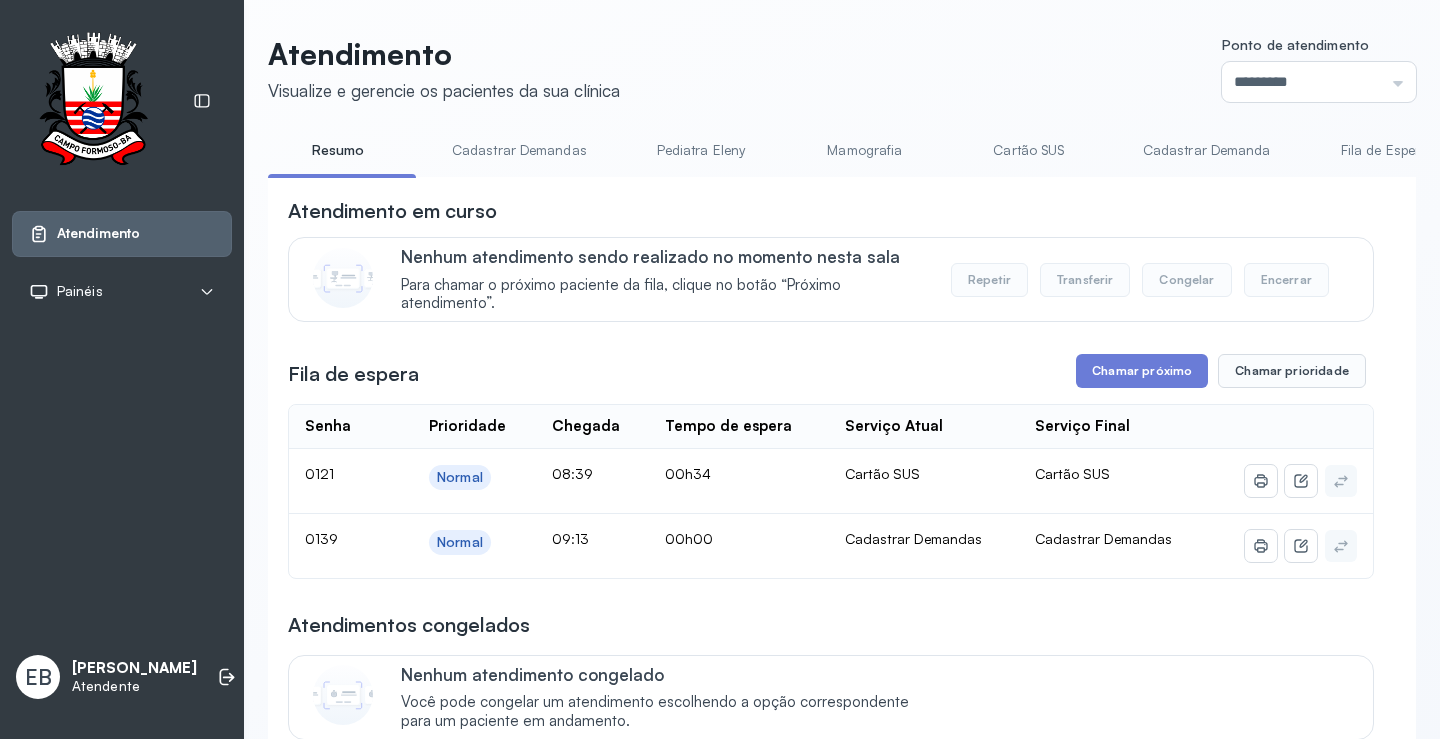 click on "Cadastrar Demandas" at bounding box center (519, 150) 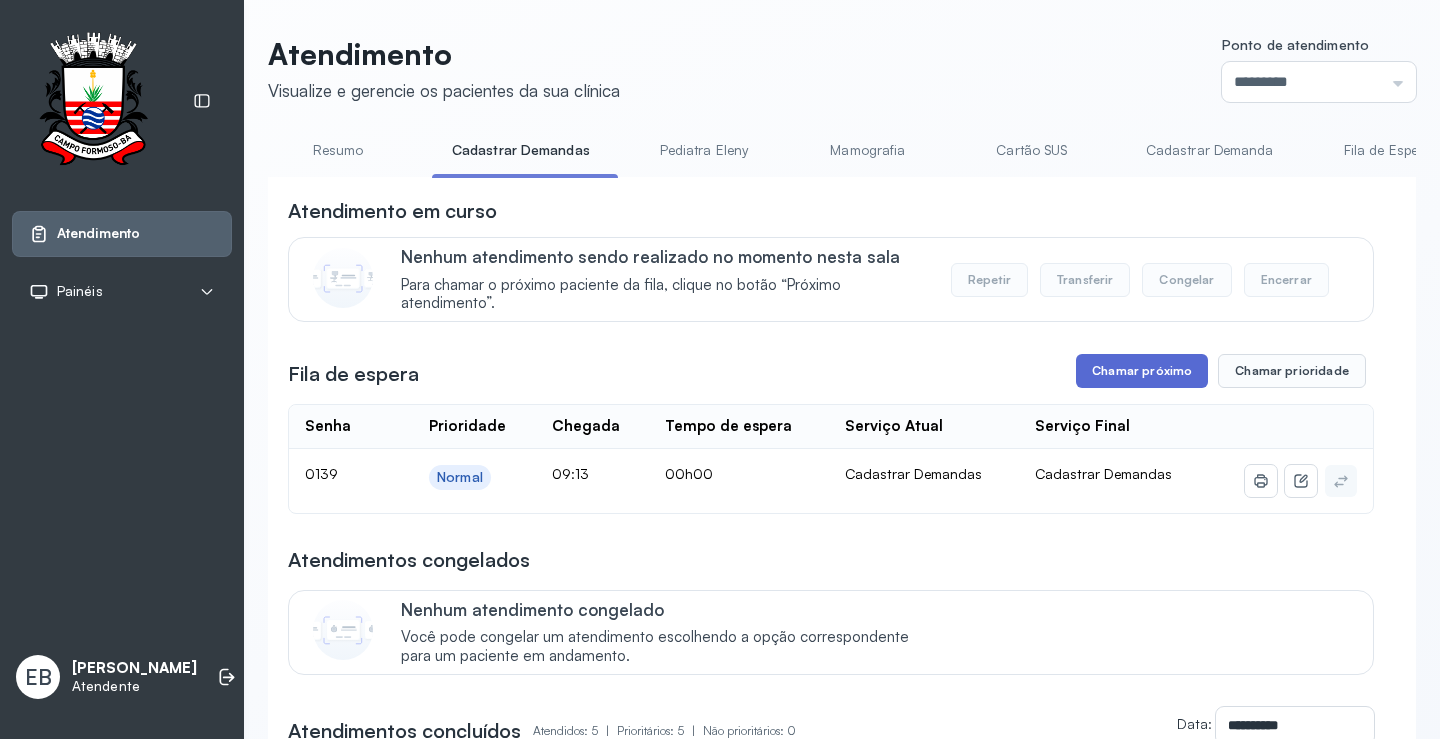 click on "Chamar próximo" at bounding box center (1142, 371) 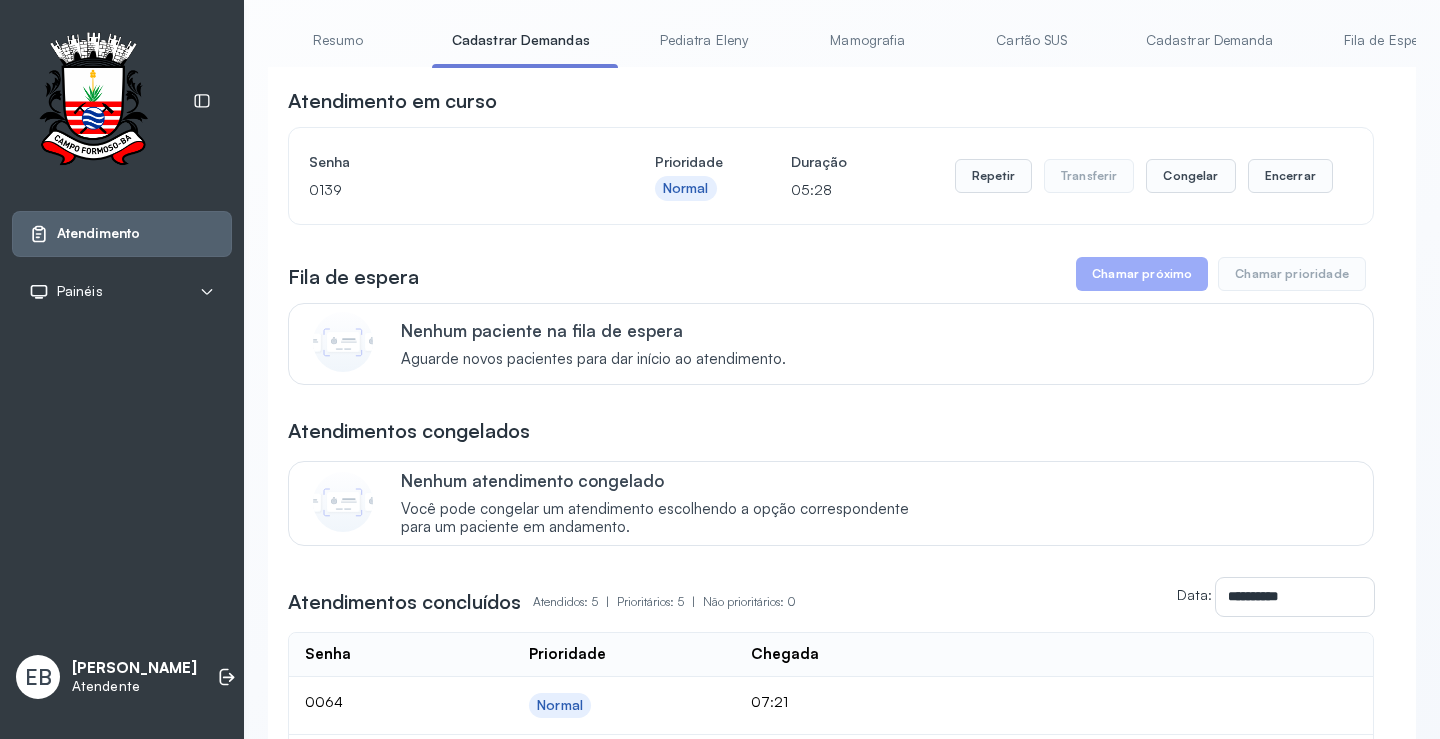 scroll, scrollTop: 0, scrollLeft: 0, axis: both 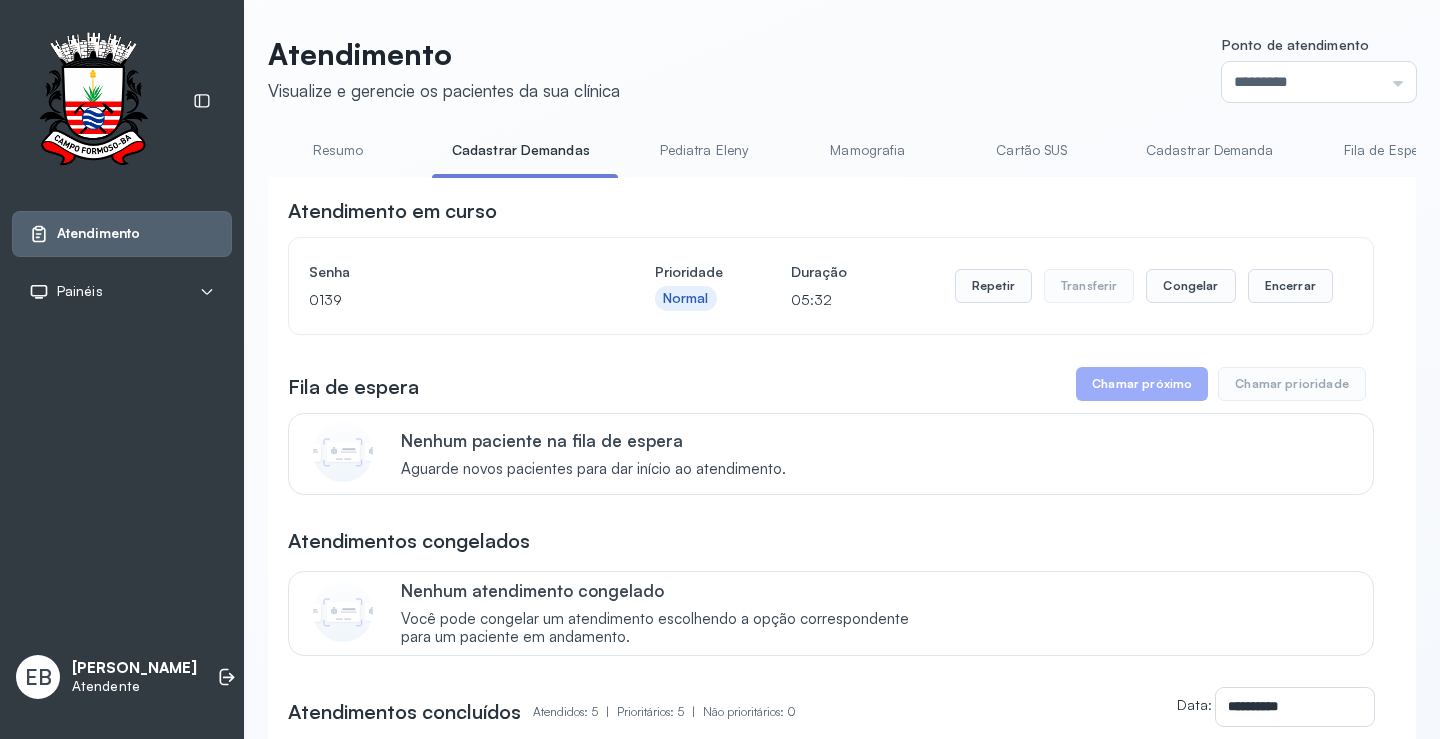 click on "Resumo" at bounding box center [338, 150] 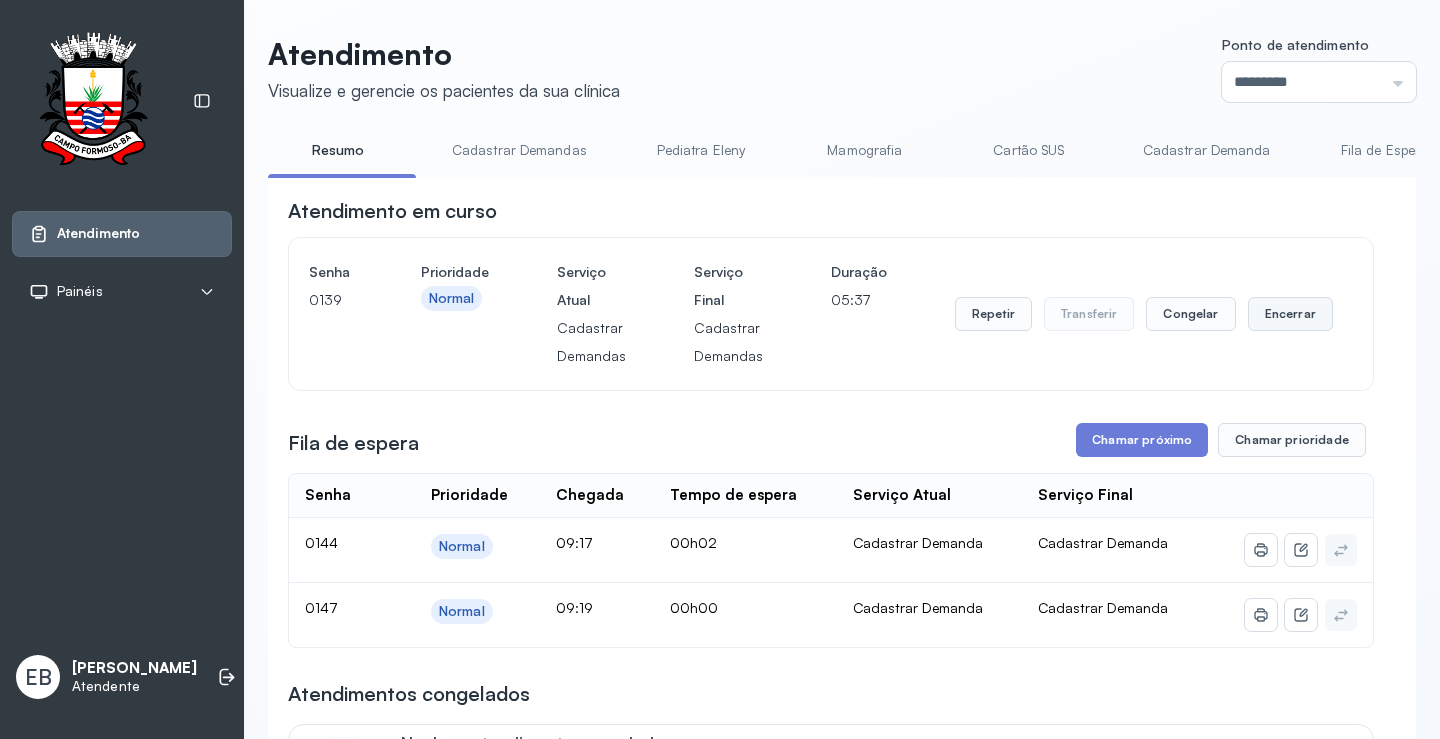 click on "Encerrar" at bounding box center [1290, 314] 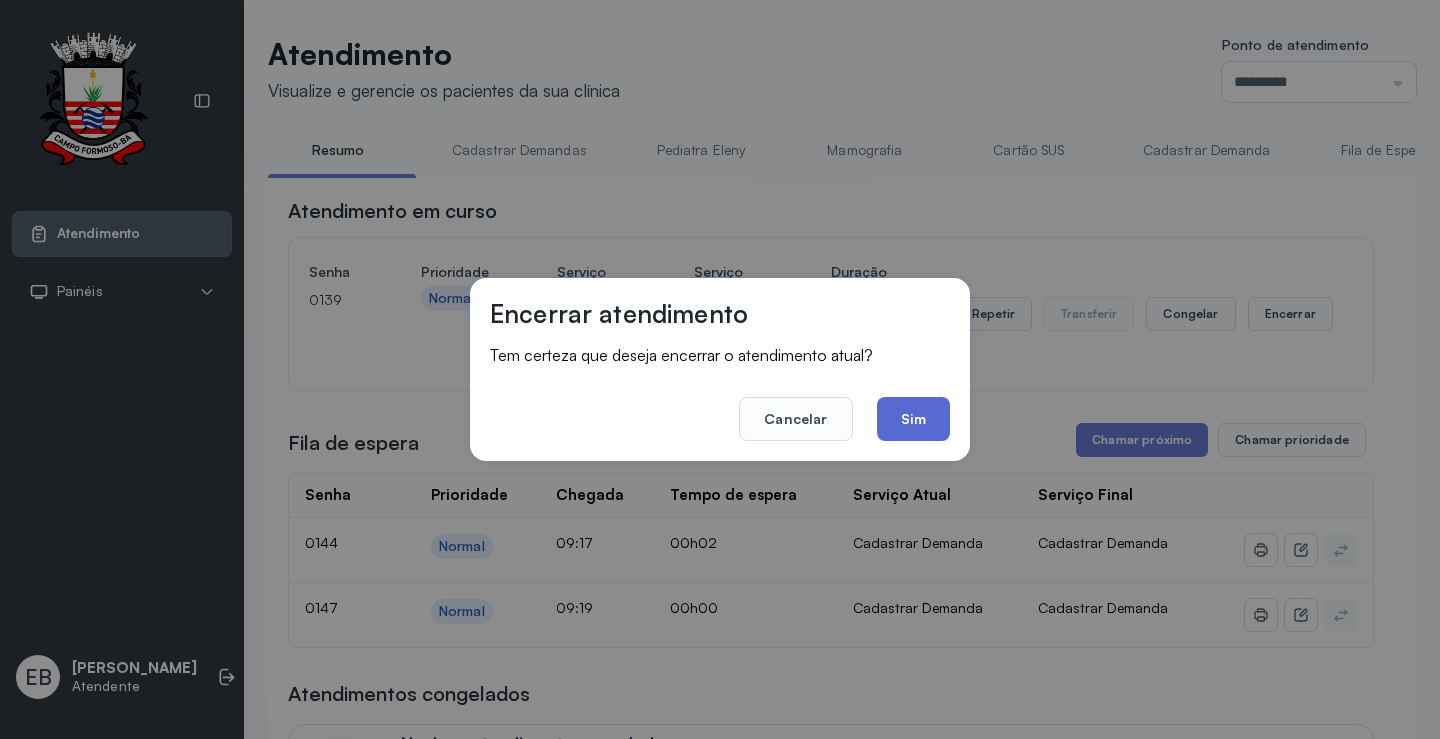 click on "Sim" 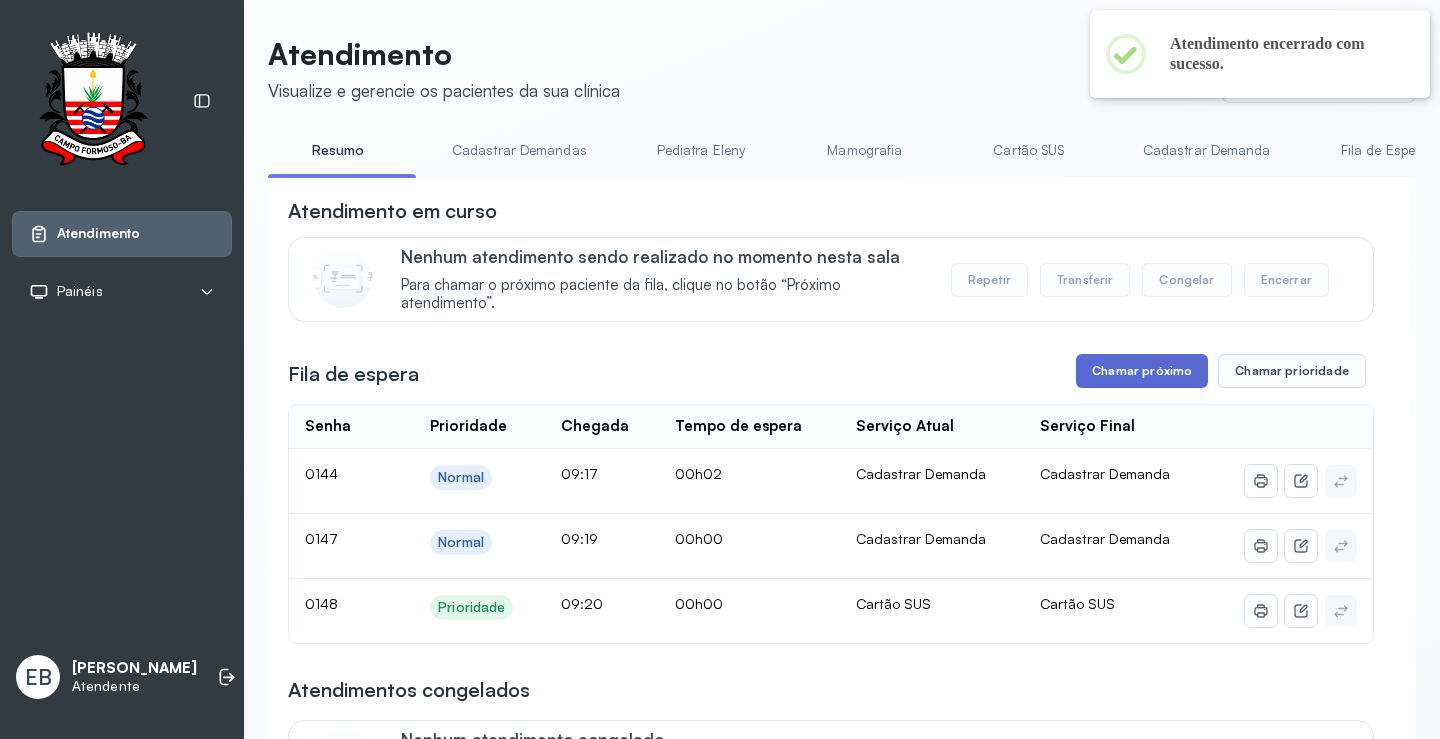 click on "Chamar próximo" at bounding box center [1142, 371] 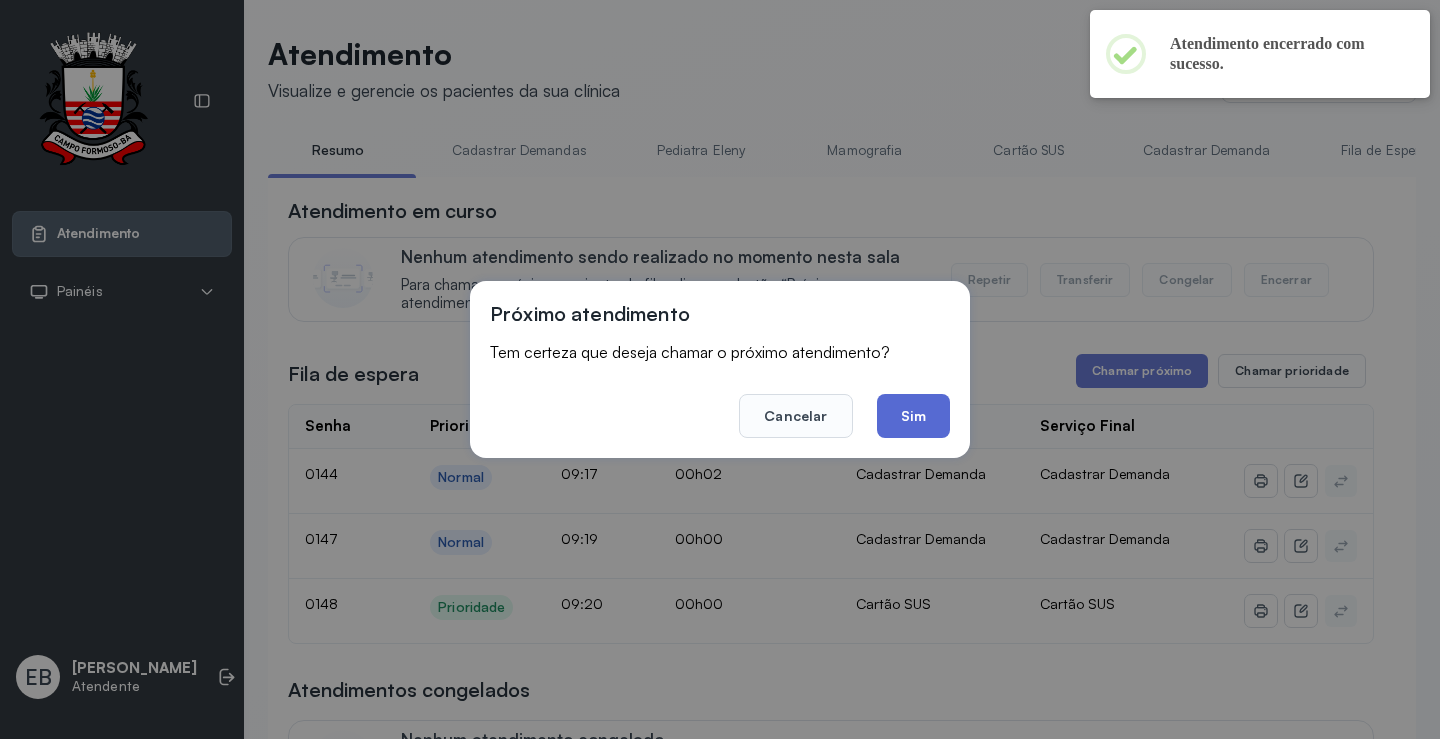 click on "Sim" 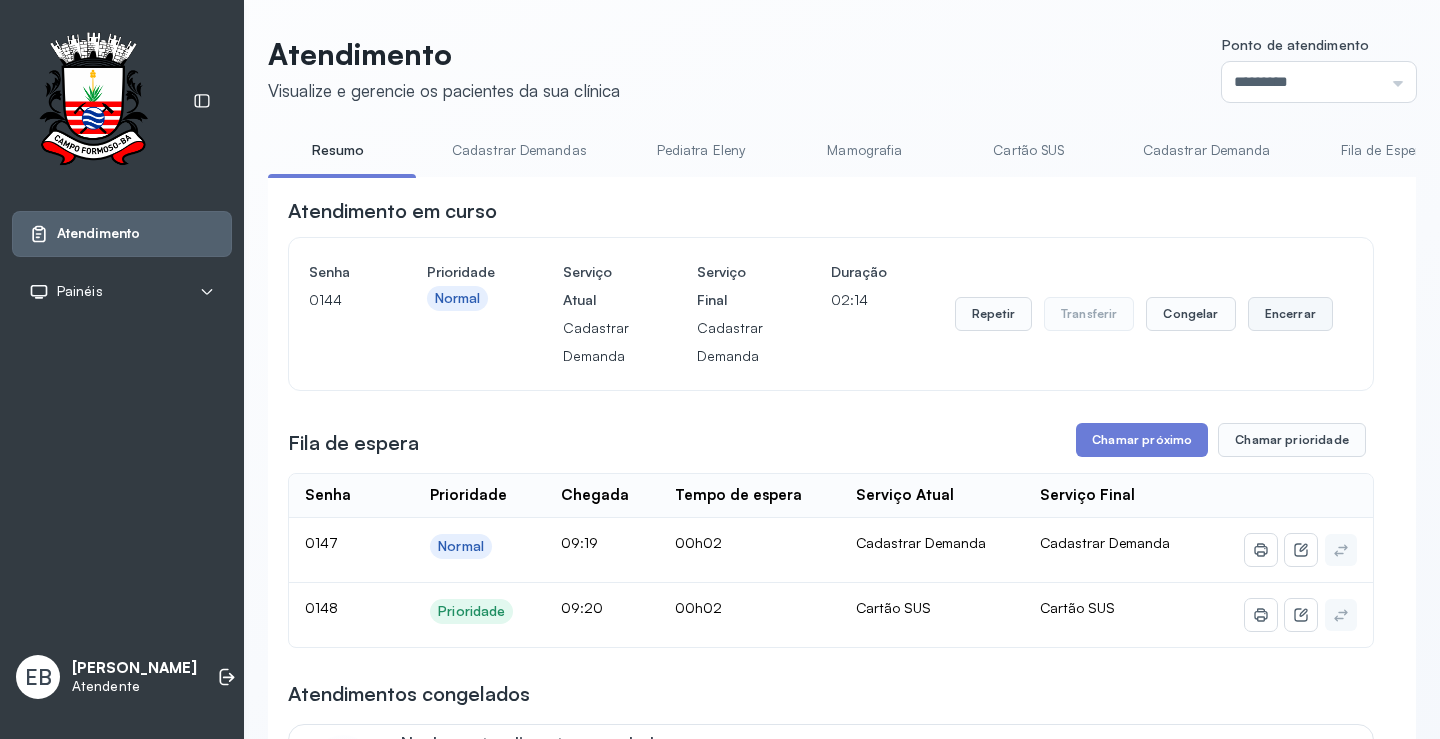 click on "Encerrar" at bounding box center (1290, 314) 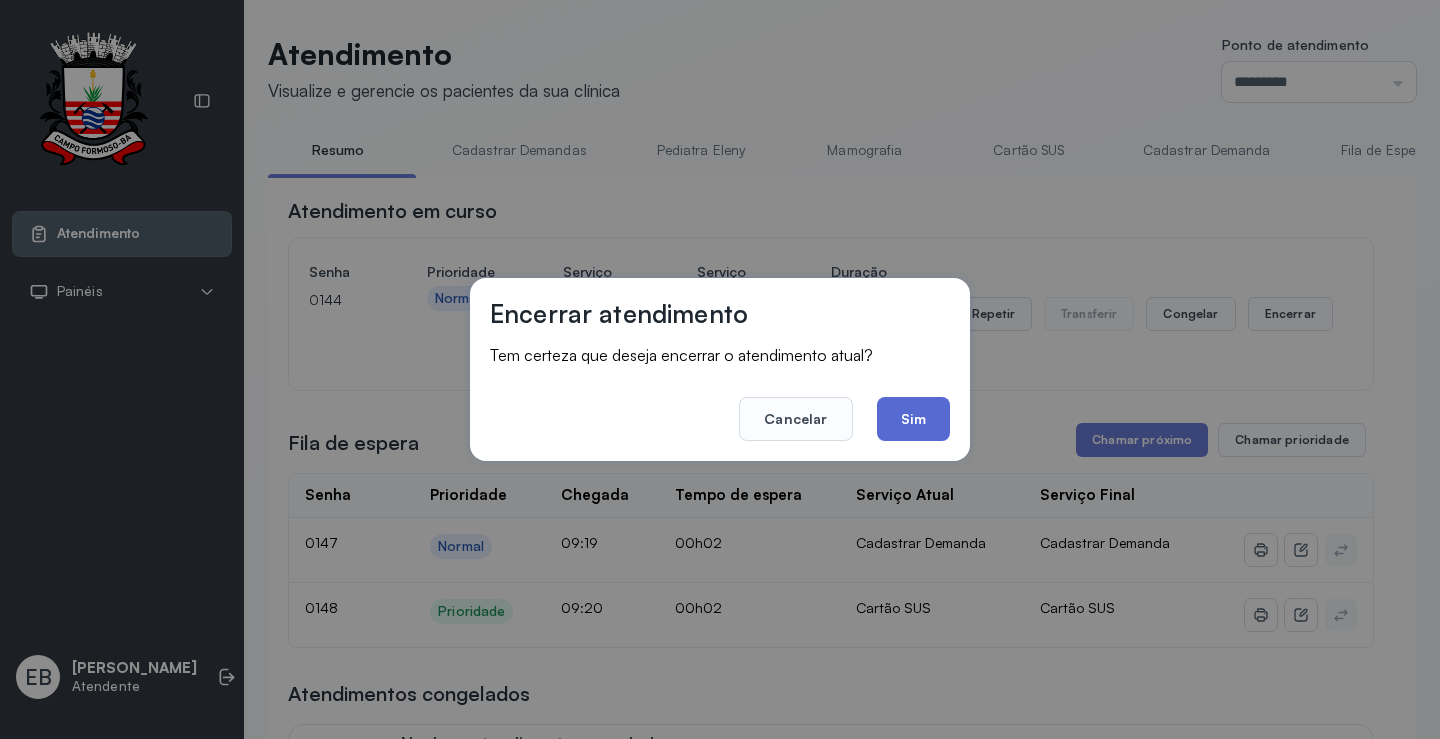 click on "Sim" 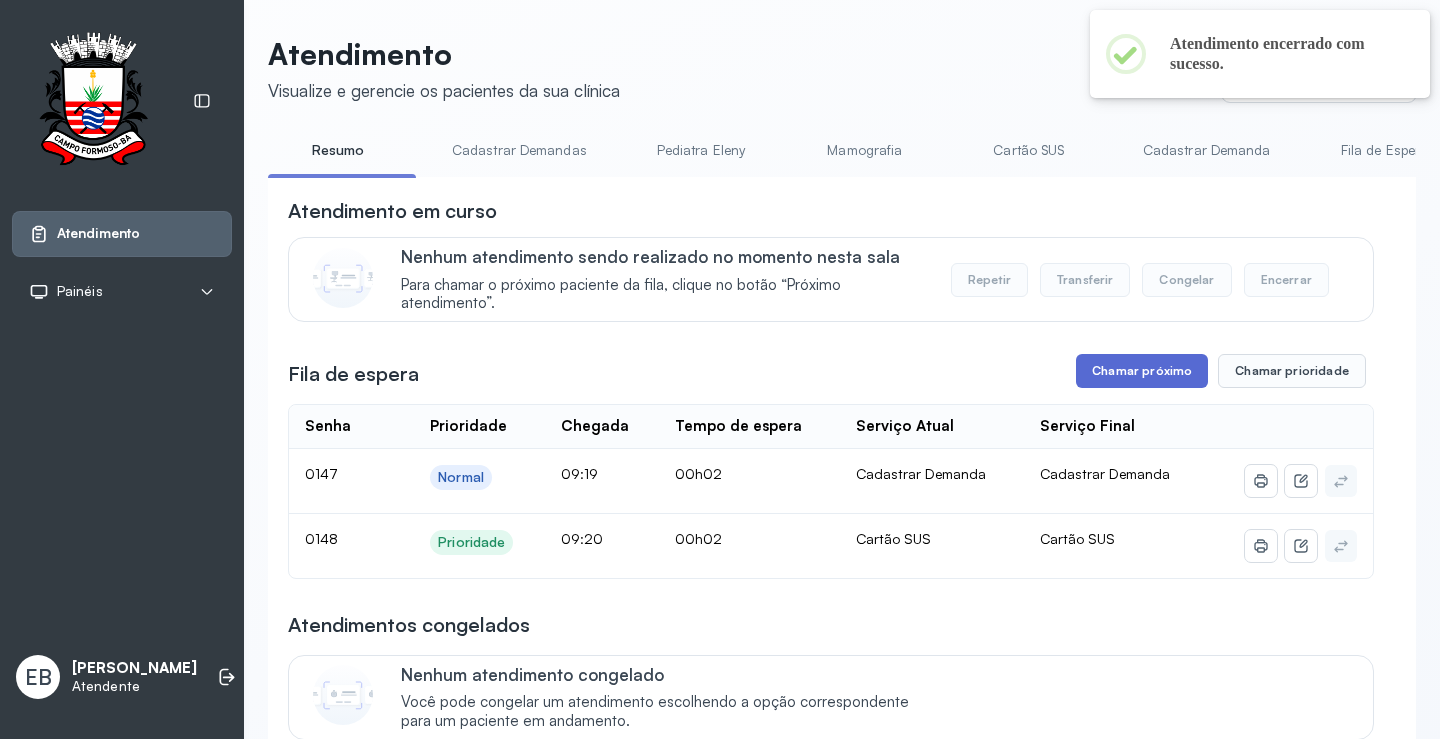 click on "Chamar próximo" at bounding box center (1142, 371) 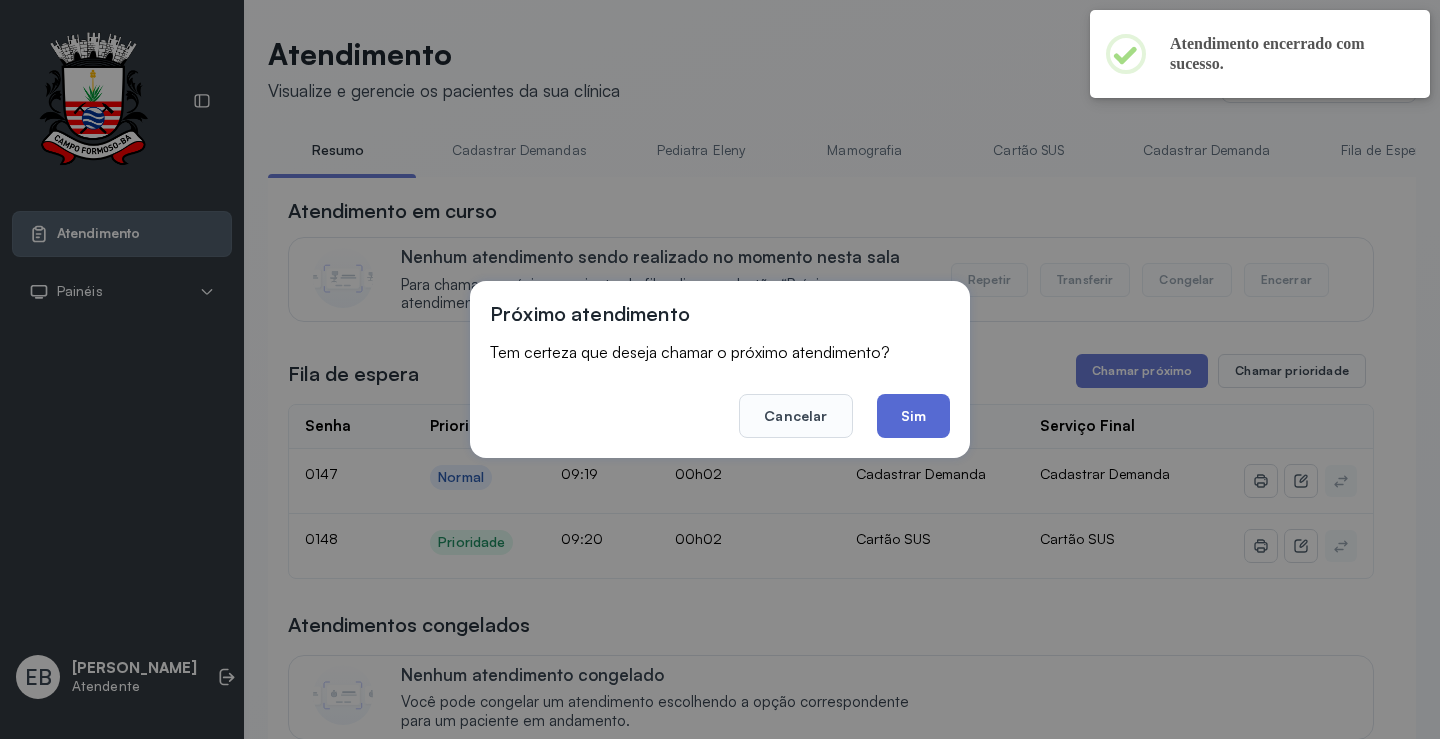 click on "Sim" 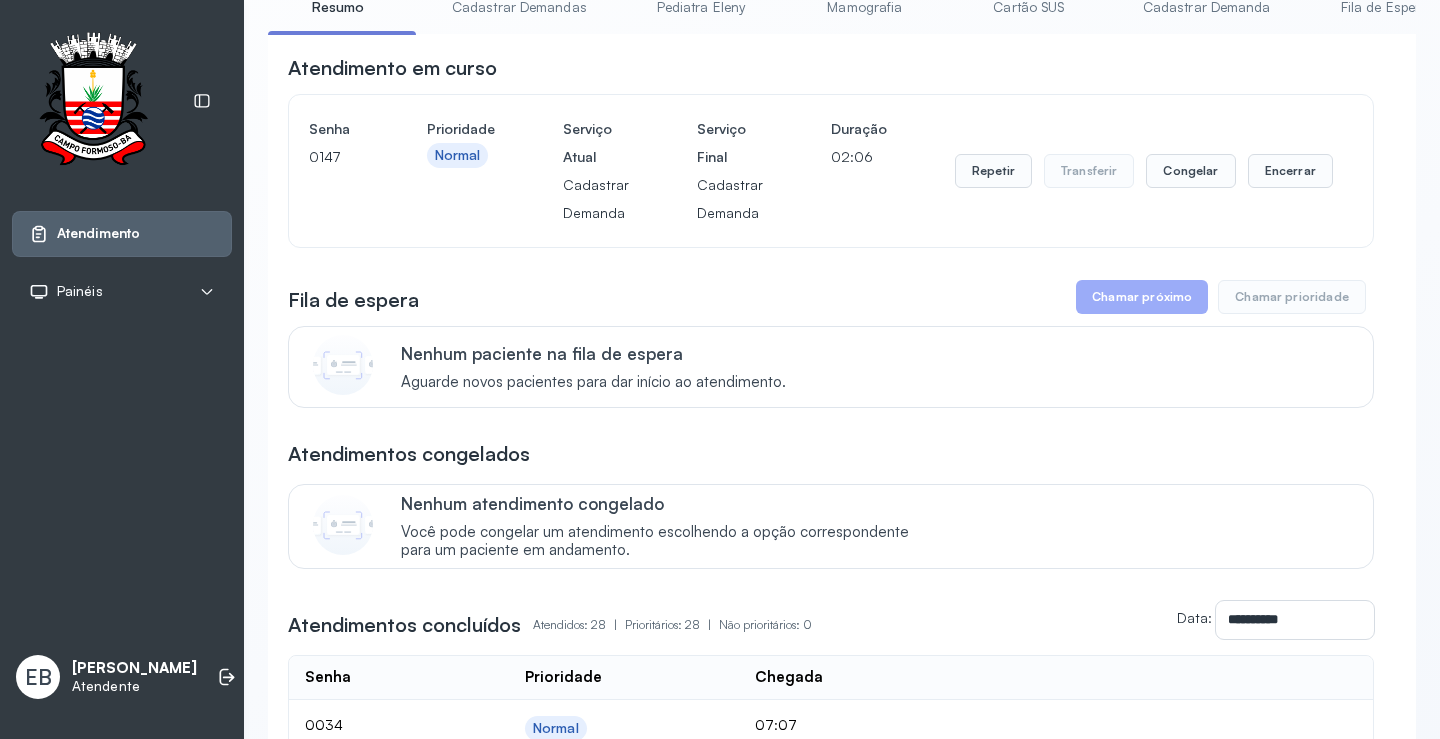 scroll, scrollTop: 0, scrollLeft: 0, axis: both 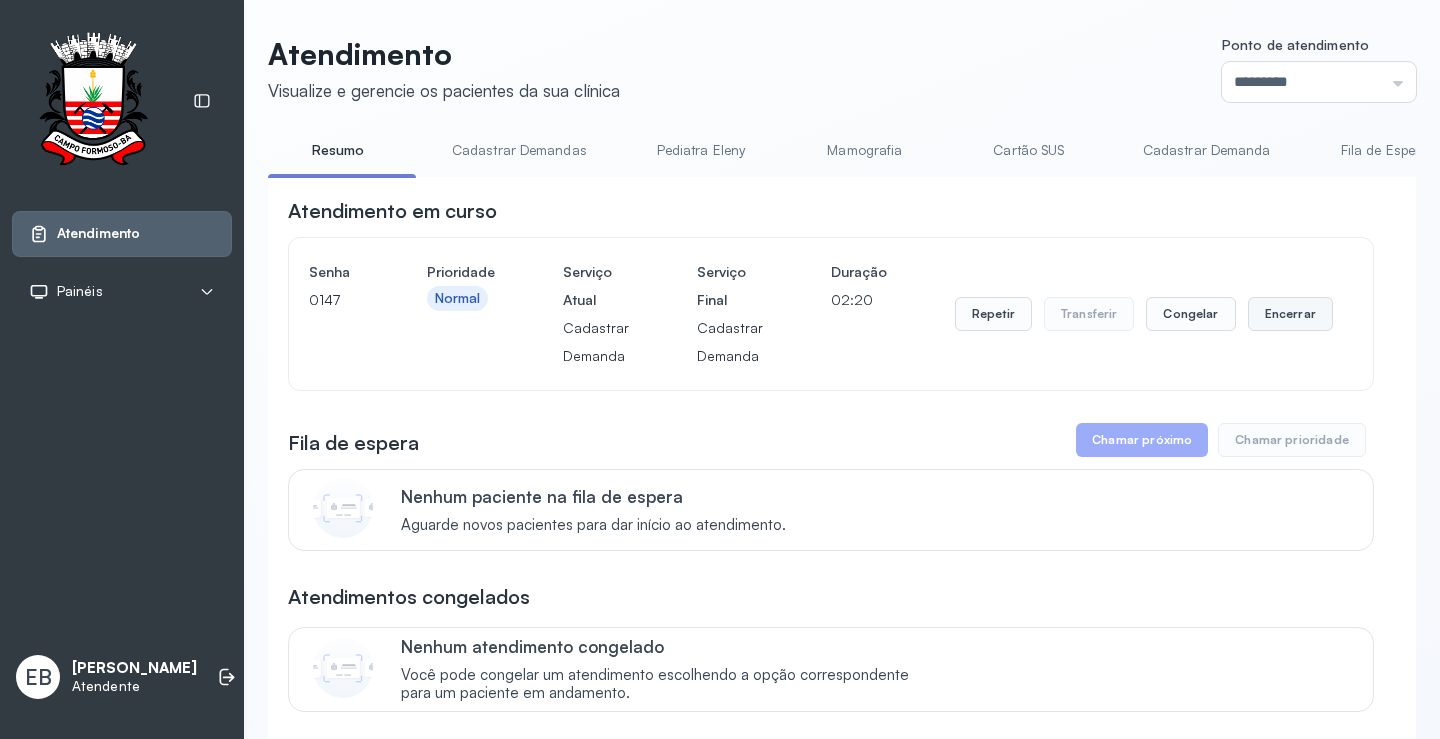 click on "Encerrar" at bounding box center [1290, 314] 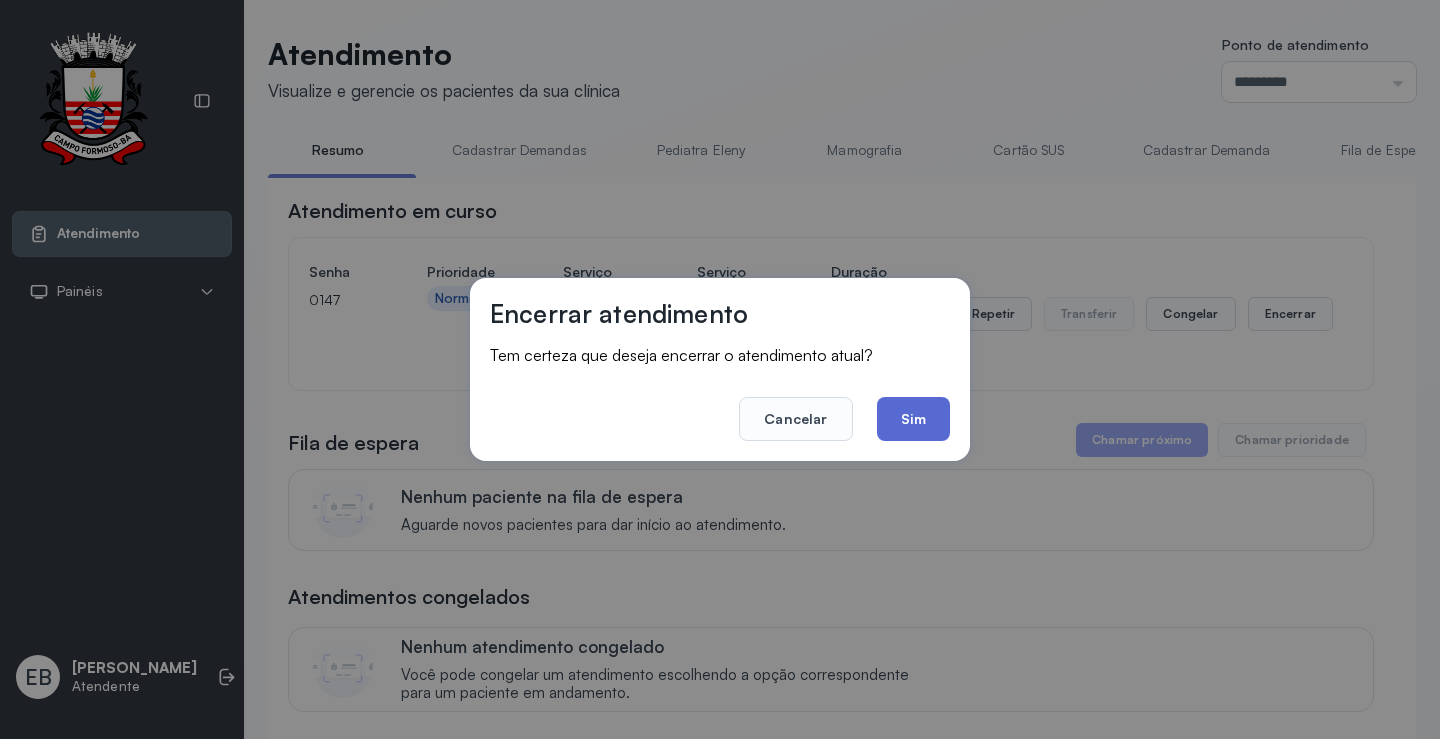 click on "Sim" 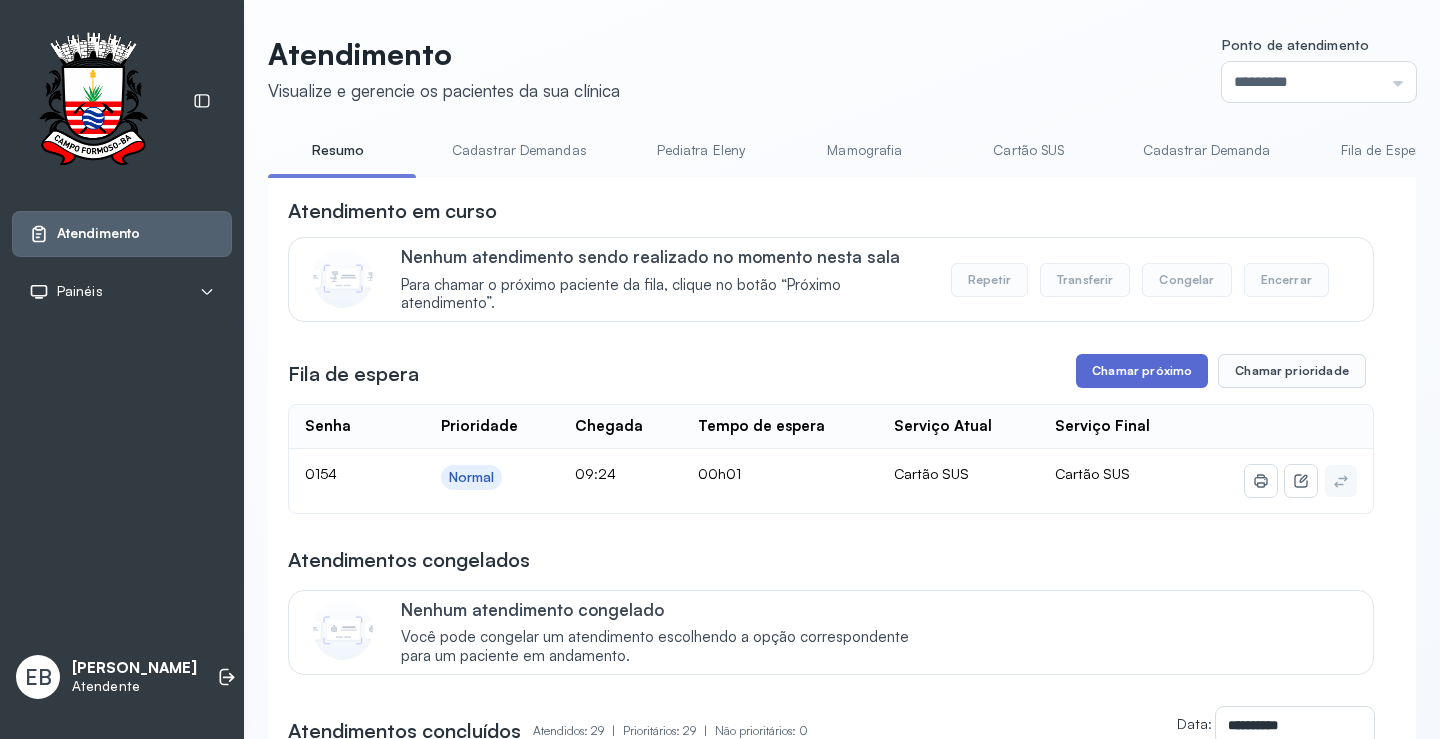 click on "Chamar próximo" at bounding box center (1142, 371) 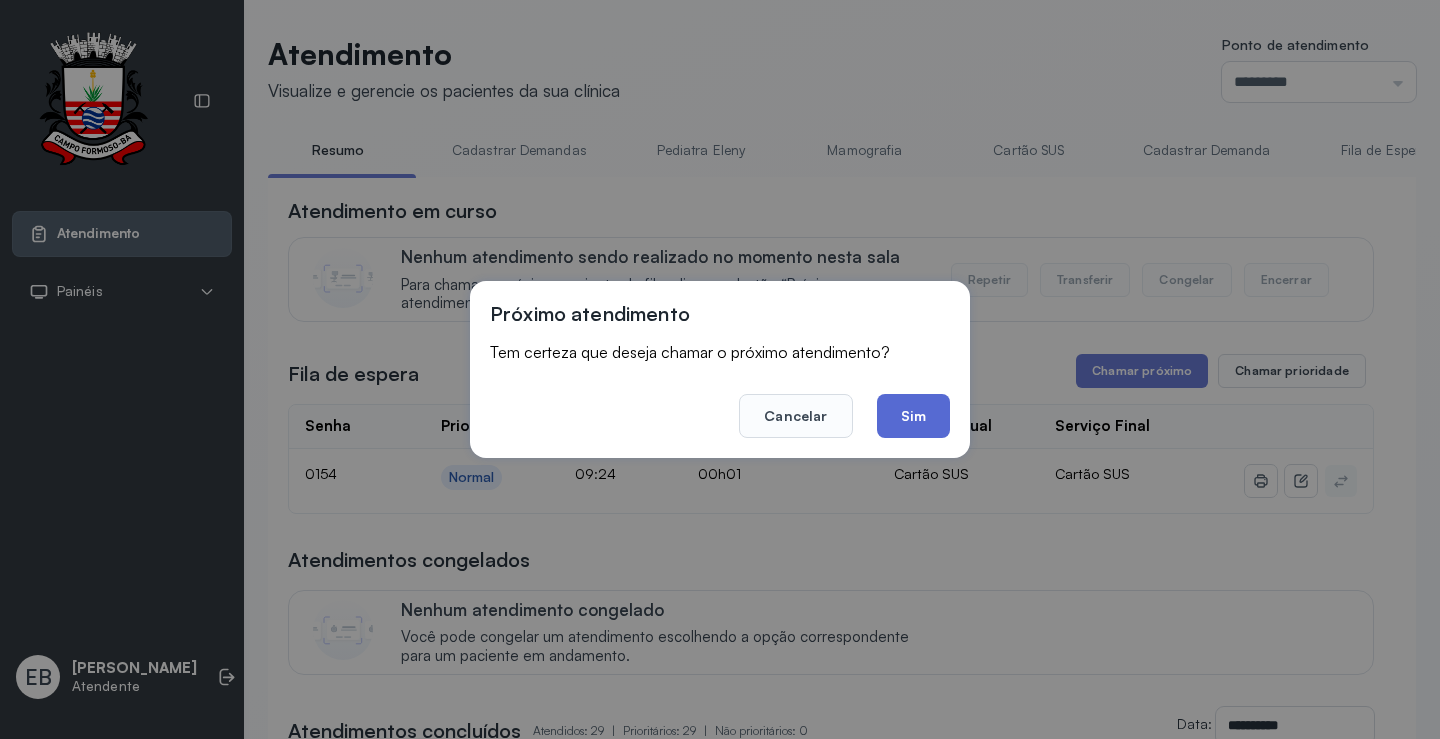 click on "Sim" 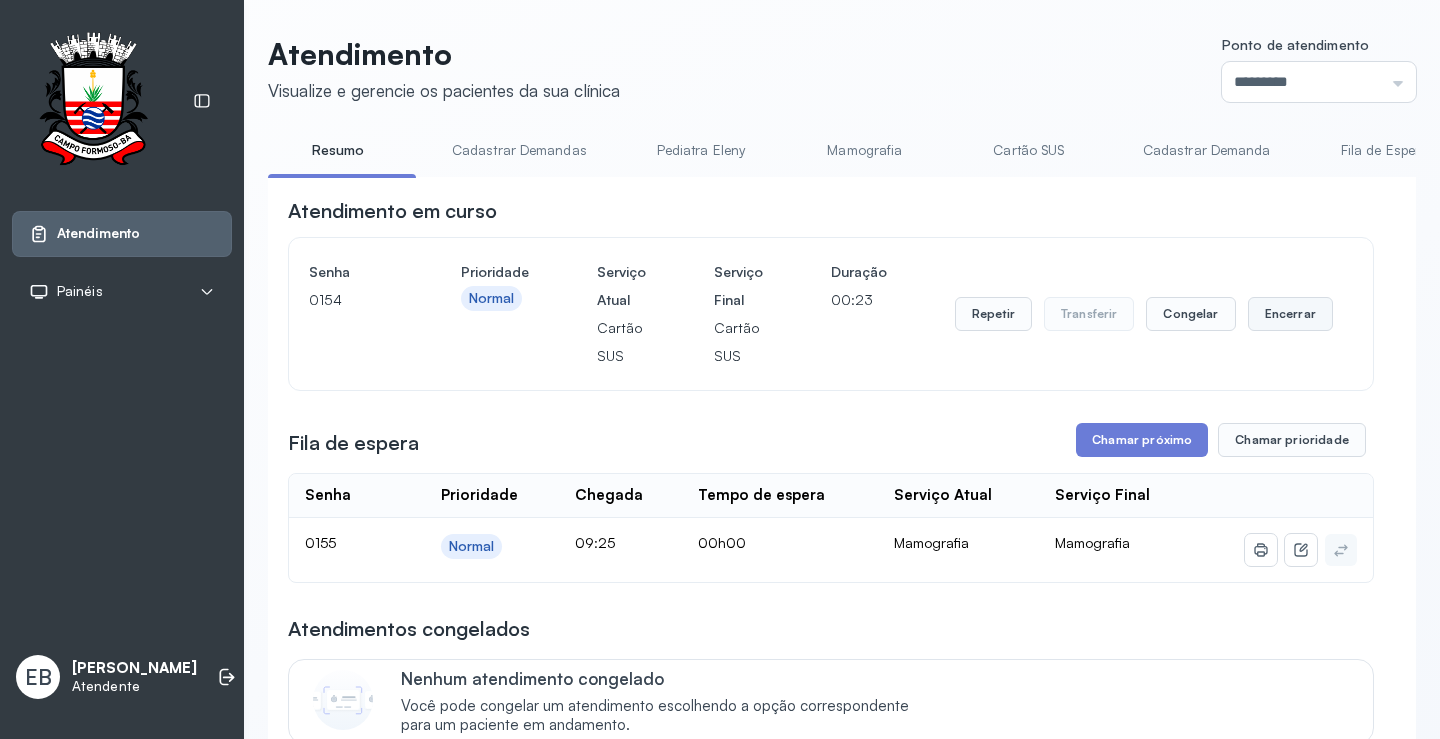 click on "Encerrar" at bounding box center (1290, 314) 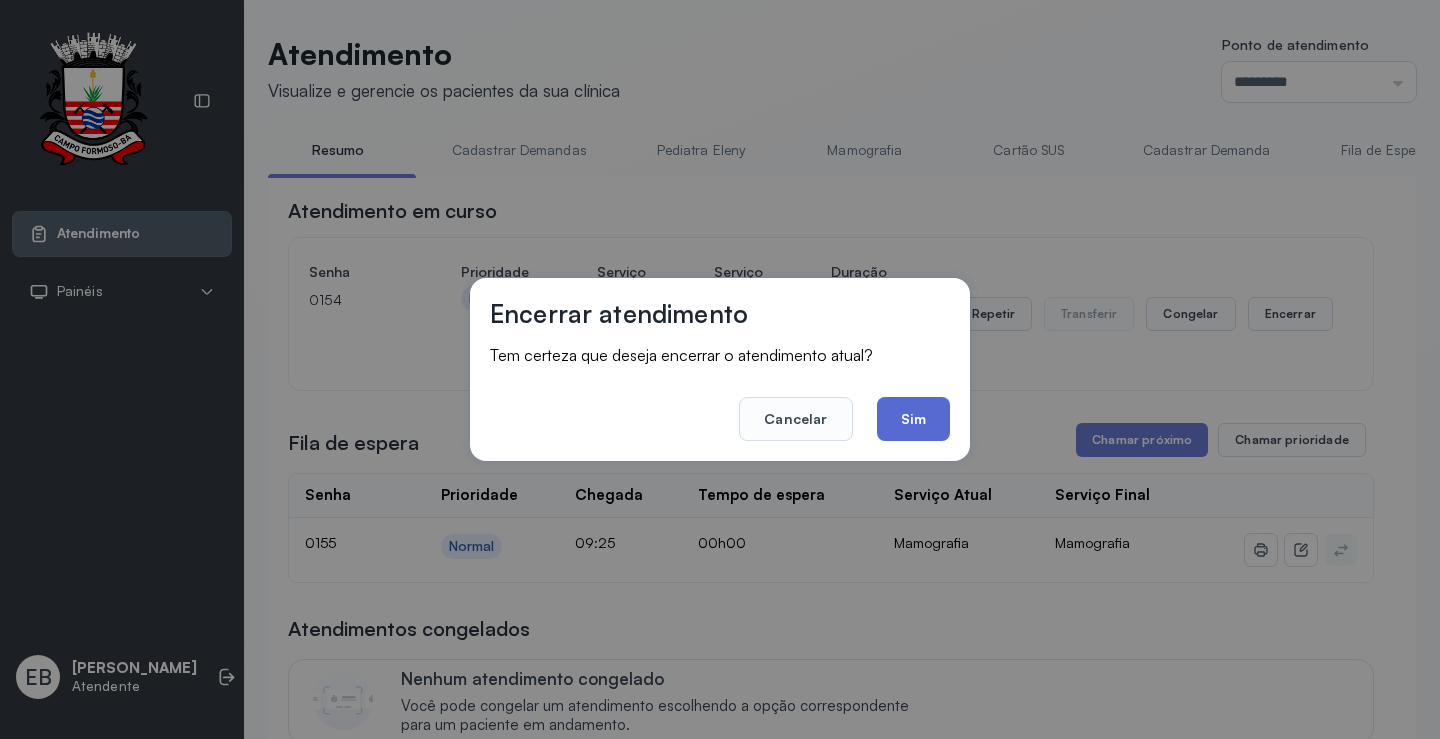 click on "Sim" 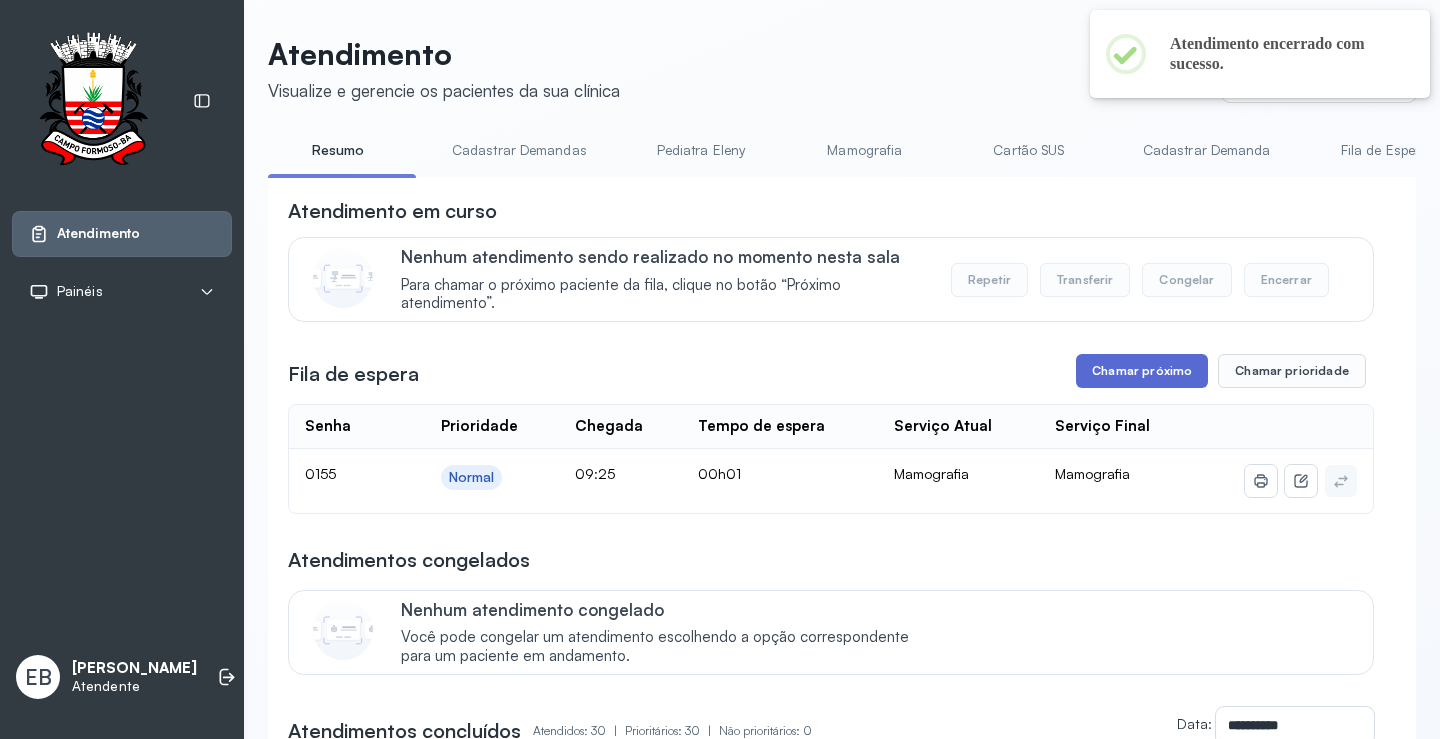 click on "Chamar próximo" at bounding box center [1142, 371] 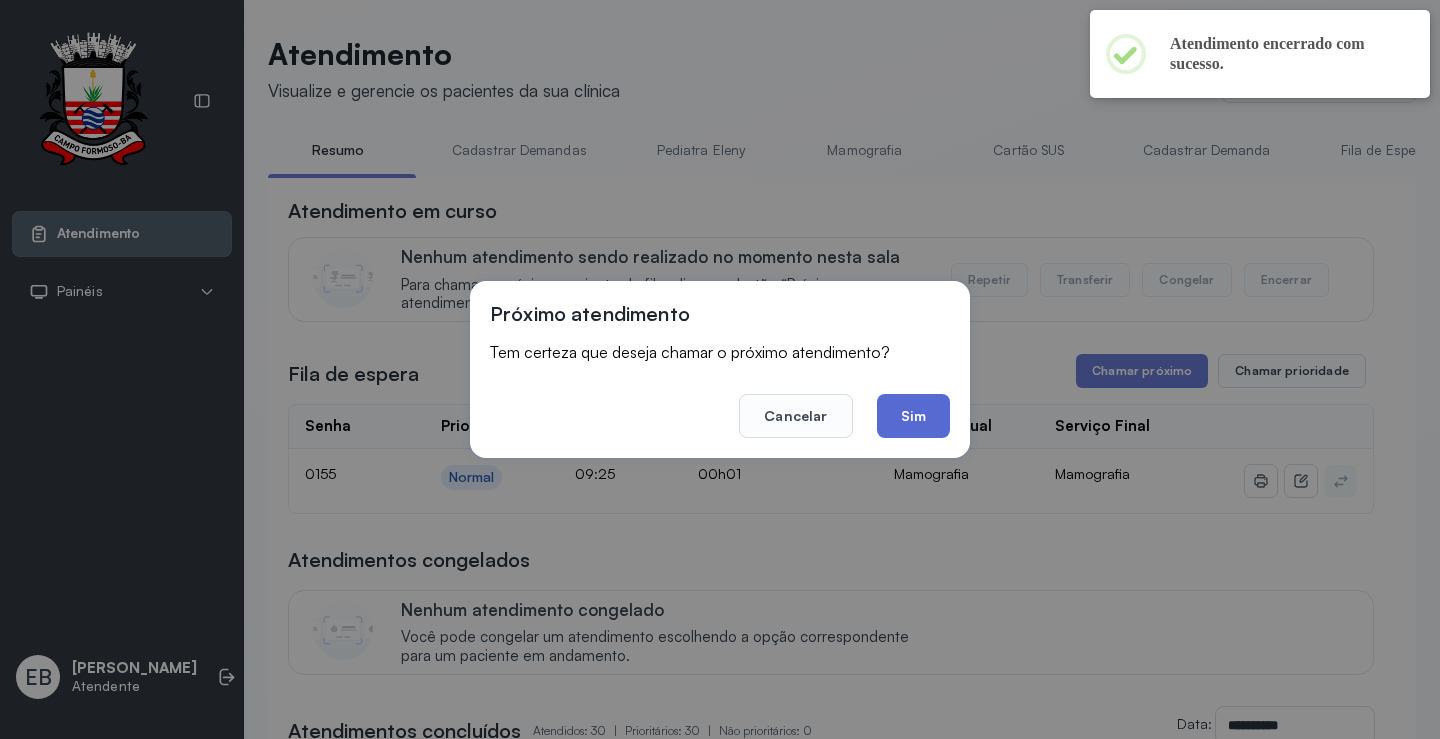click on "Sim" 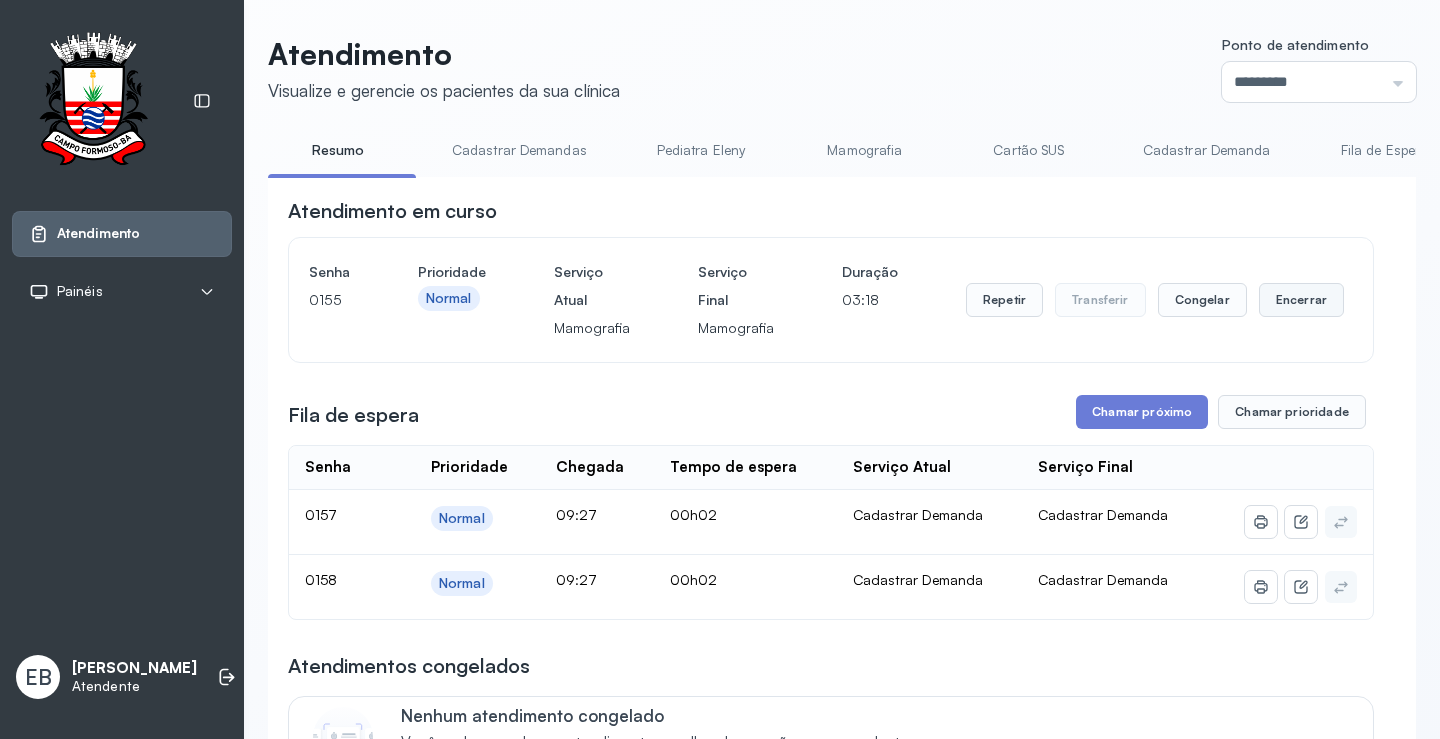 click on "Encerrar" at bounding box center (1301, 300) 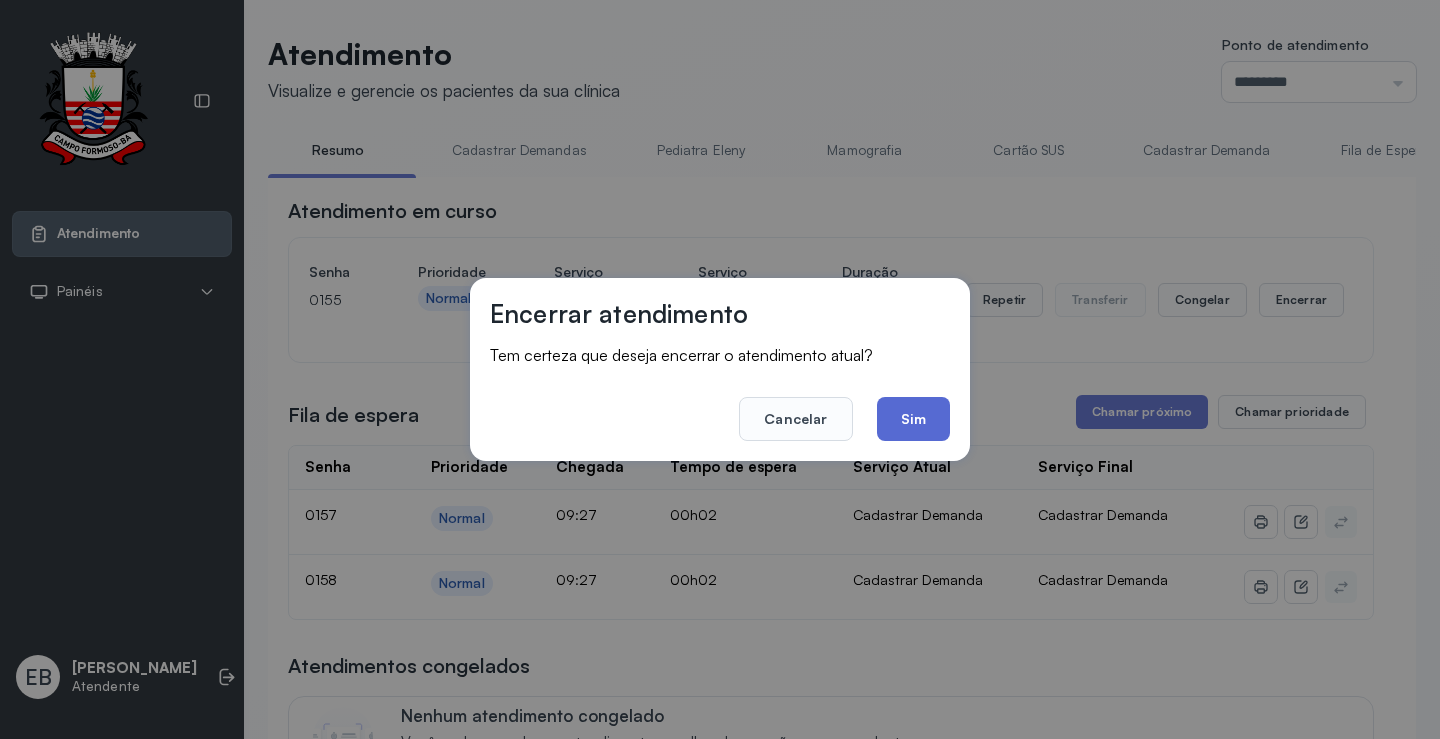 click on "Sim" 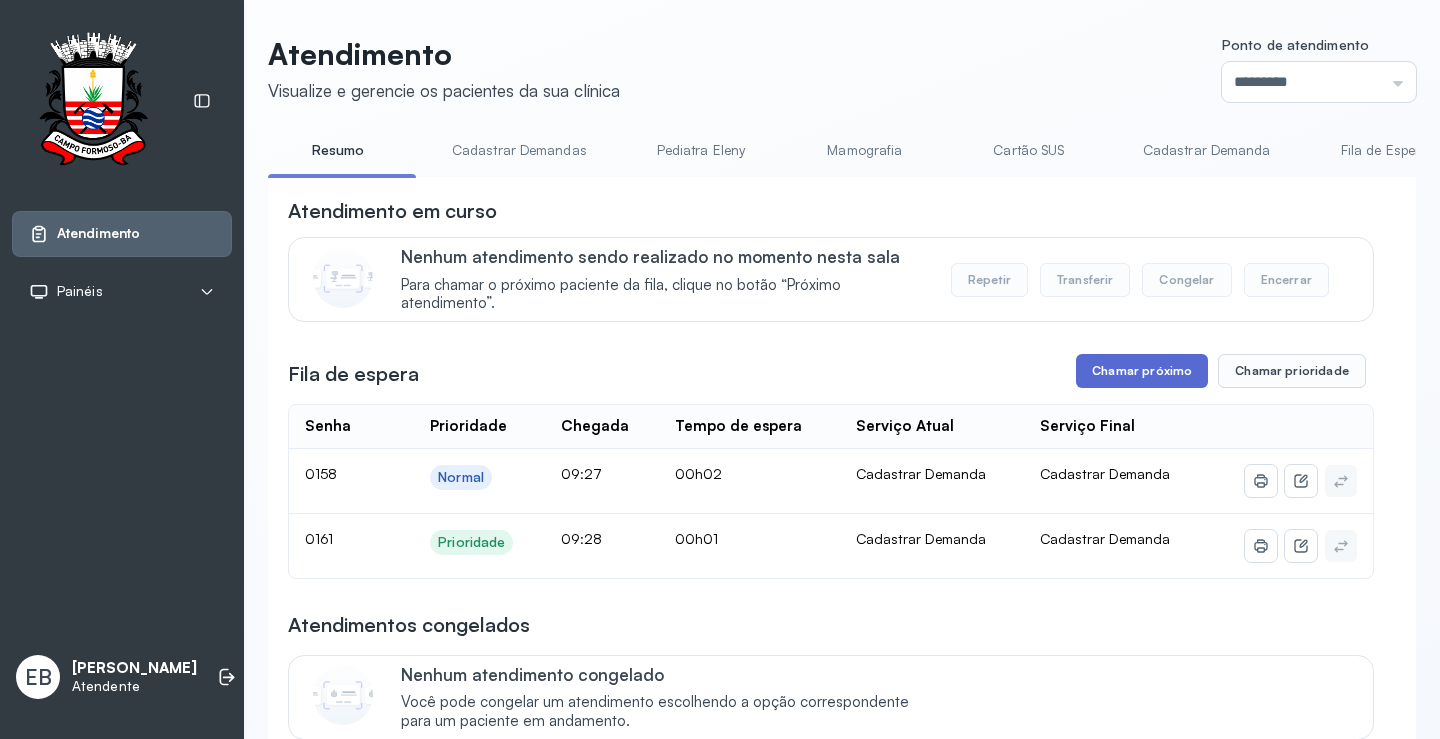 click on "Chamar próximo" at bounding box center [1142, 371] 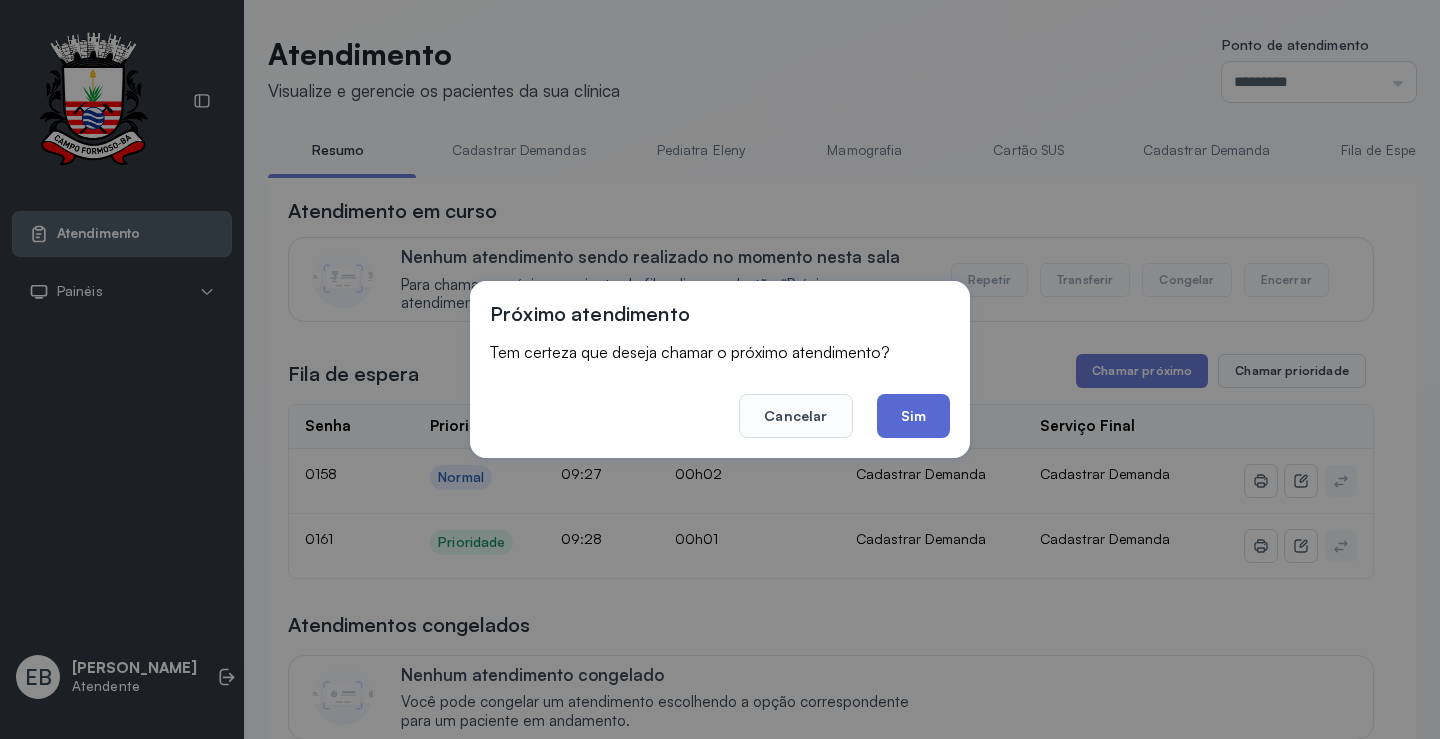 click on "Sim" 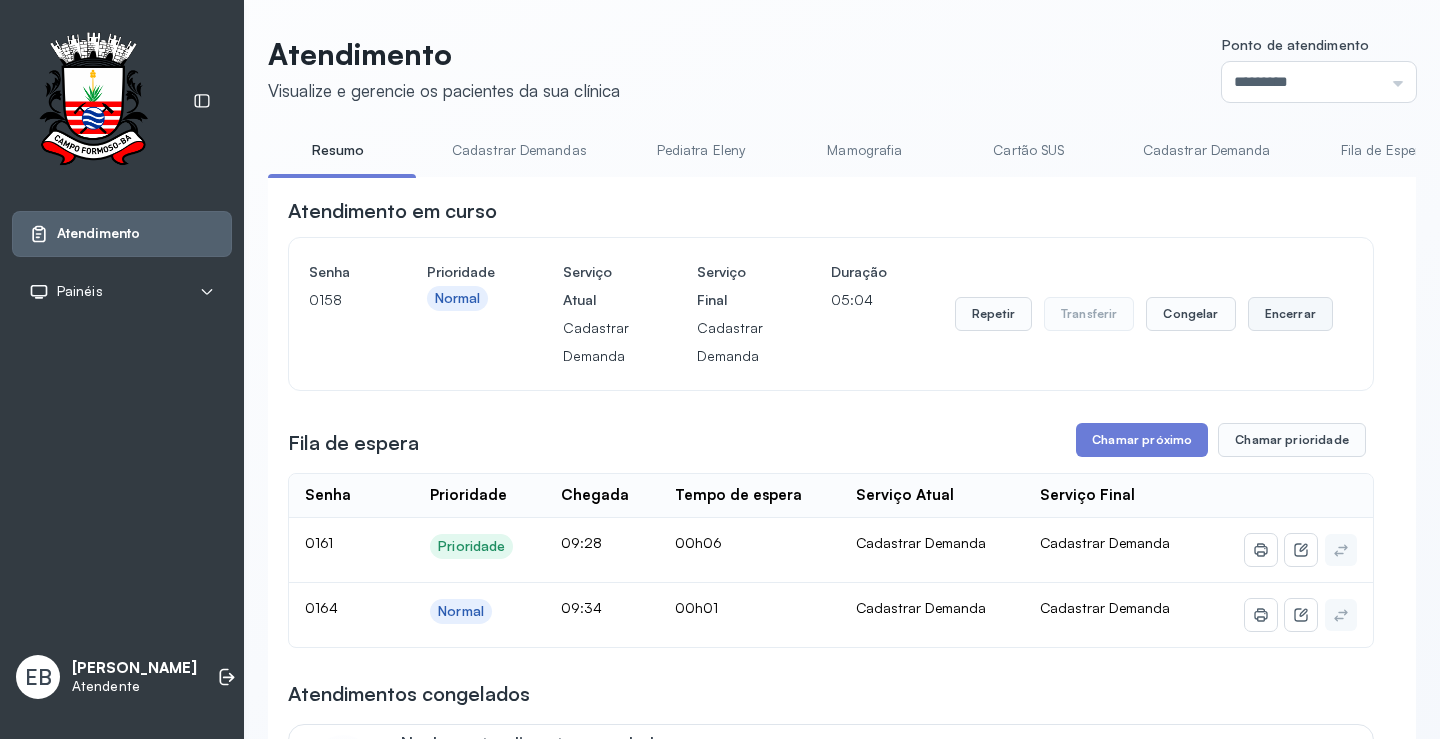 click on "Encerrar" at bounding box center [1290, 314] 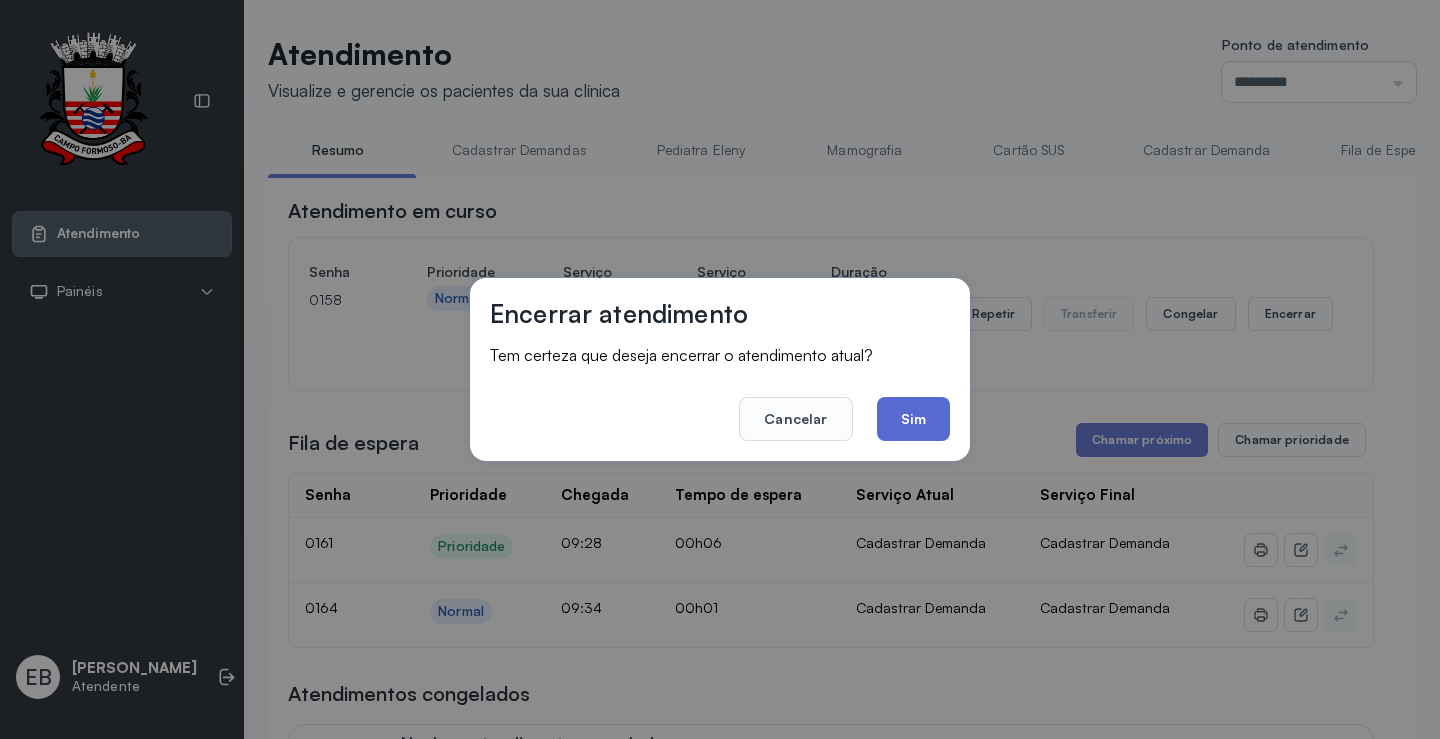 click on "Sim" 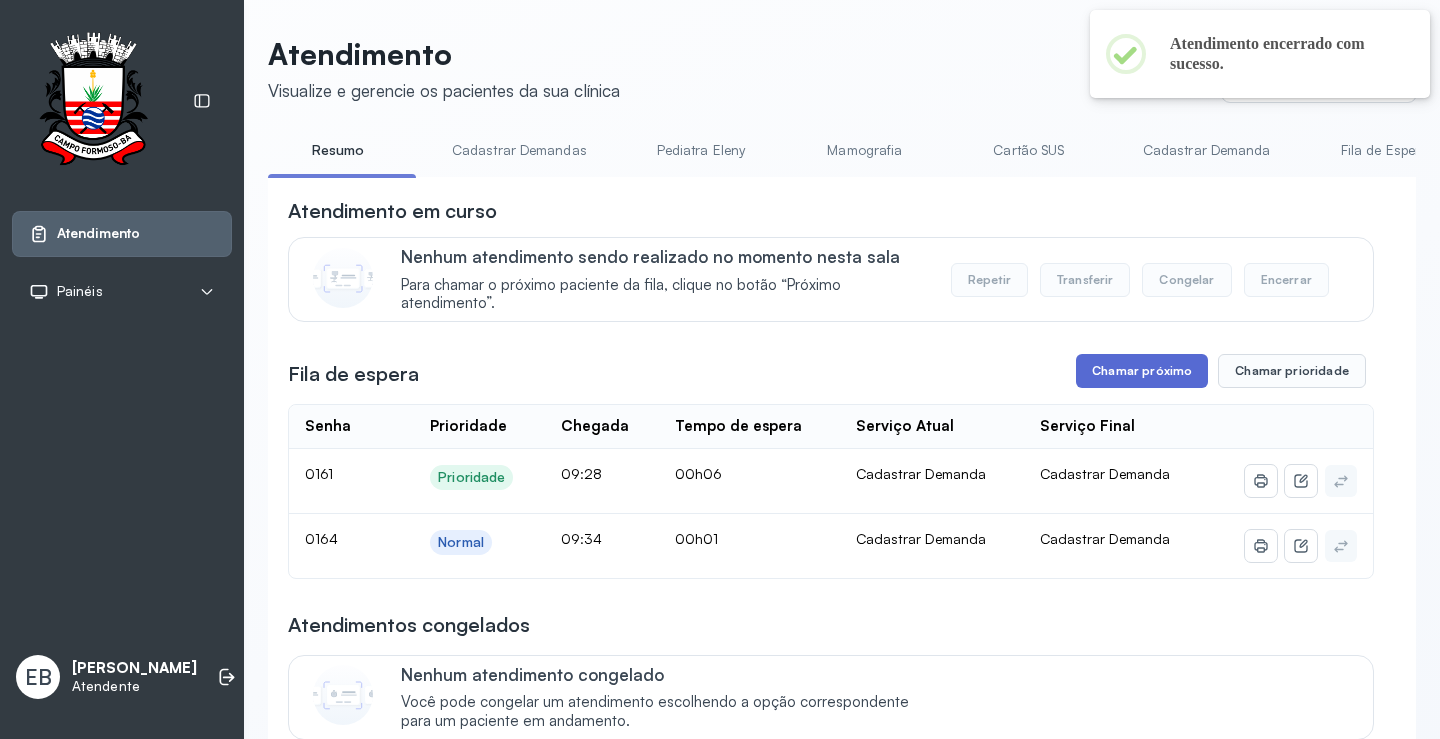 click on "Chamar próximo" at bounding box center (1142, 371) 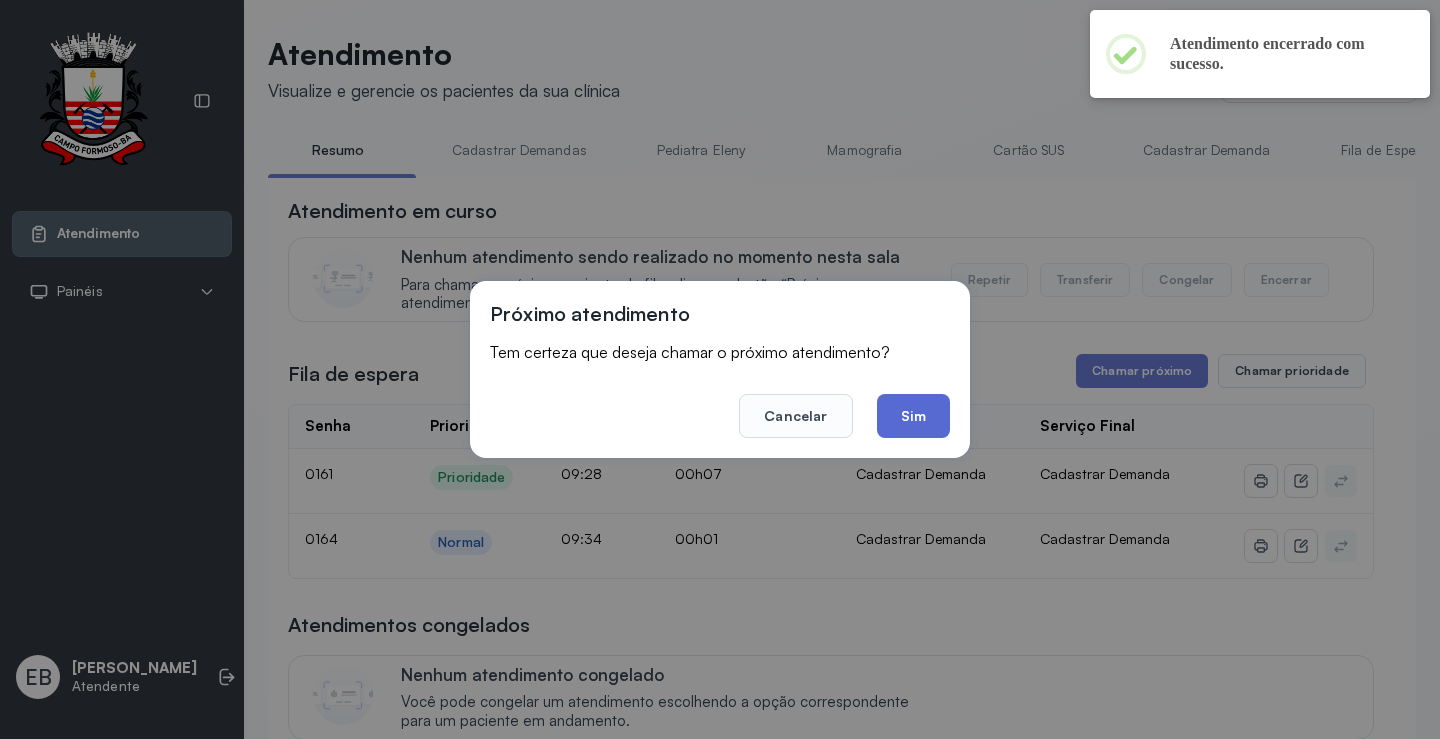 click on "Sim" 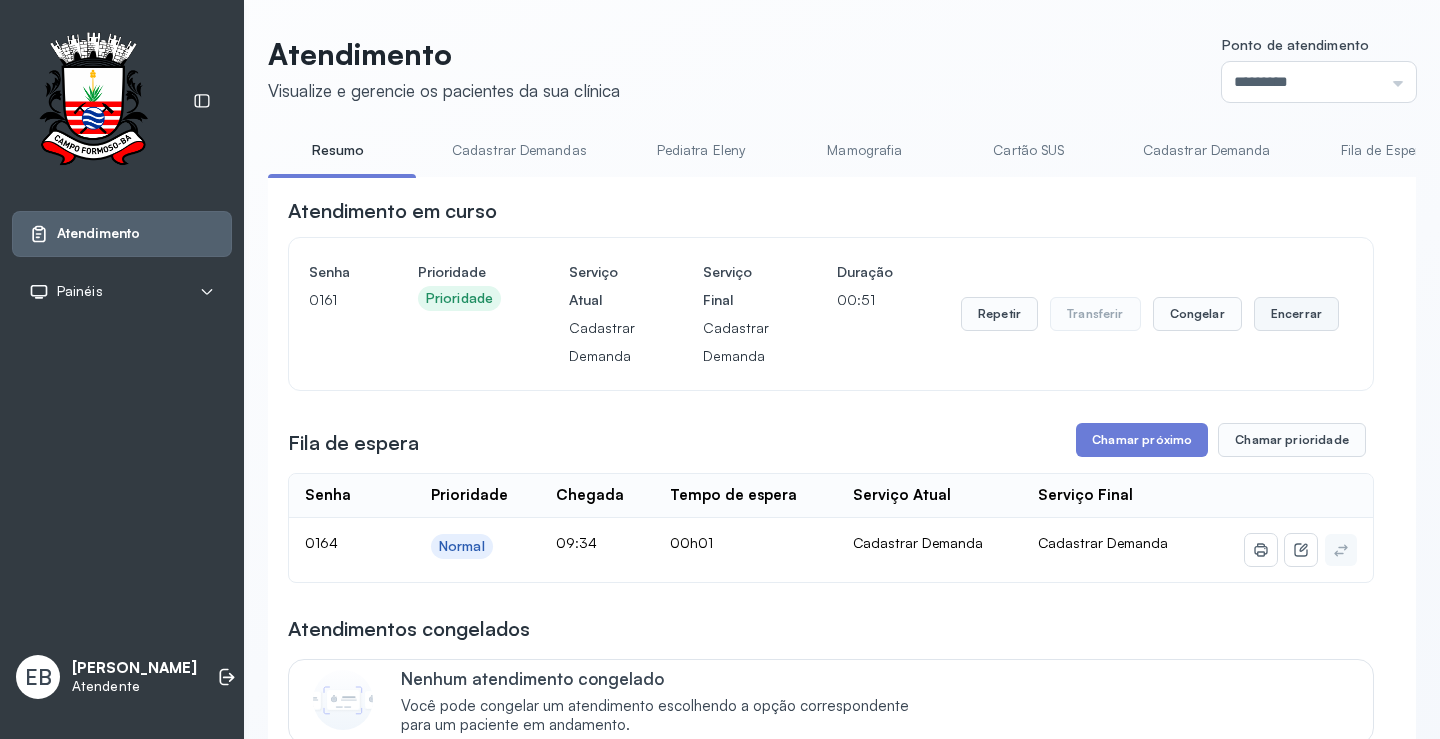 click on "Encerrar" at bounding box center [1296, 314] 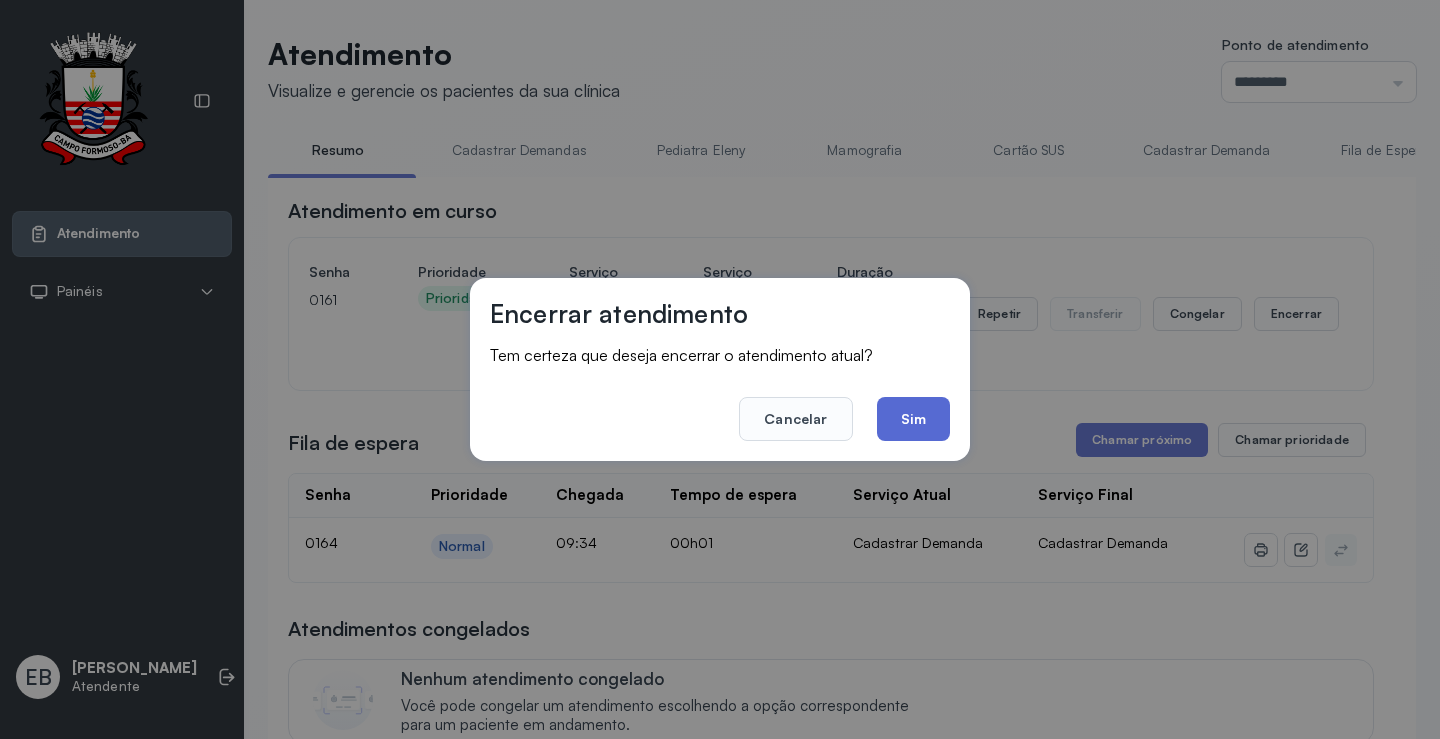 click on "Sim" 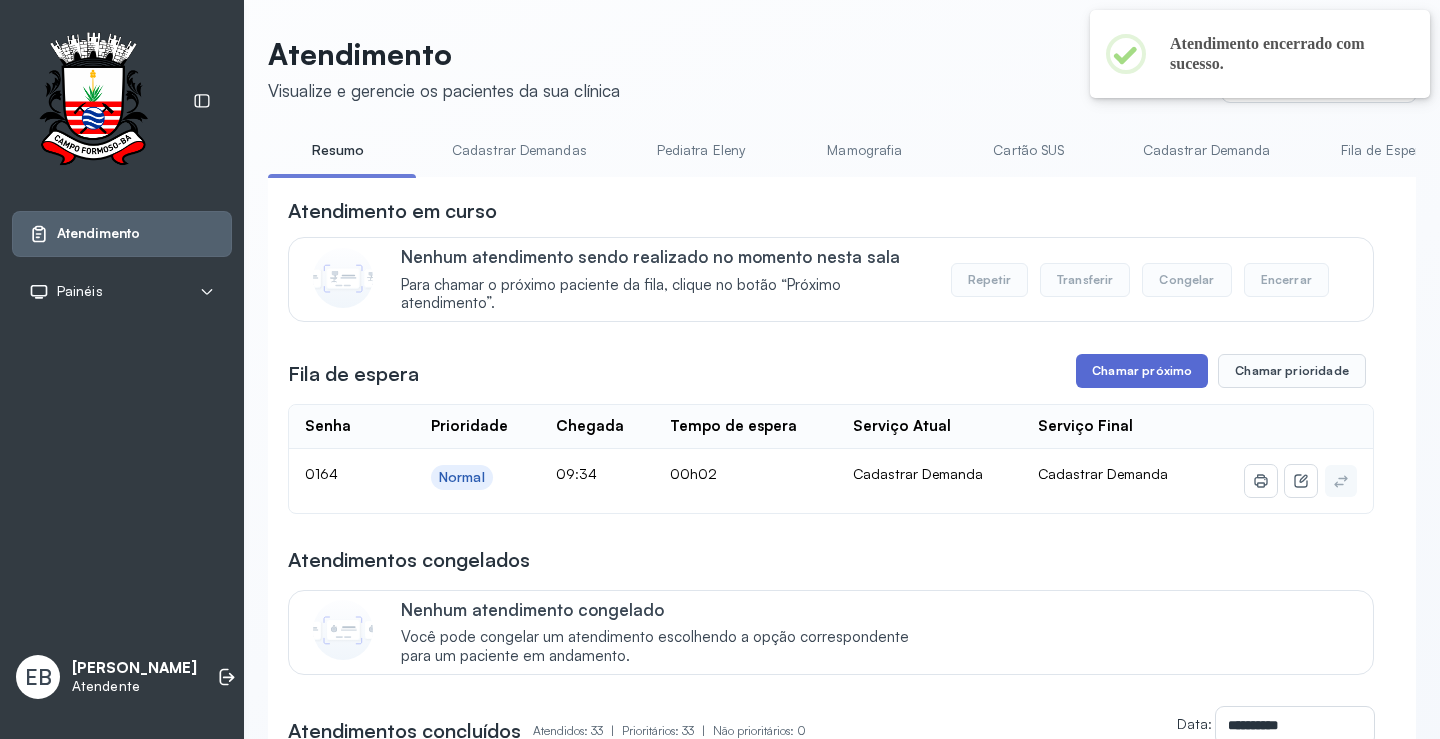 click on "Chamar próximo" at bounding box center (1142, 371) 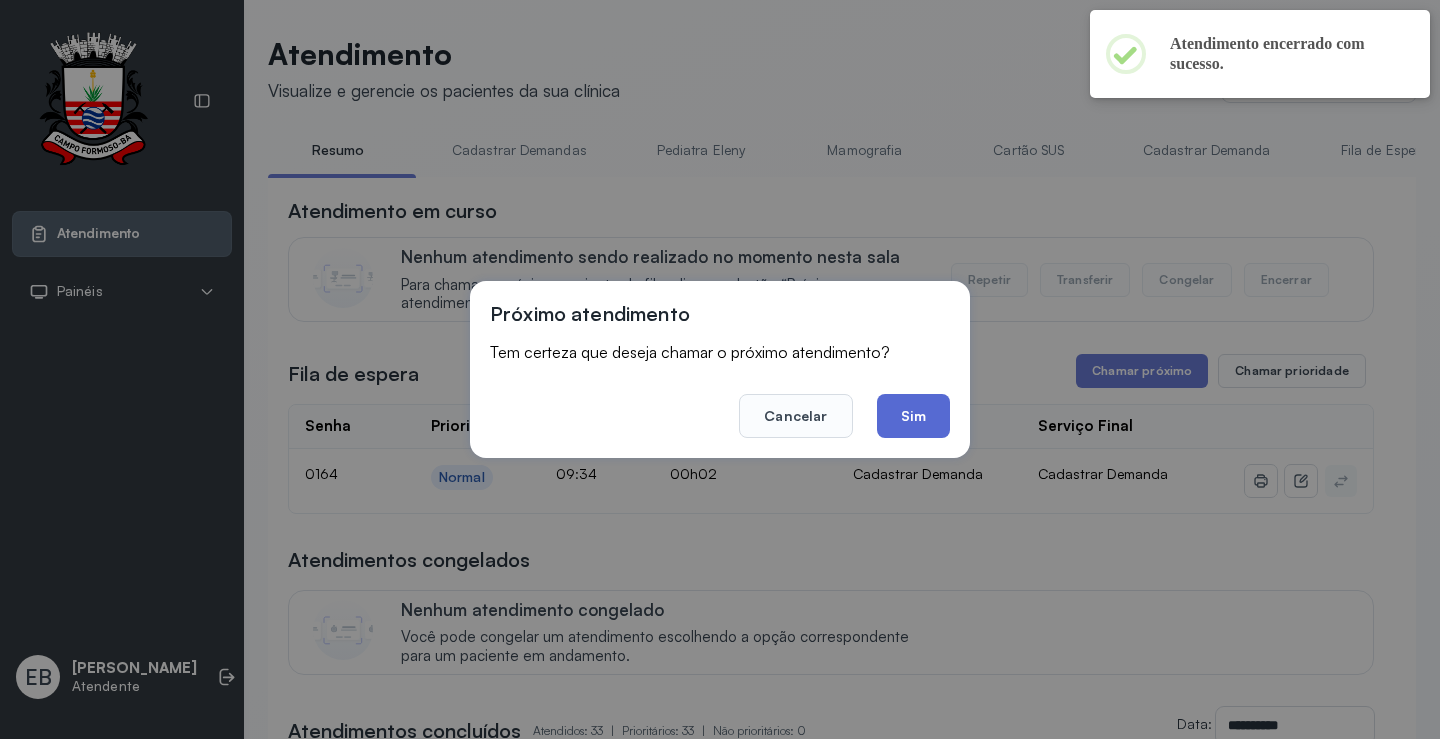 click on "Sim" 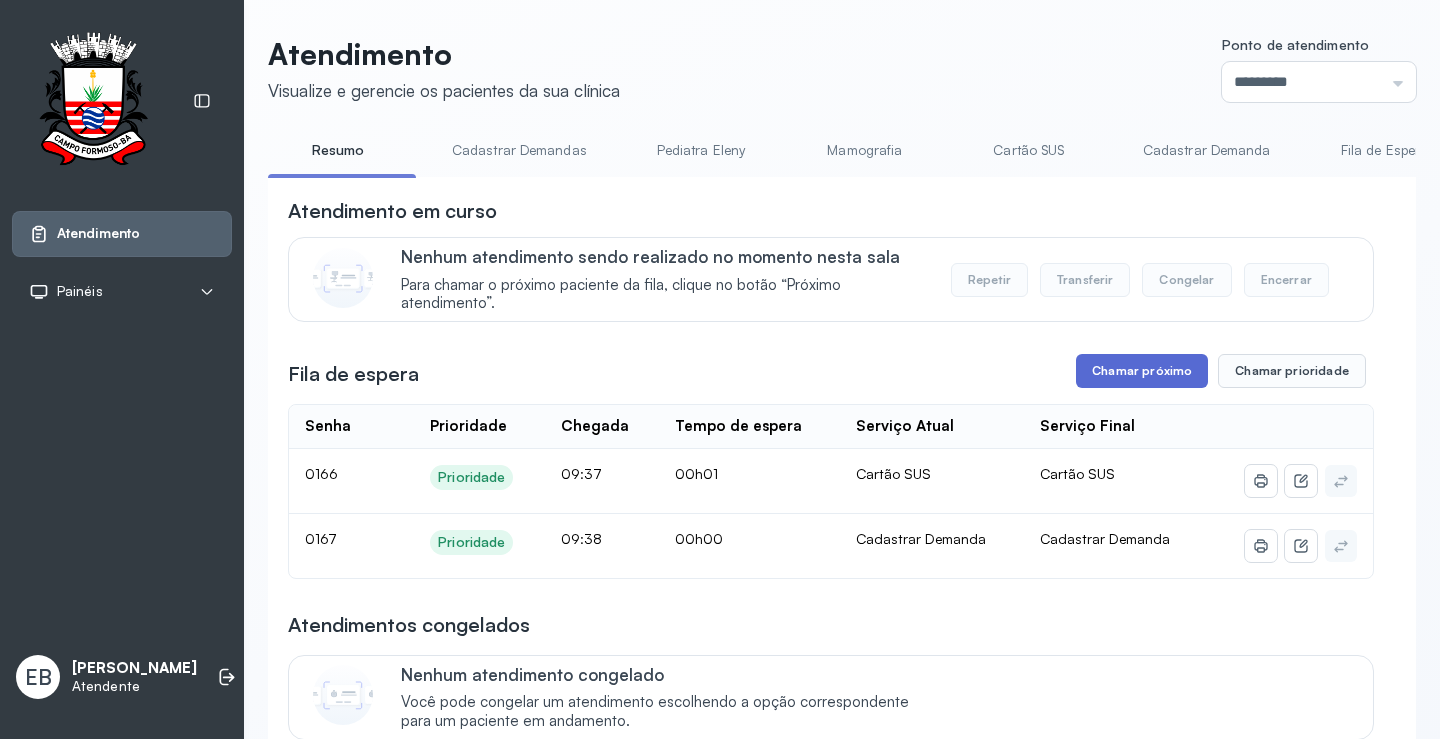 click on "Chamar próximo" at bounding box center [1142, 371] 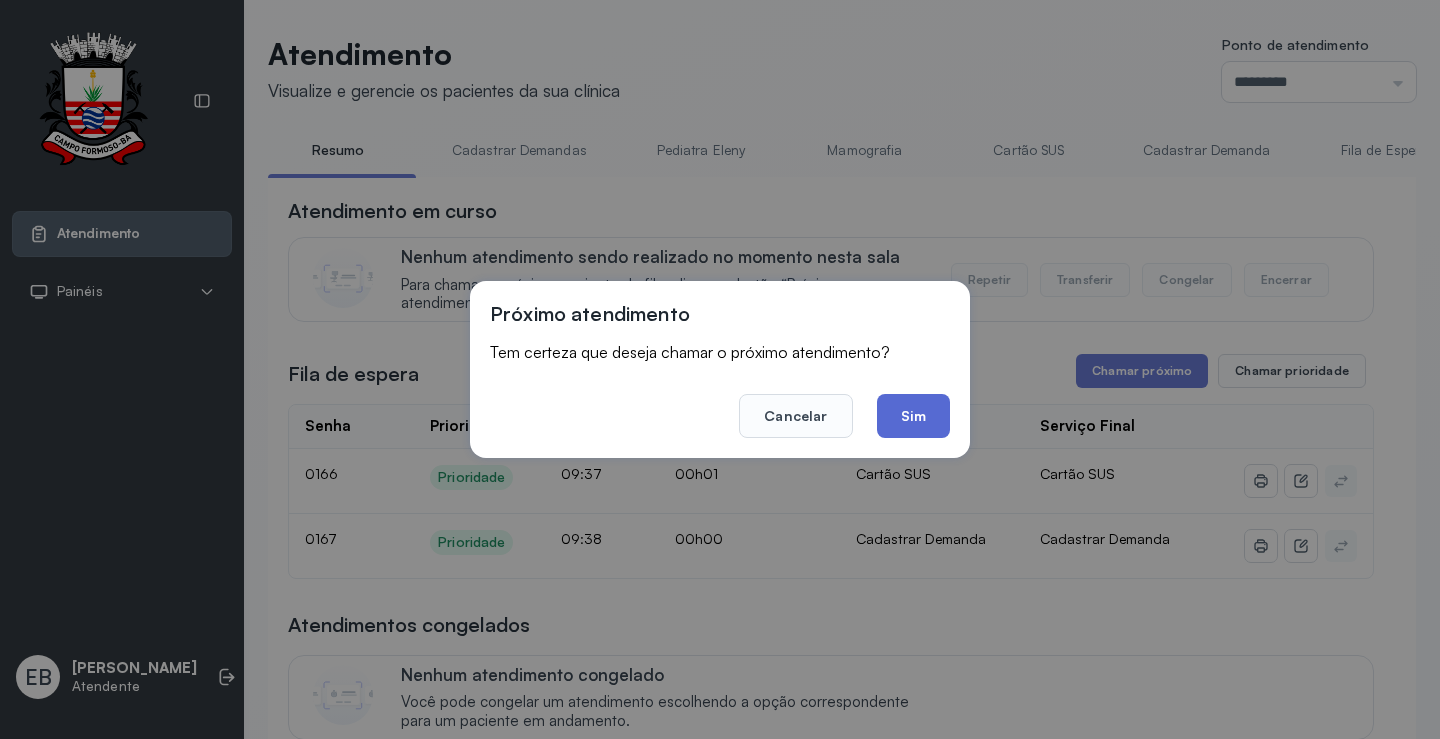 click on "Sim" 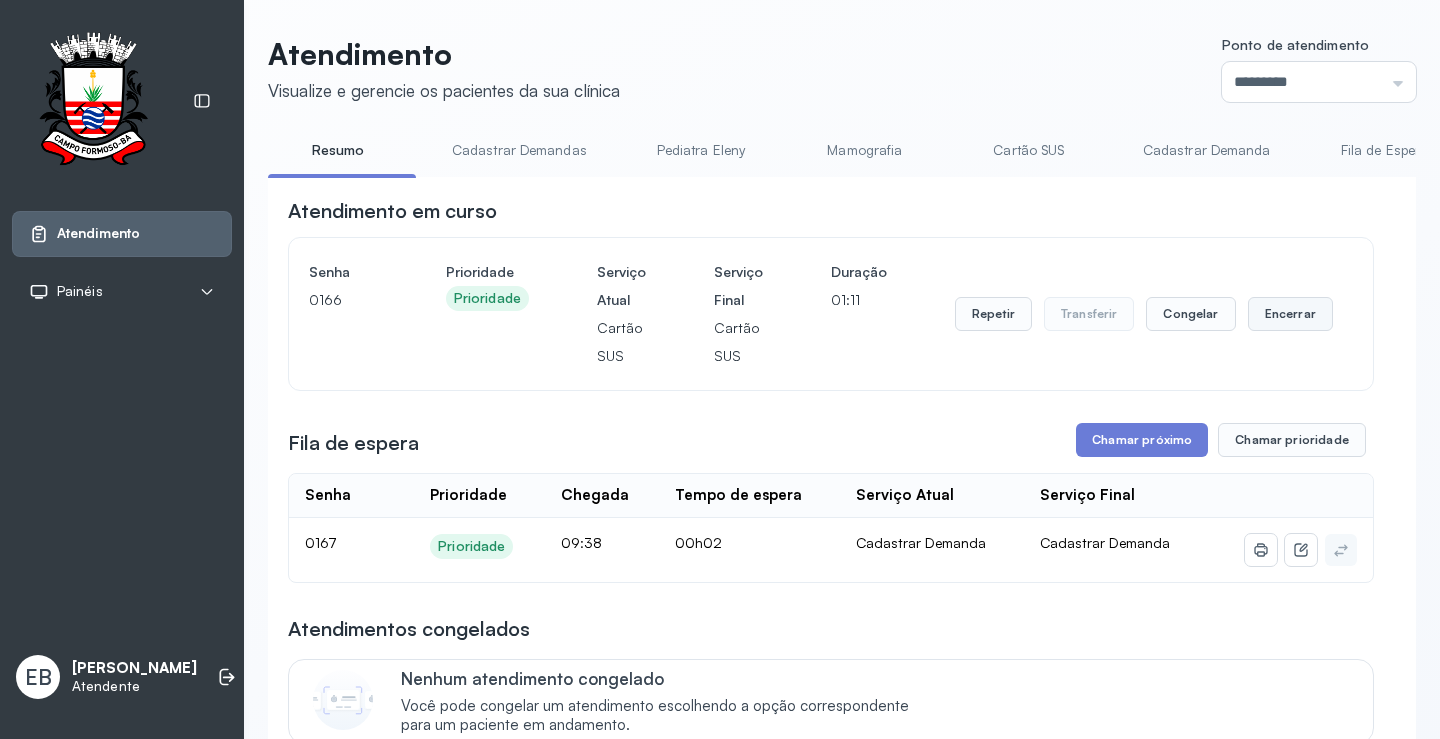 click on "Encerrar" at bounding box center (1290, 314) 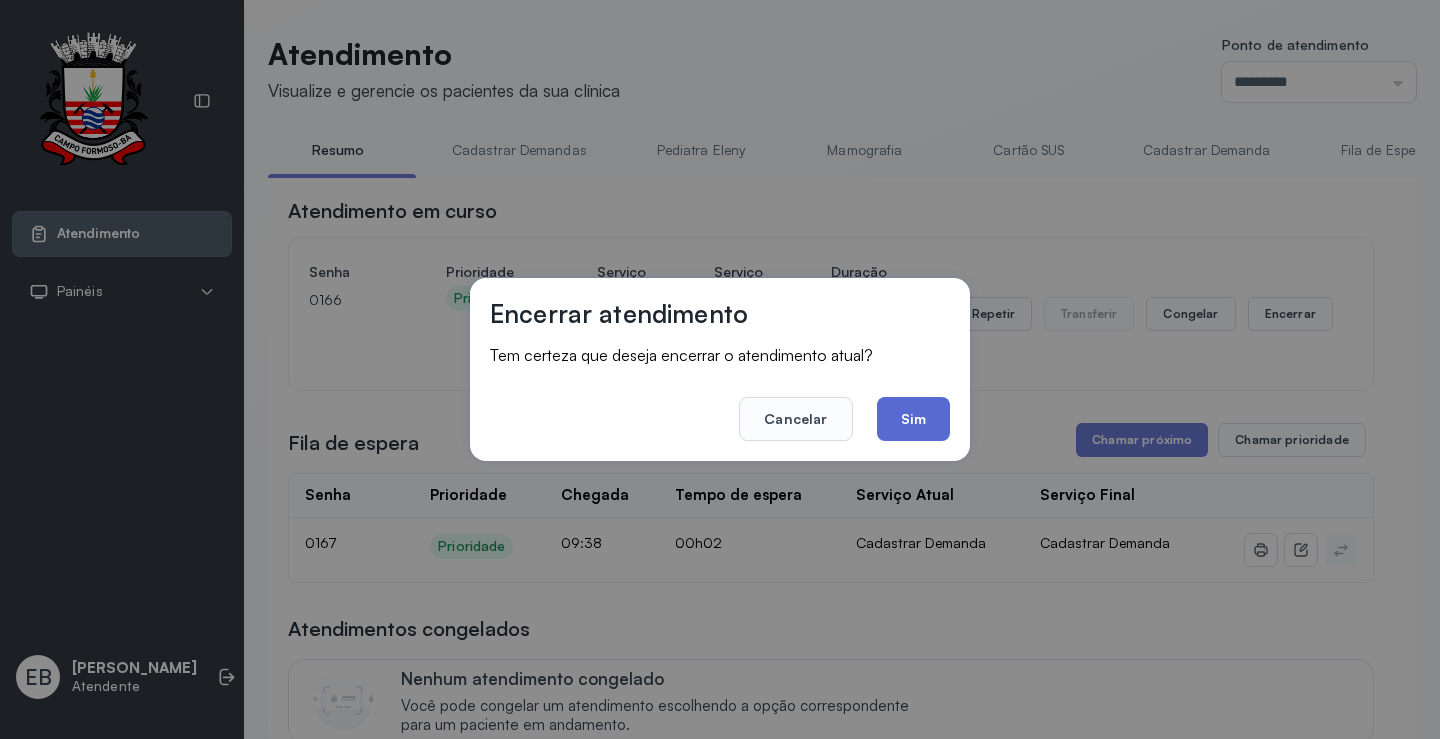 click on "Sim" 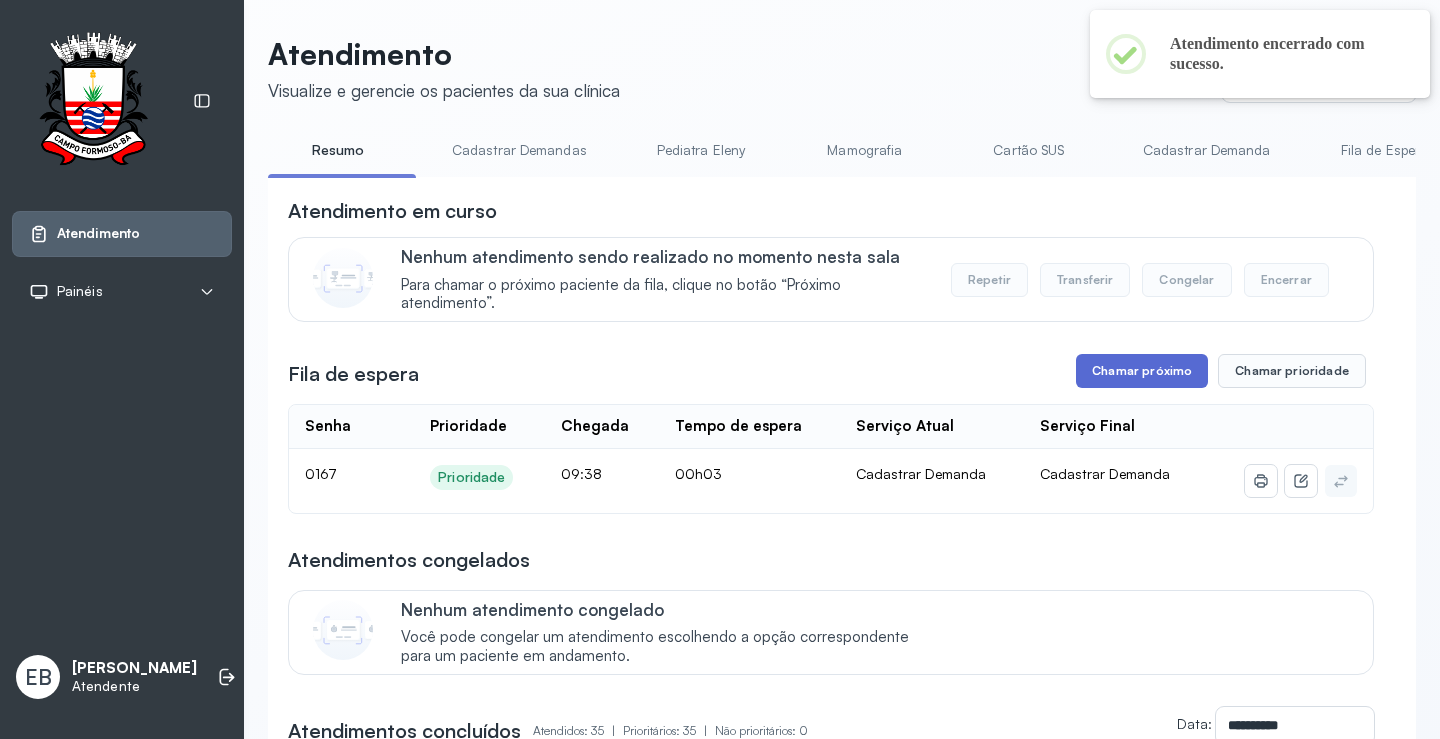 click on "Chamar próximo" at bounding box center [1142, 371] 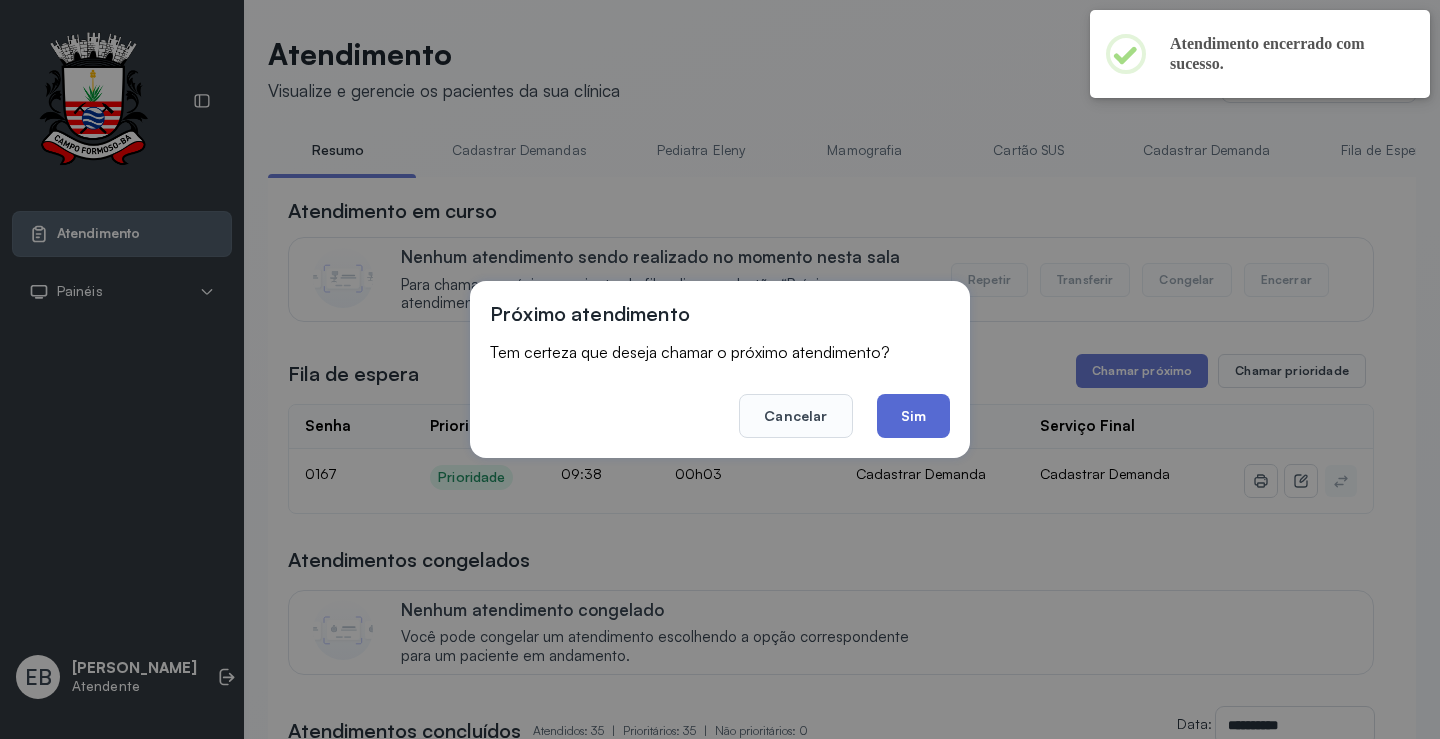 click on "Sim" 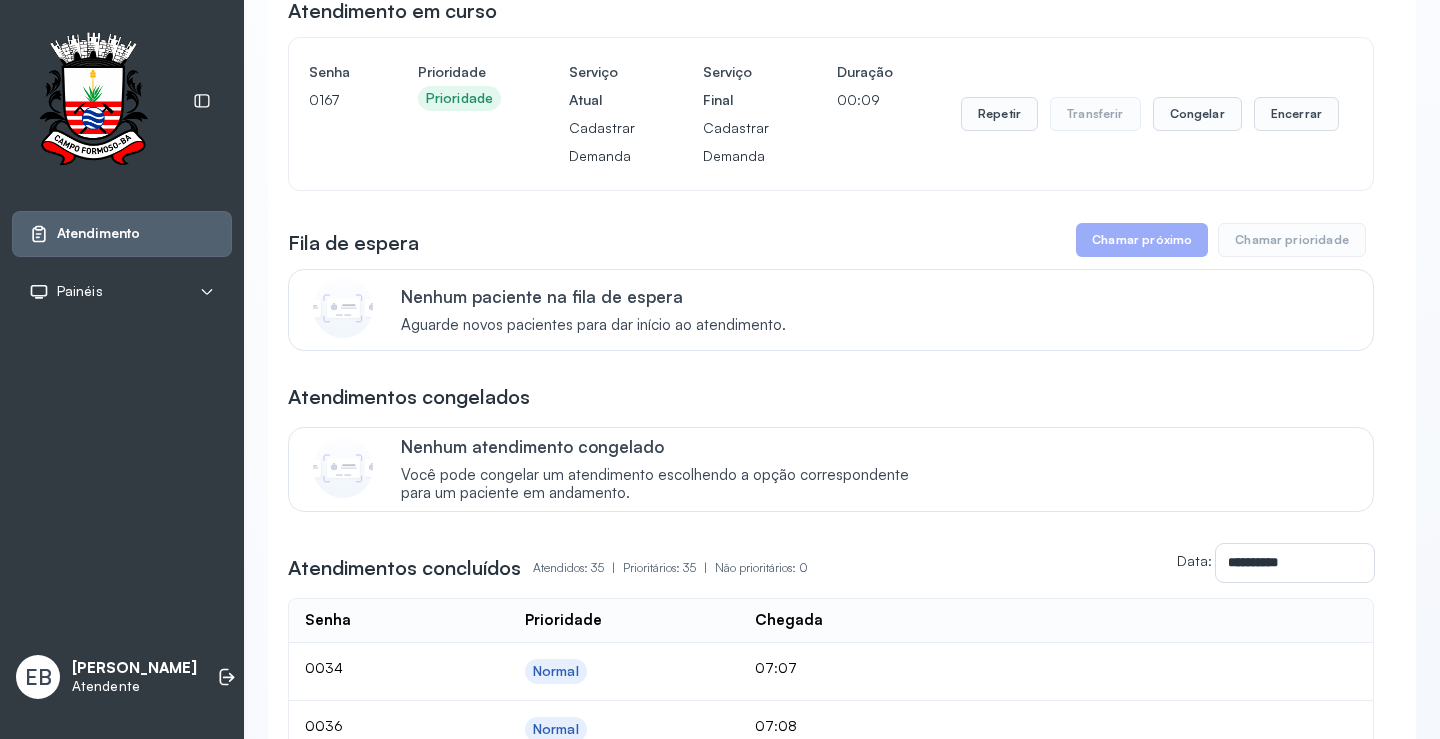 scroll, scrollTop: 0, scrollLeft: 0, axis: both 